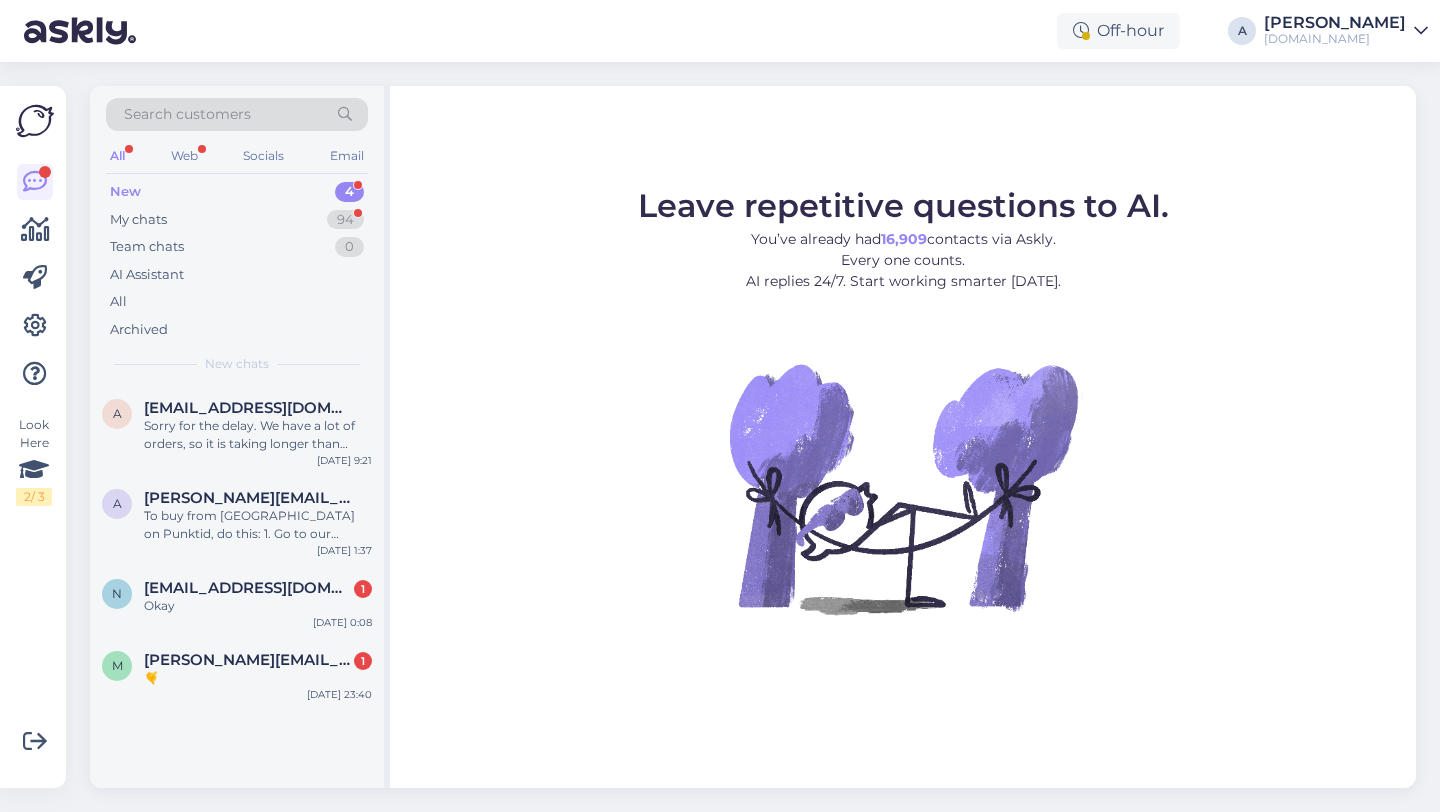 scroll, scrollTop: 0, scrollLeft: 0, axis: both 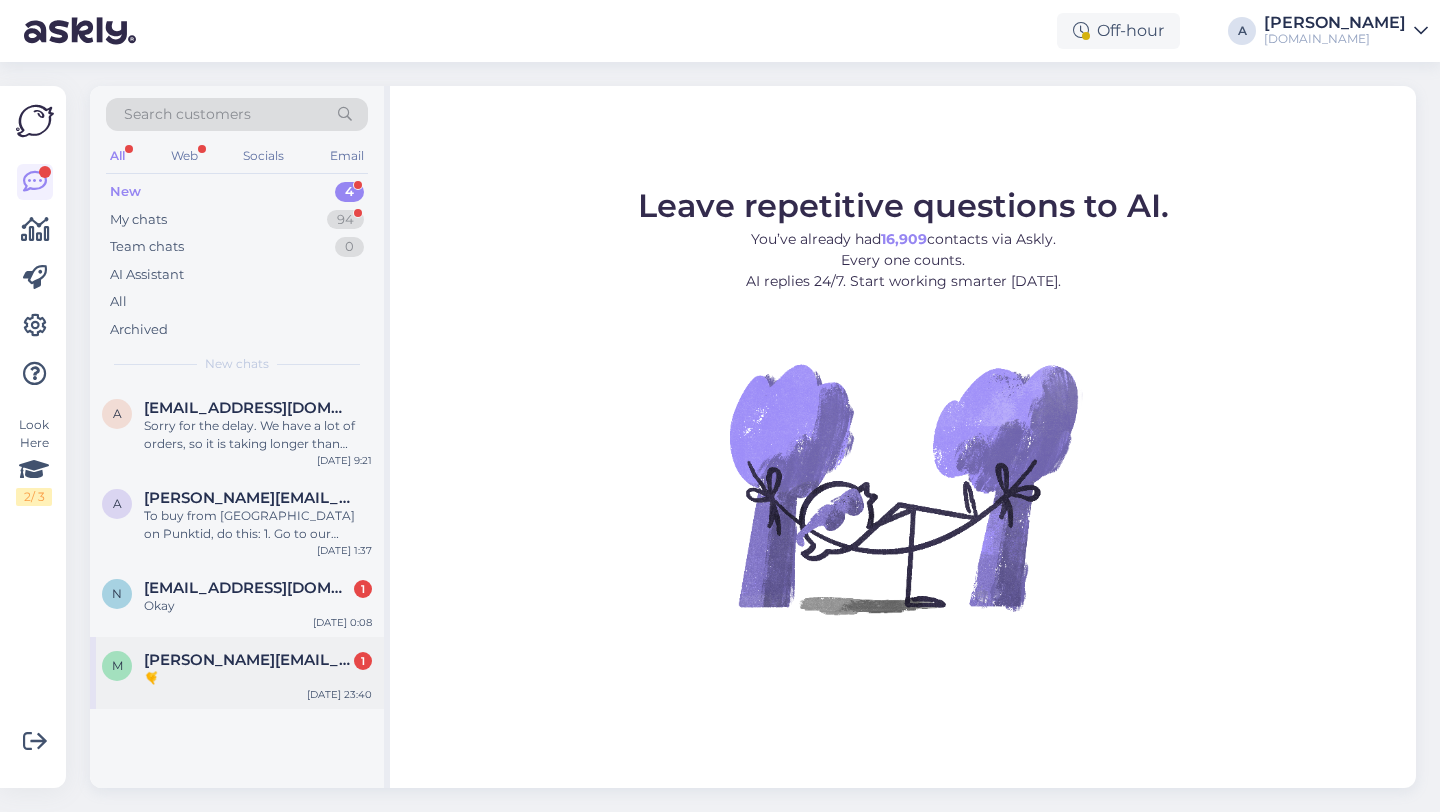 click on "[PERSON_NAME][EMAIL_ADDRESS][DOMAIN_NAME]" at bounding box center (248, 660) 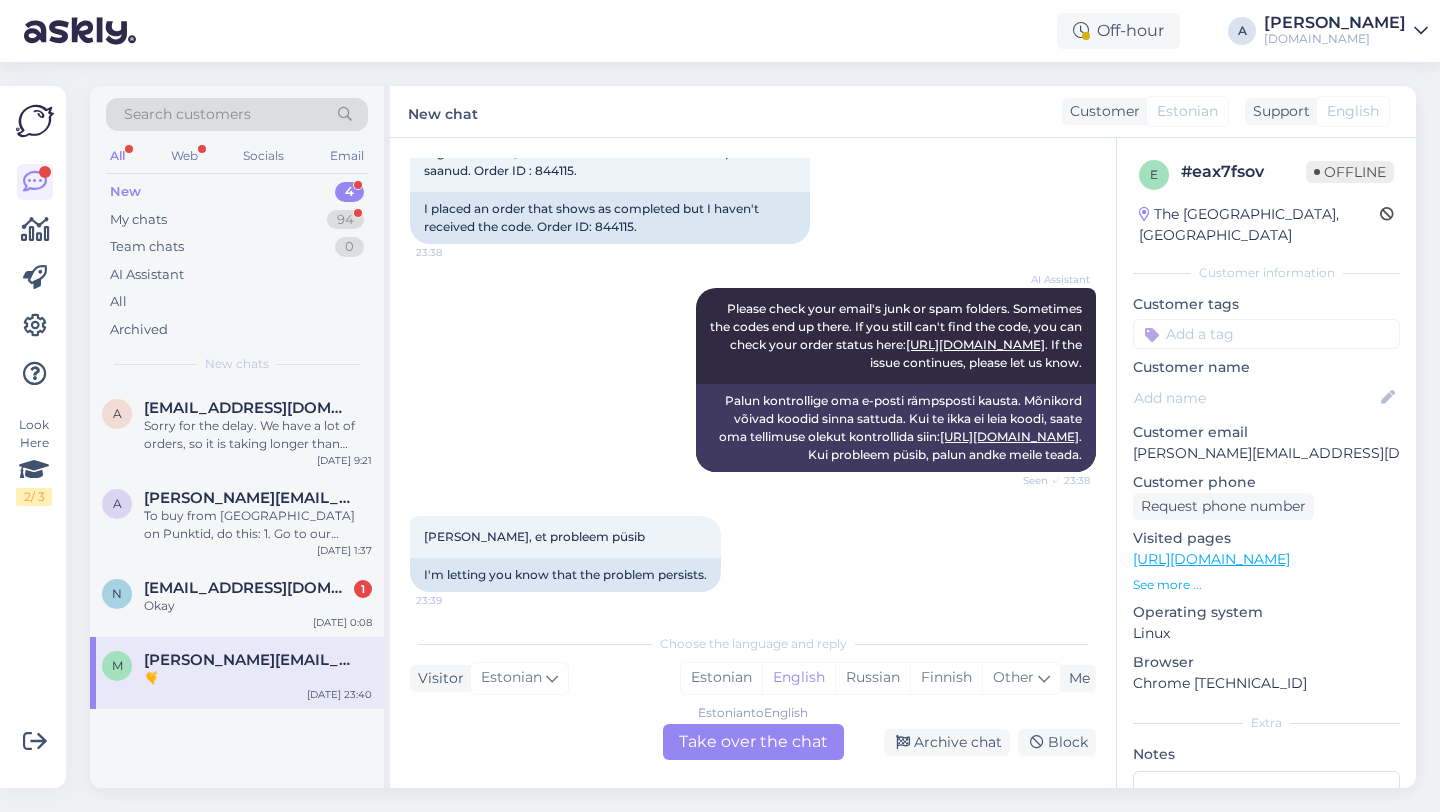 scroll, scrollTop: 370, scrollLeft: 0, axis: vertical 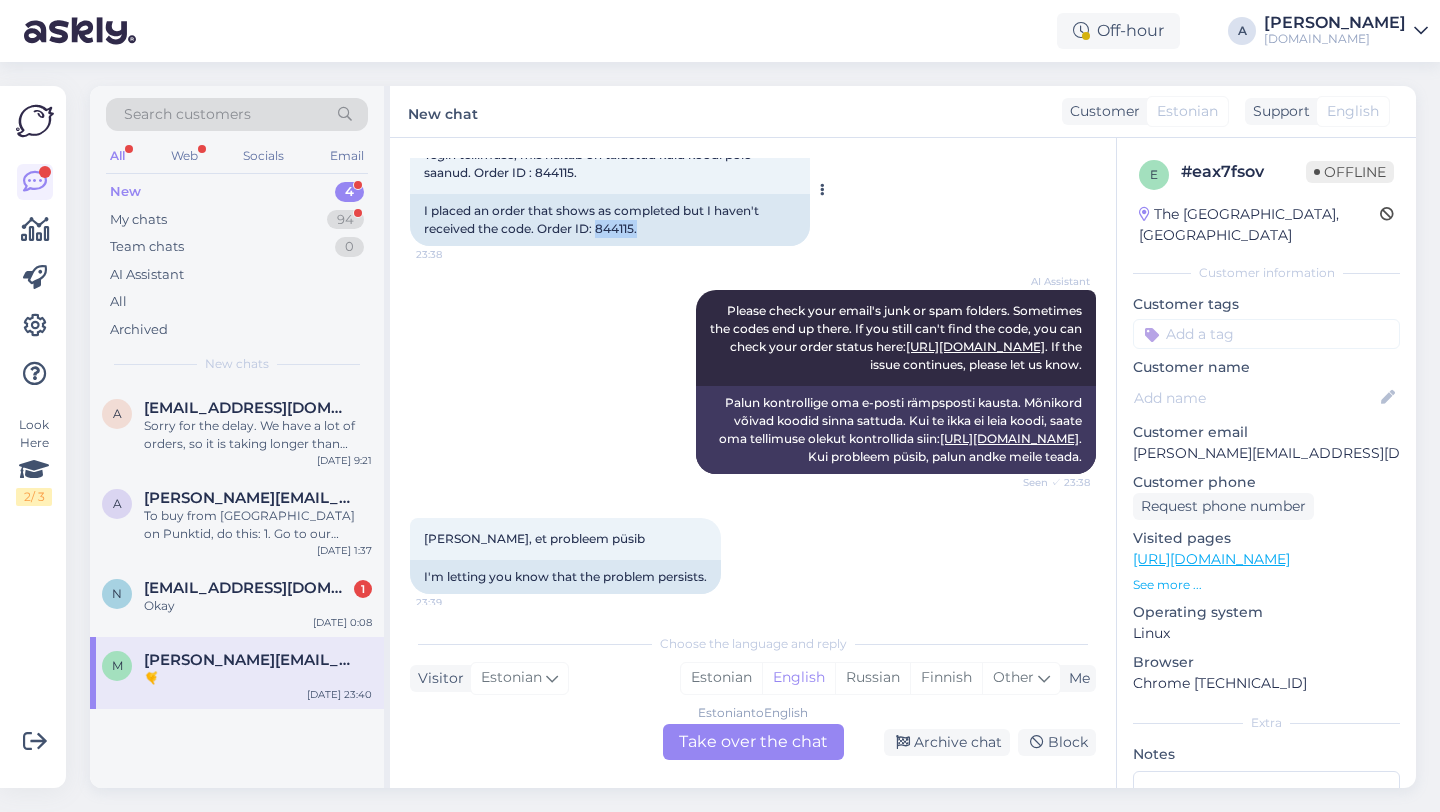 drag, startPoint x: 645, startPoint y: 229, endPoint x: 596, endPoint y: 229, distance: 49 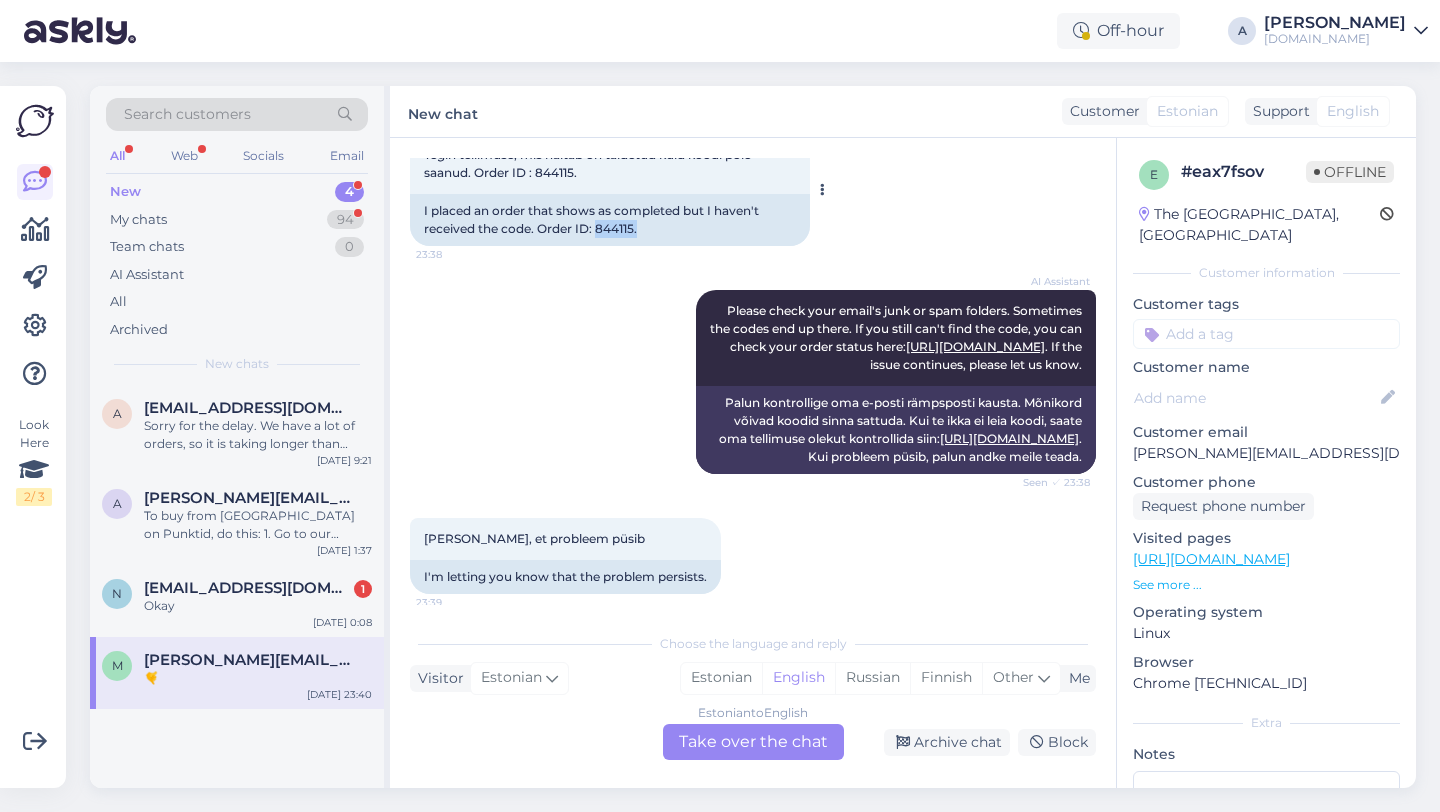 copy on "844115." 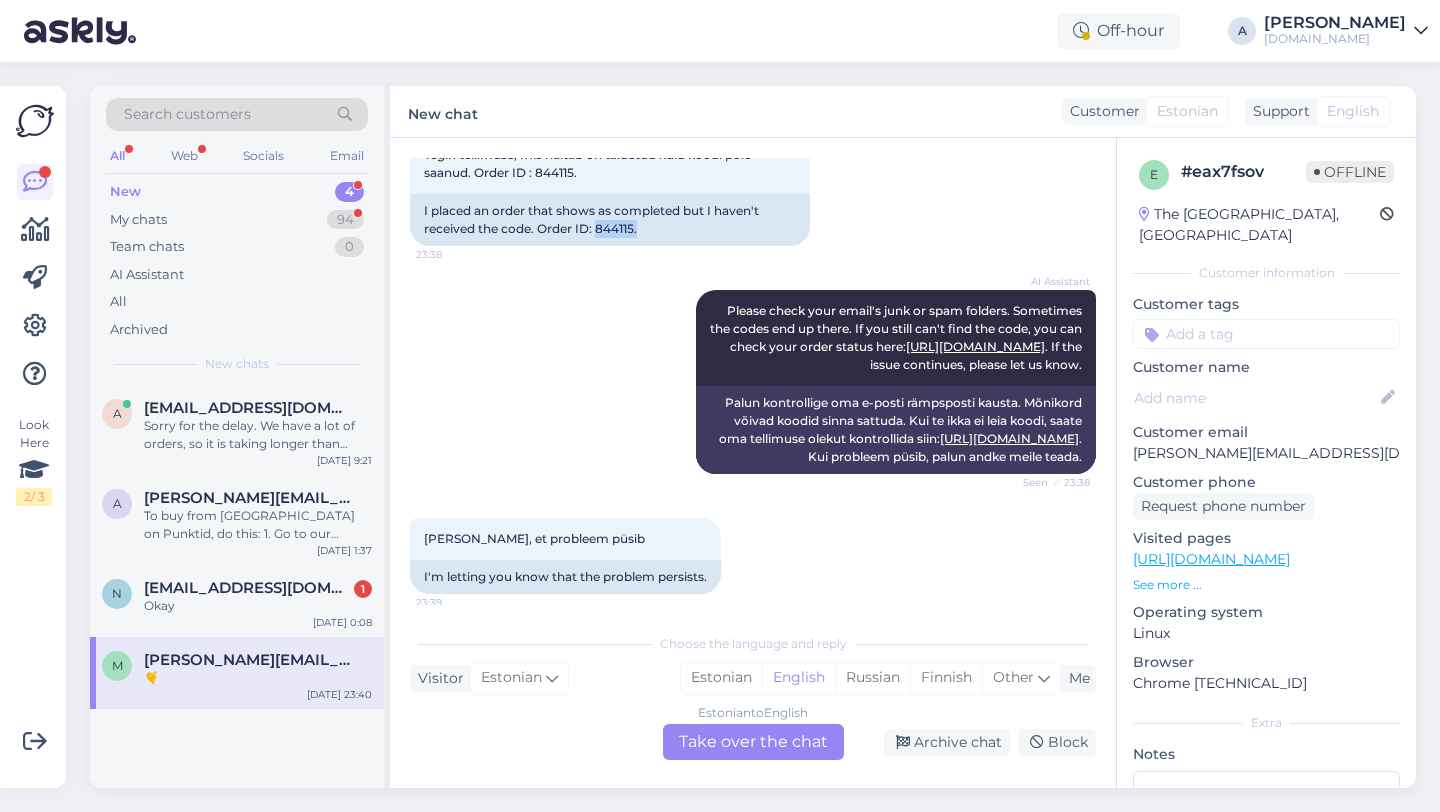 click on "Estonian  to  English Take over the chat" at bounding box center [753, 742] 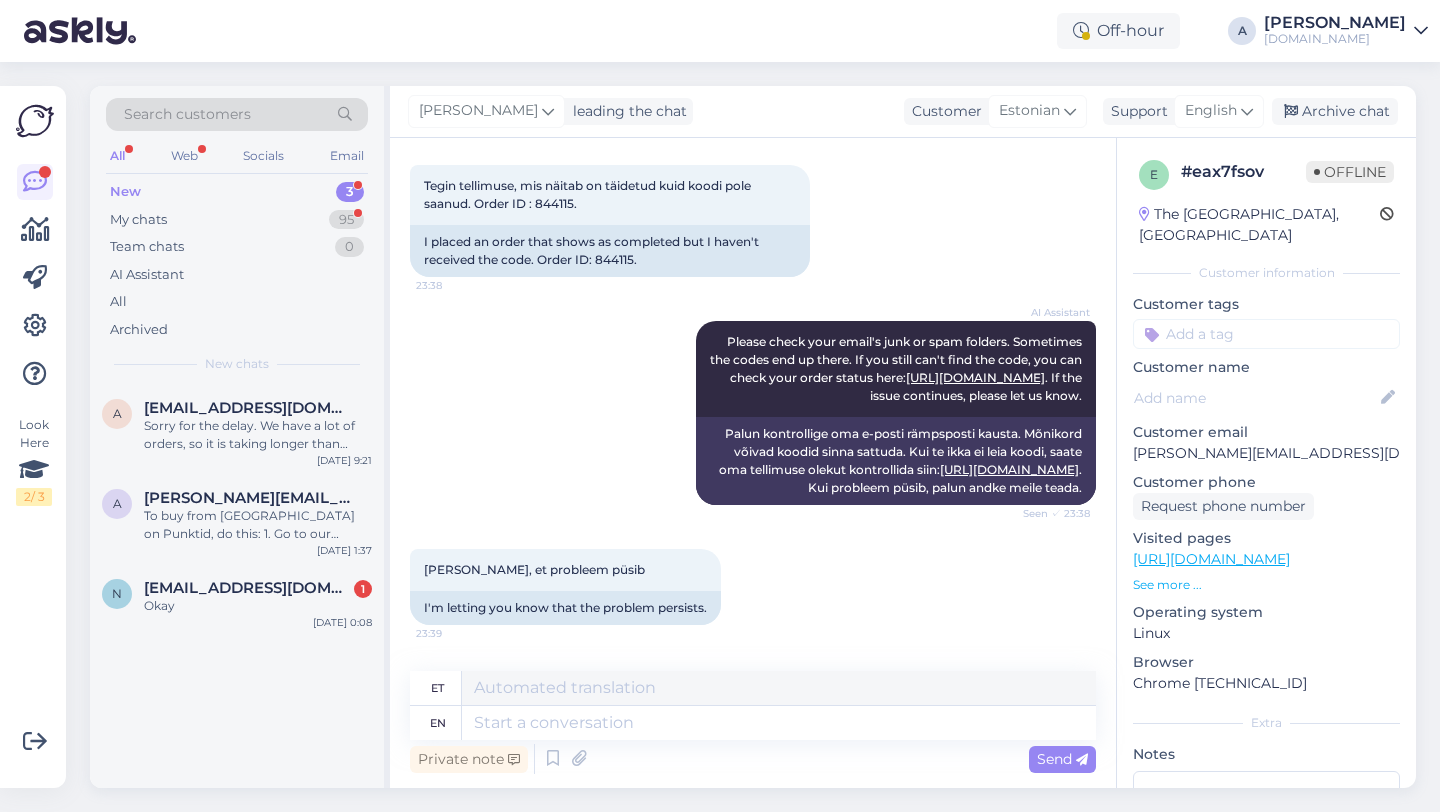 scroll, scrollTop: 663, scrollLeft: 0, axis: vertical 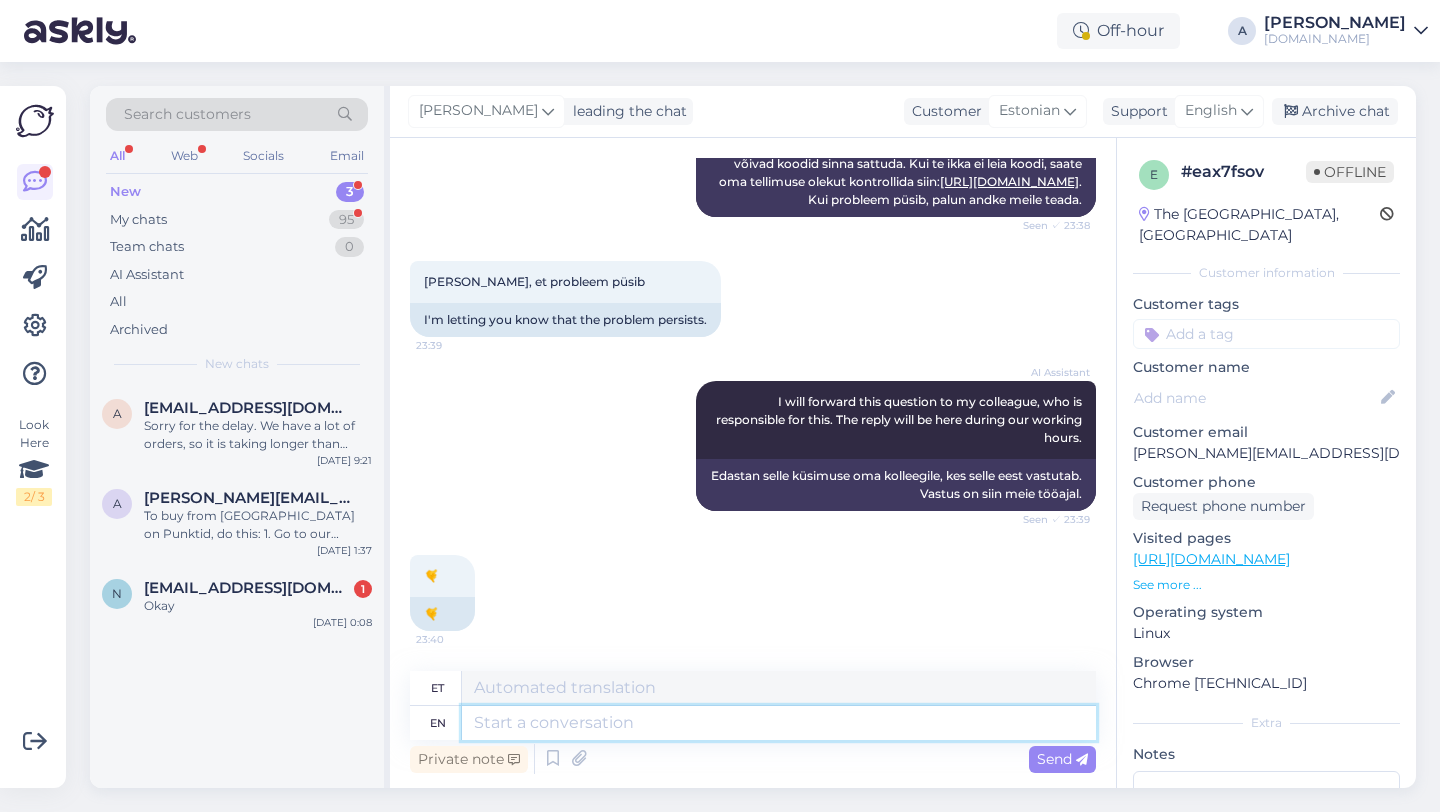 click at bounding box center (779, 723) 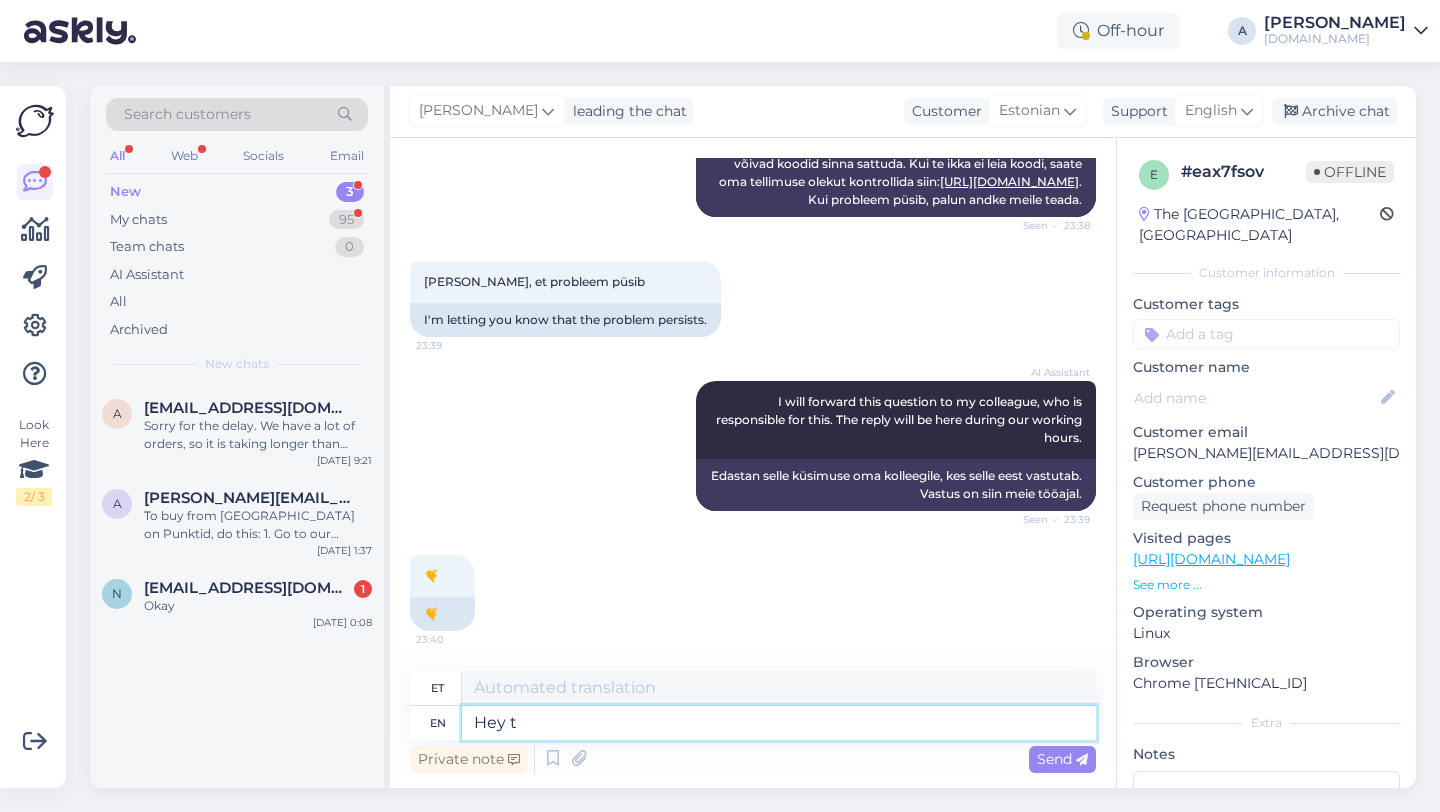type on "Hey th" 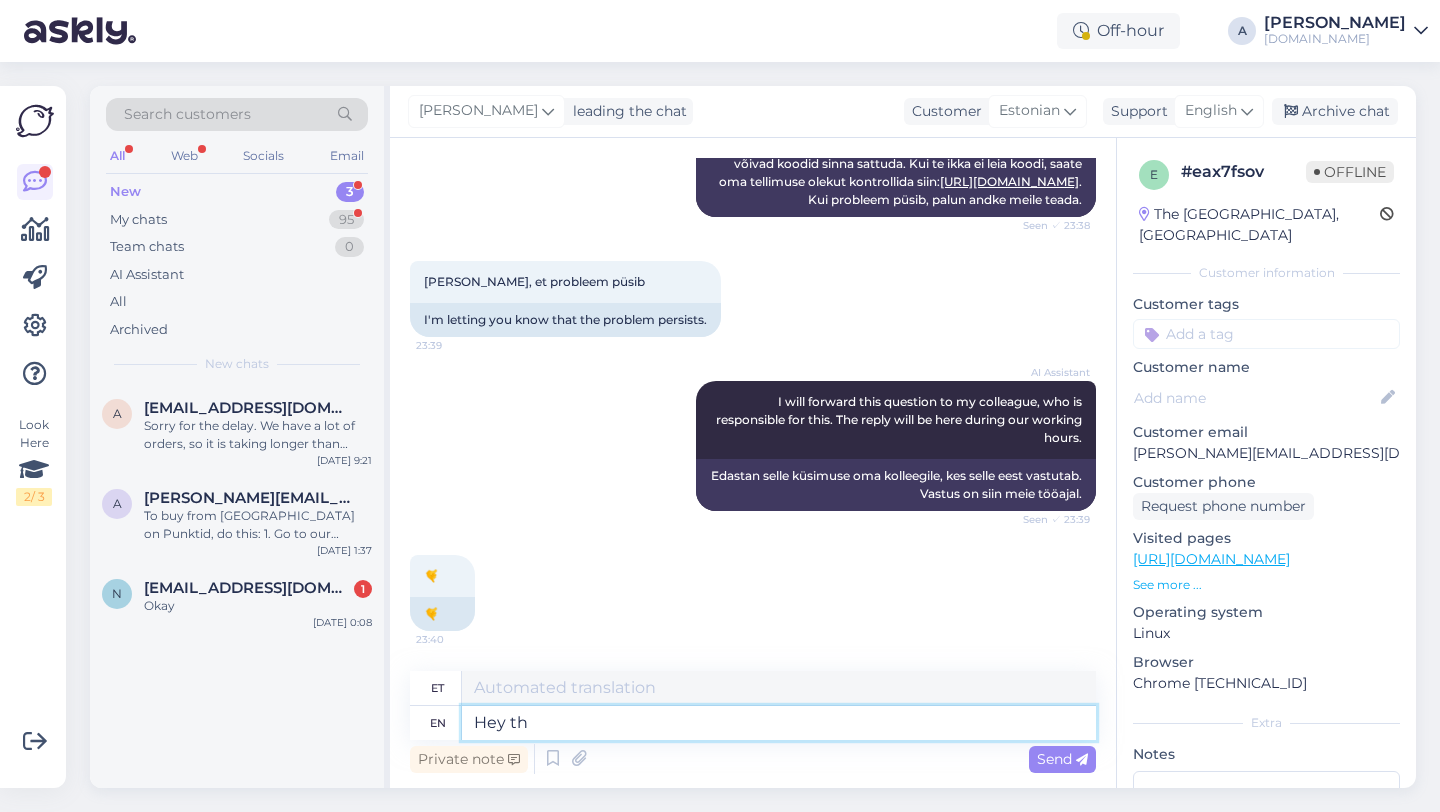type on "Hei" 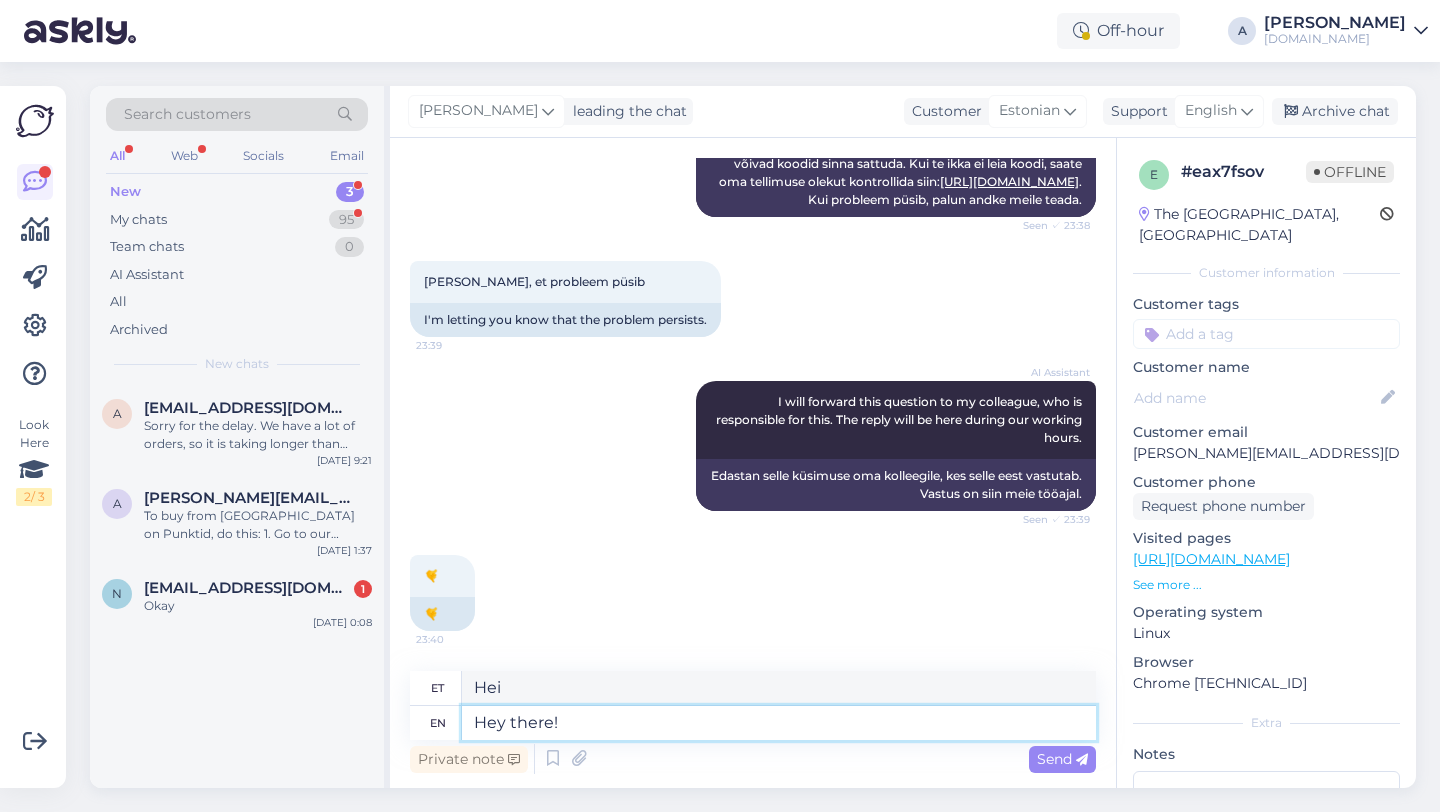 type on "Hey there!" 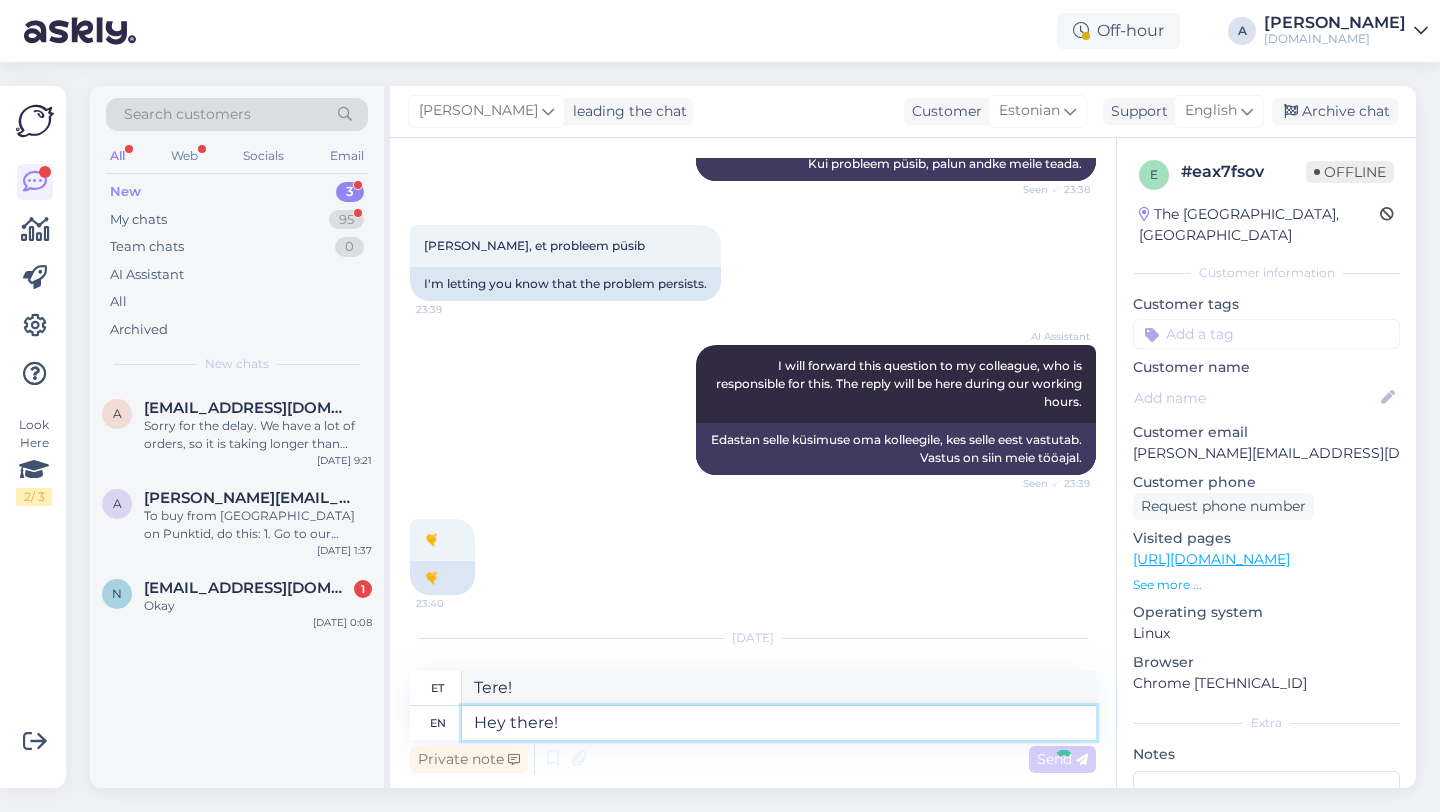 type 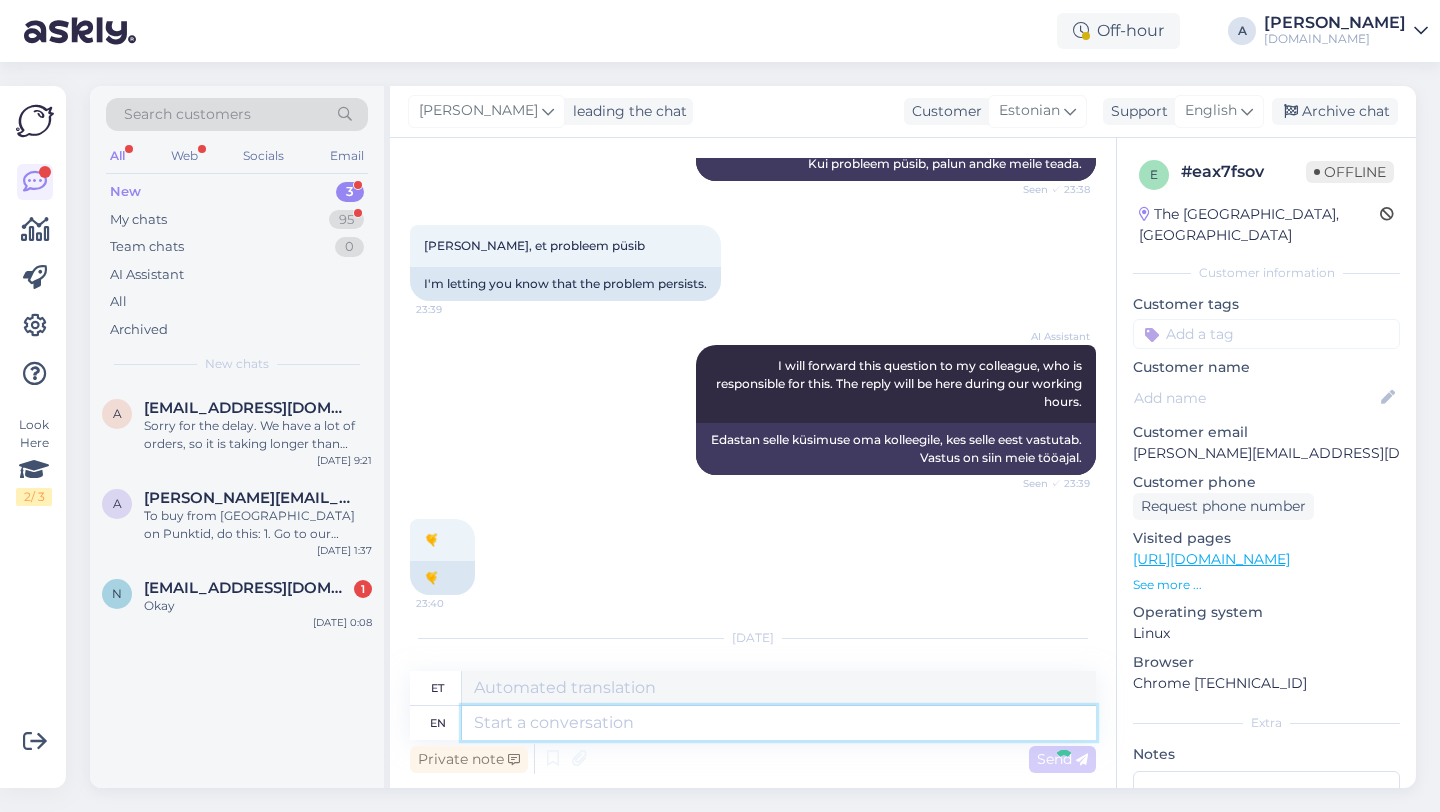scroll, scrollTop: 825, scrollLeft: 0, axis: vertical 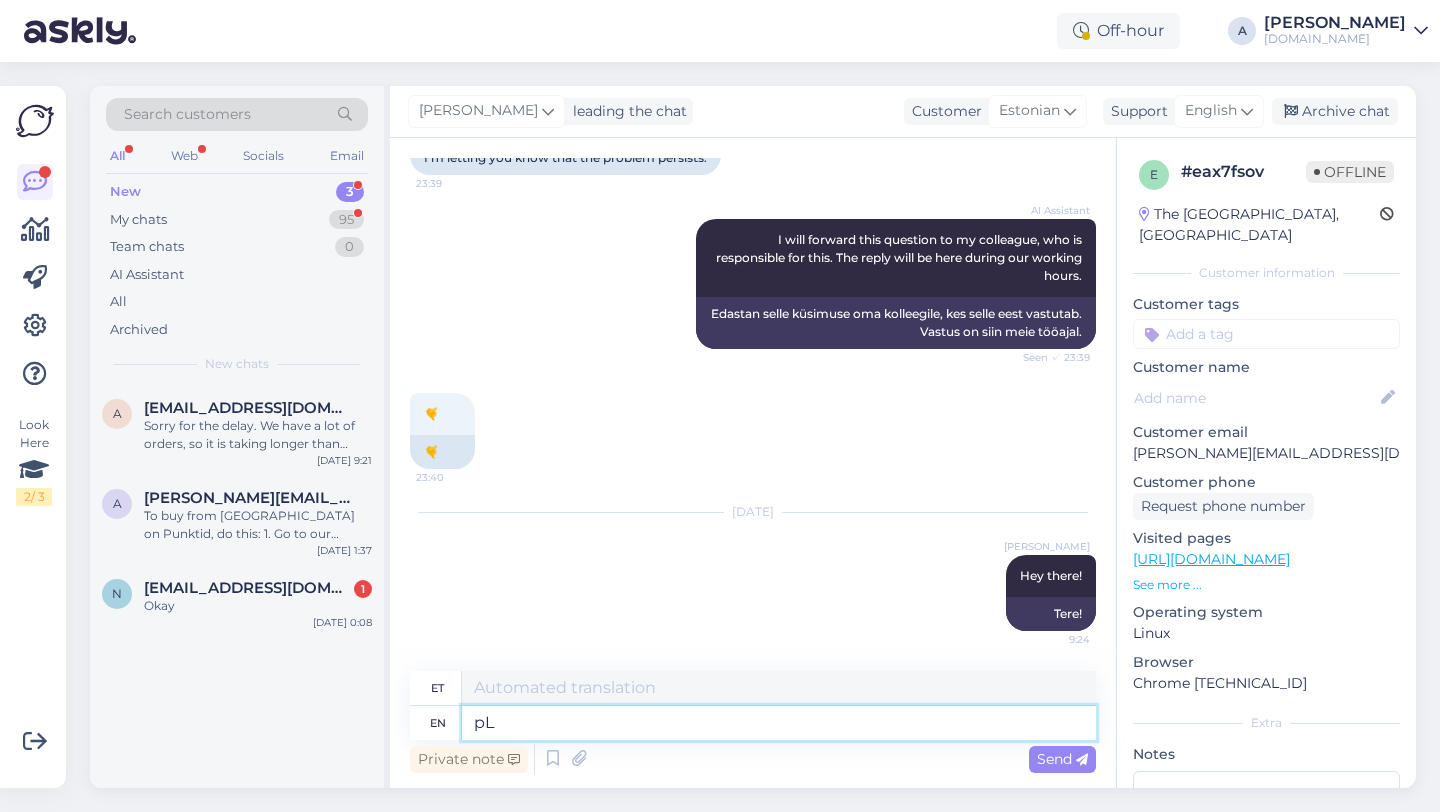 type on "p" 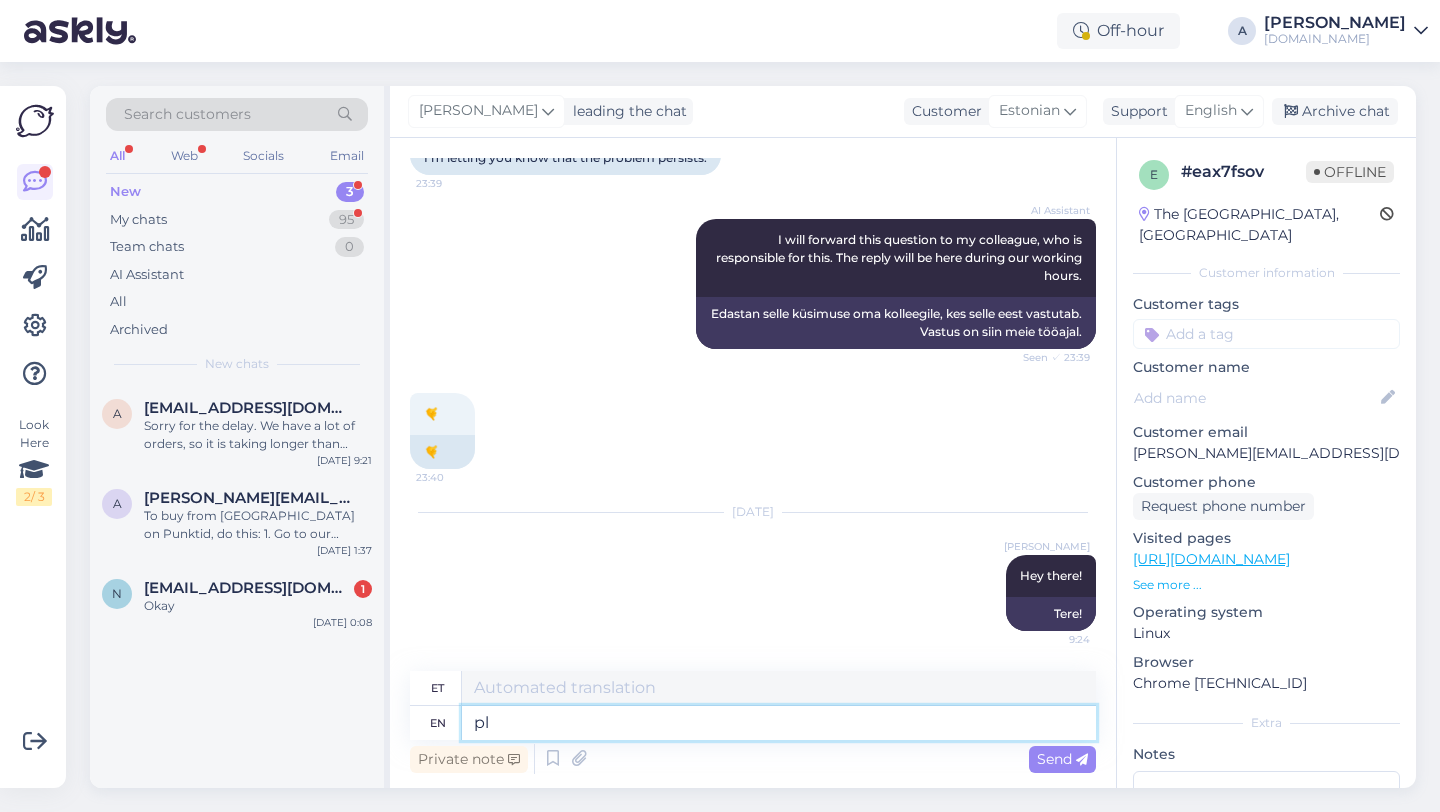 type on "p" 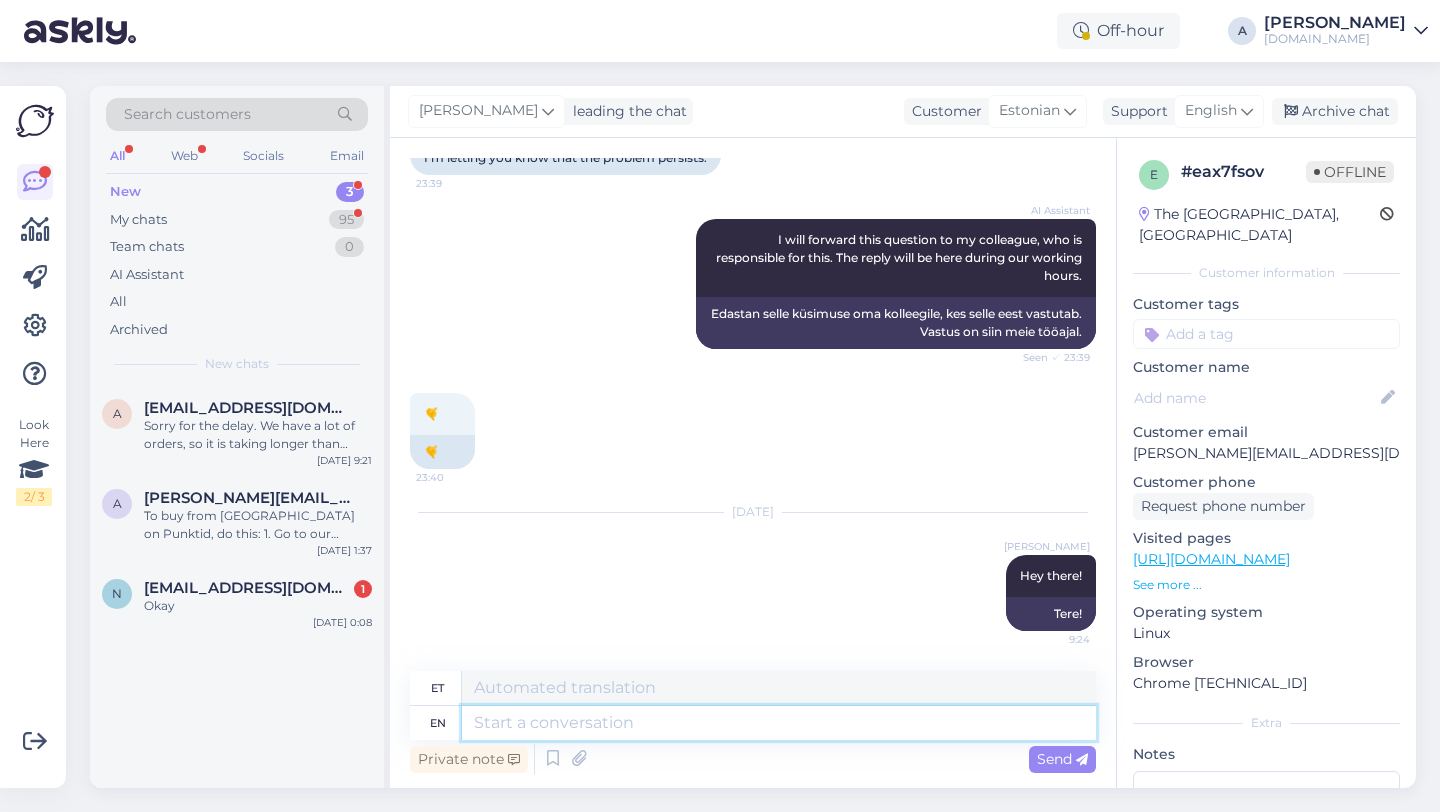 type on "p" 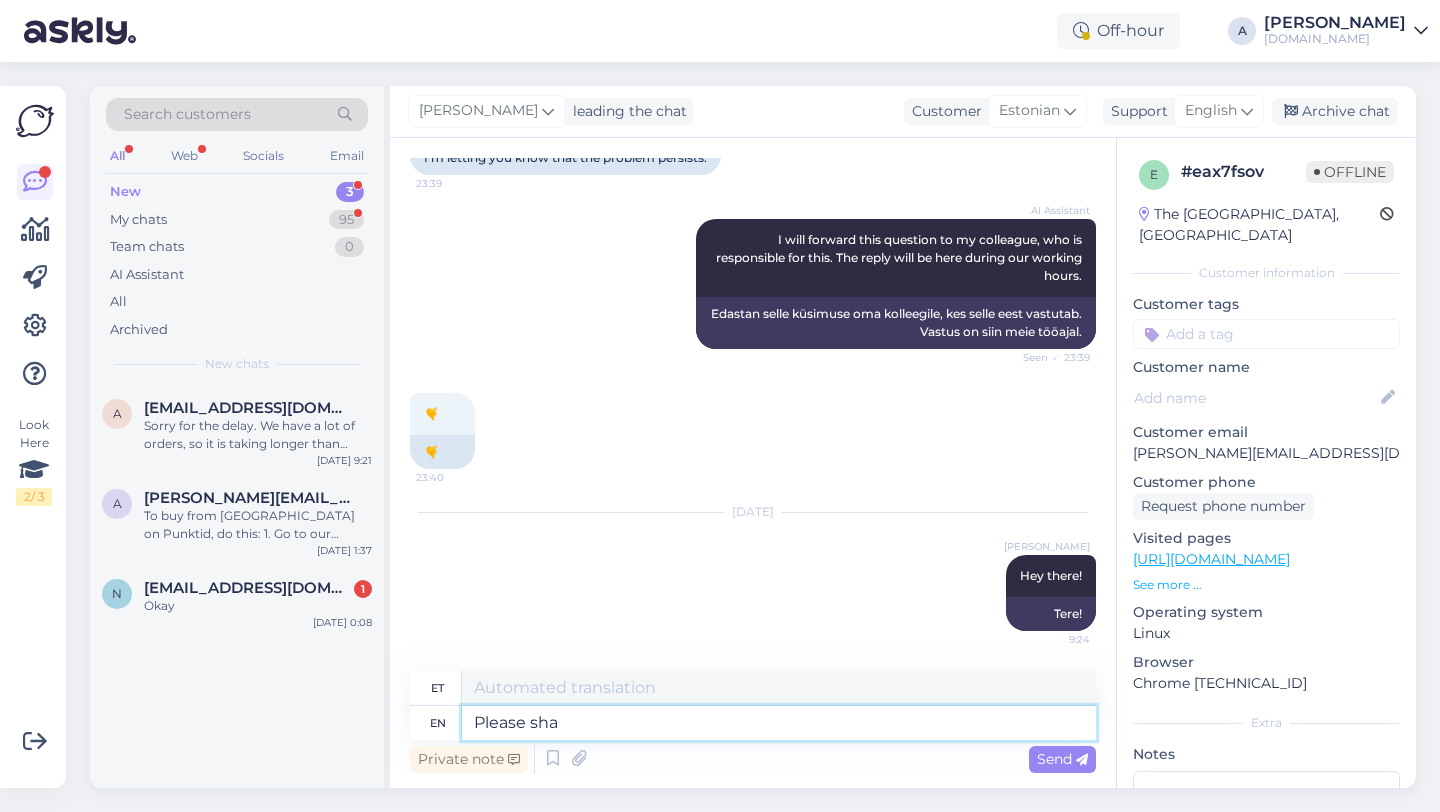 type on "Please shar" 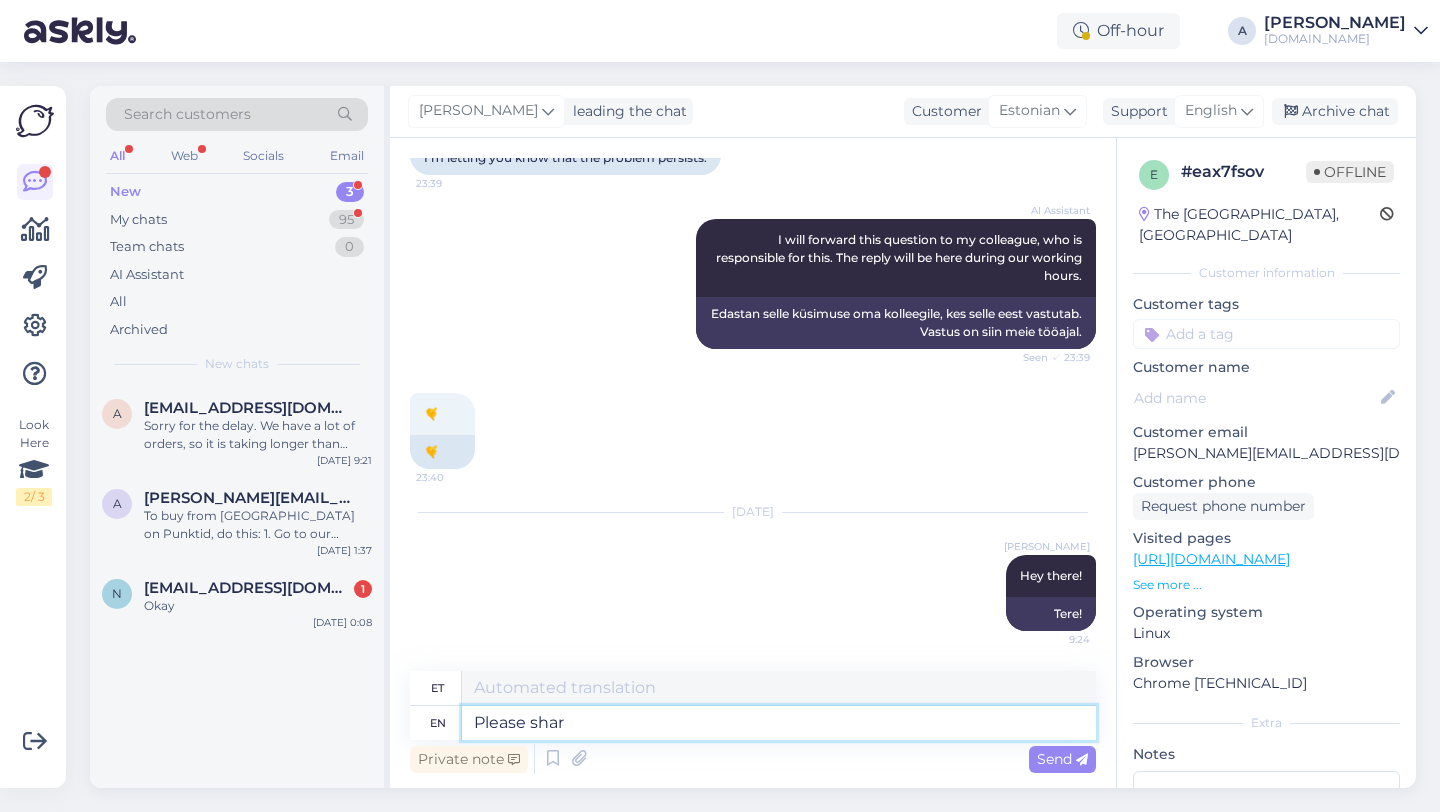type on "Palun" 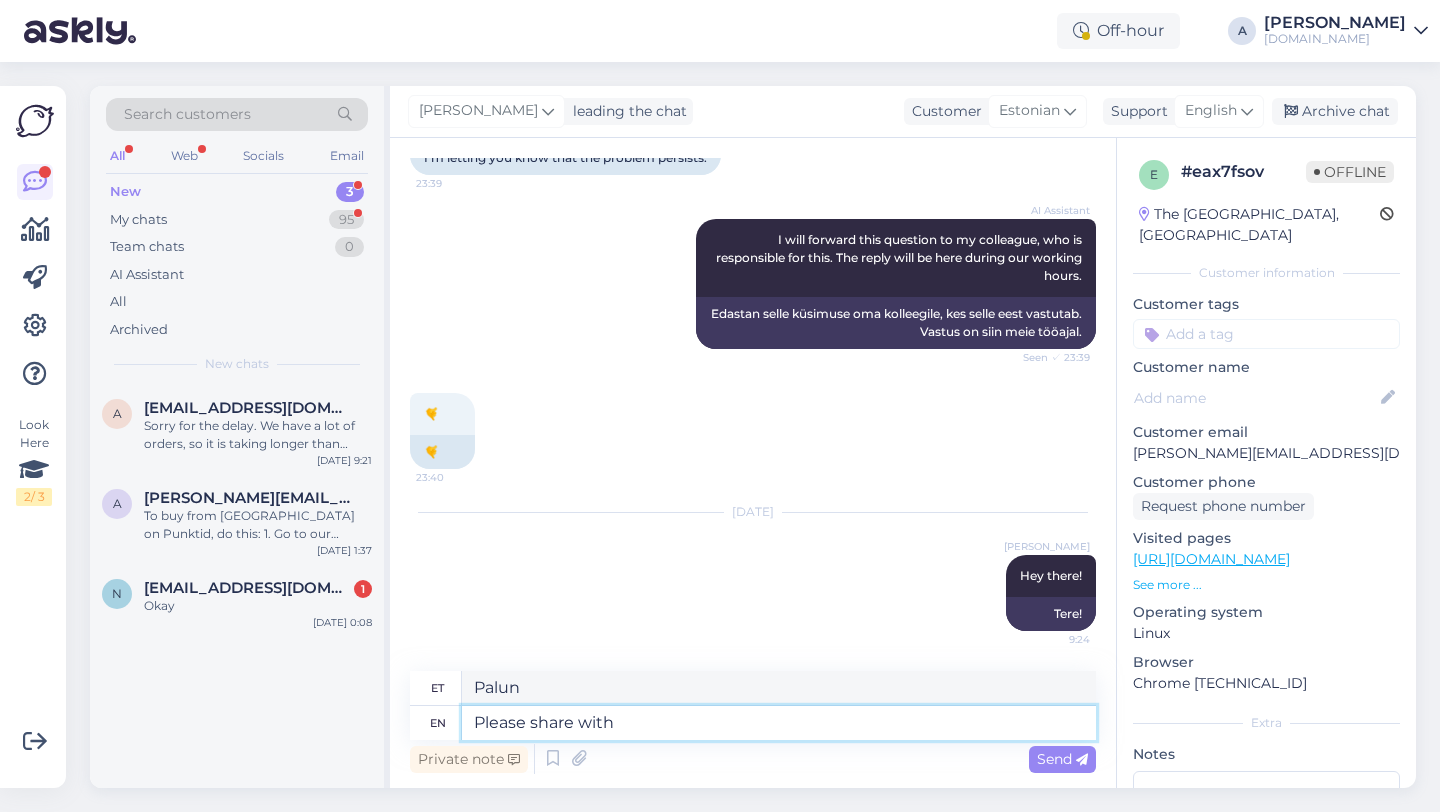 type on "Please share with" 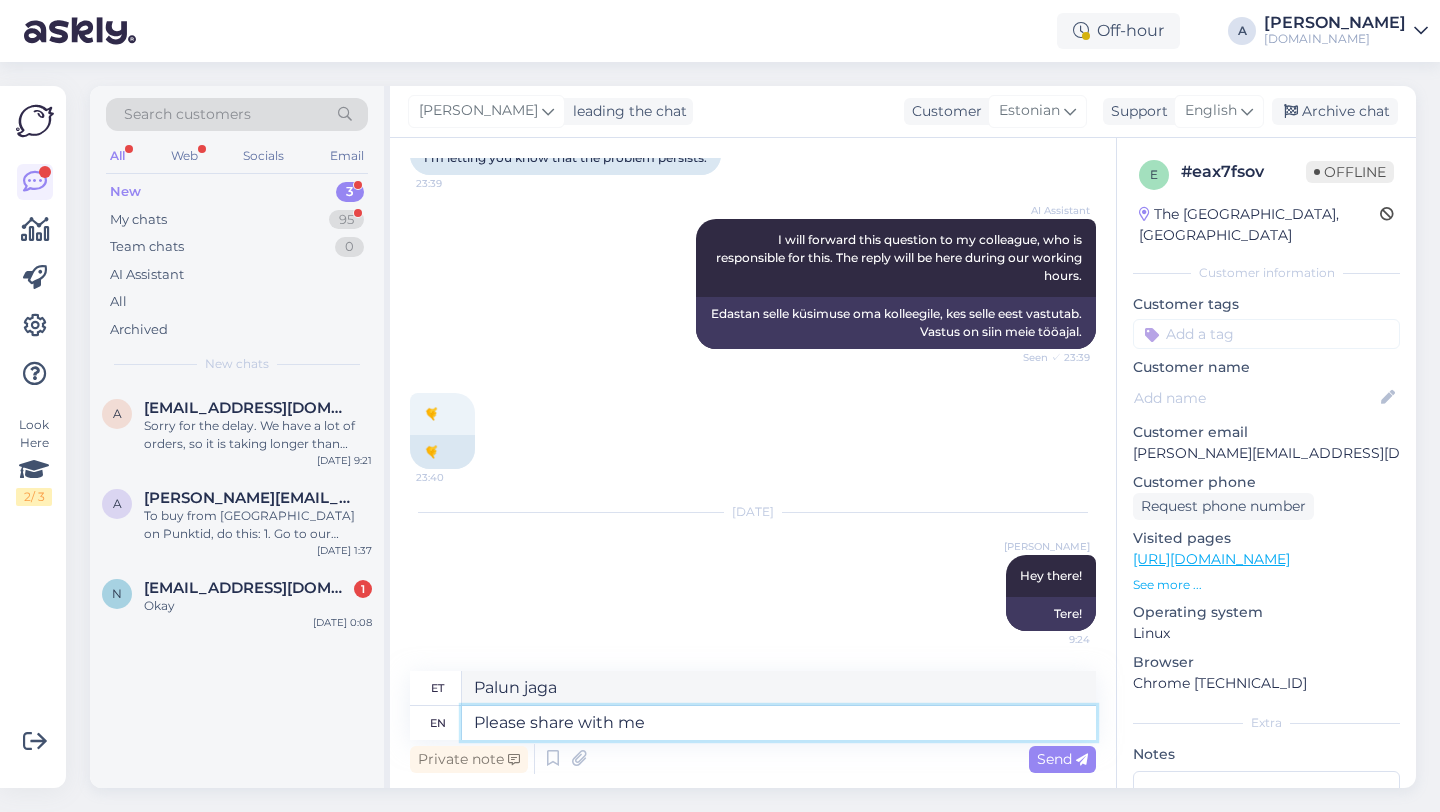 type on "Please share with me" 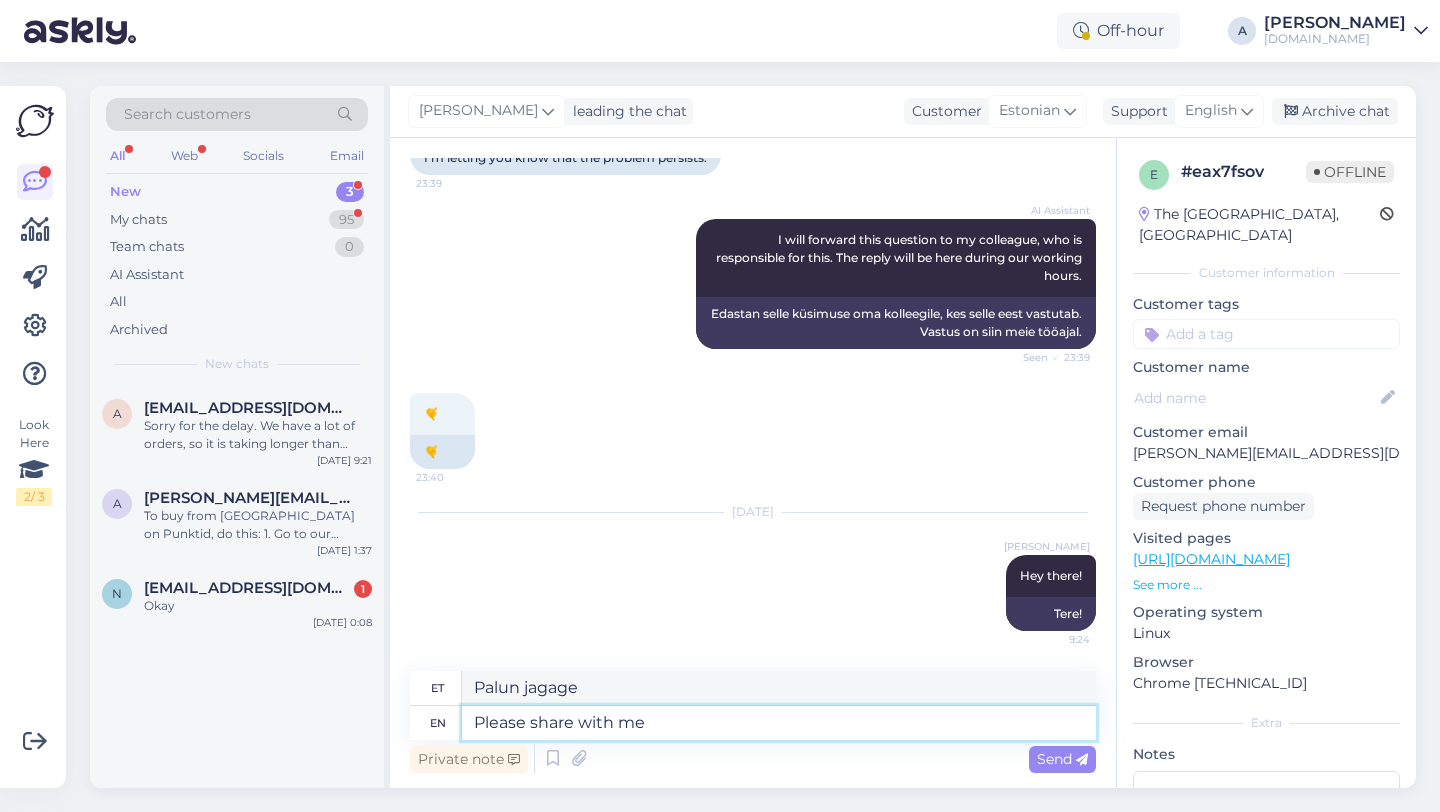 type on "Please share with me p" 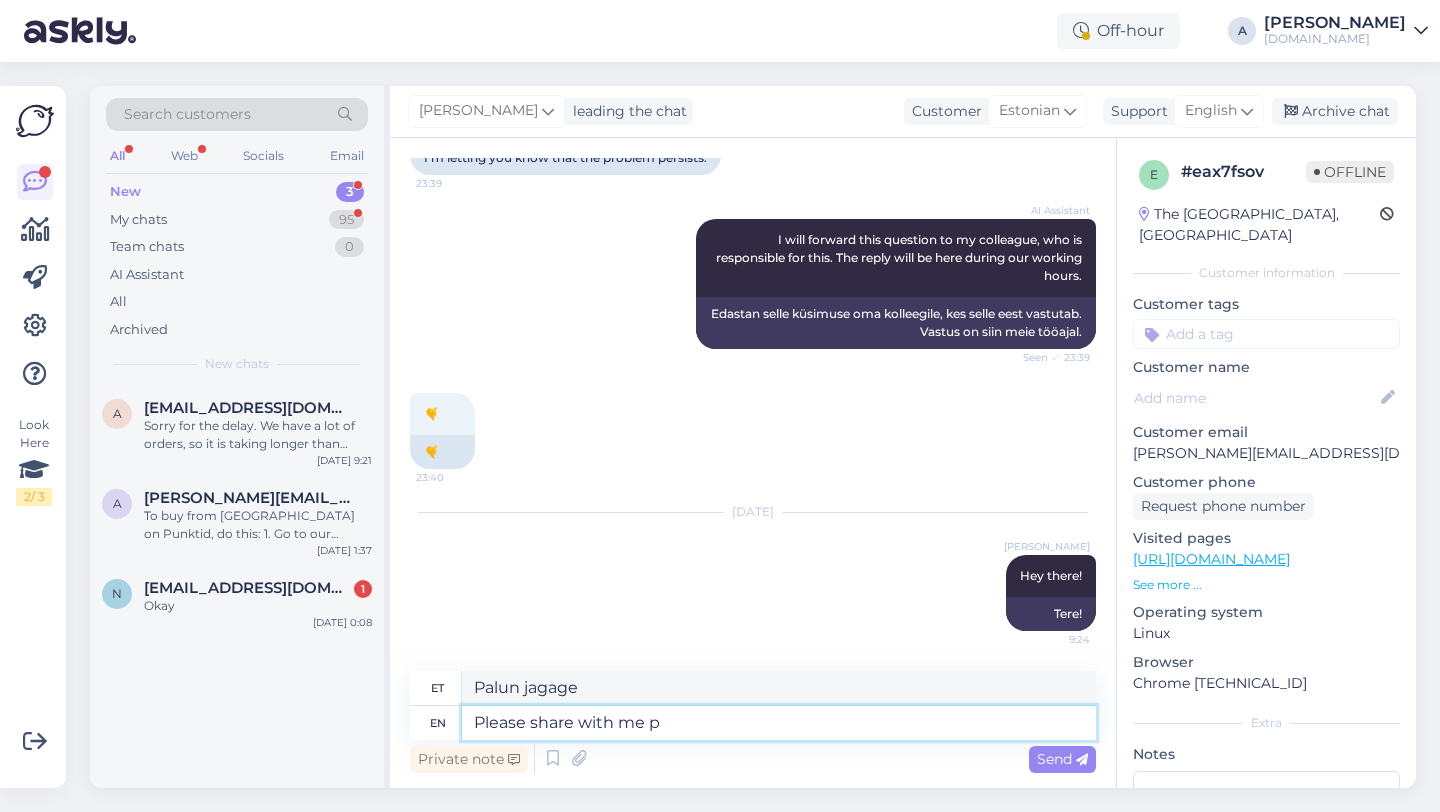 type on "Palun jaga minuga" 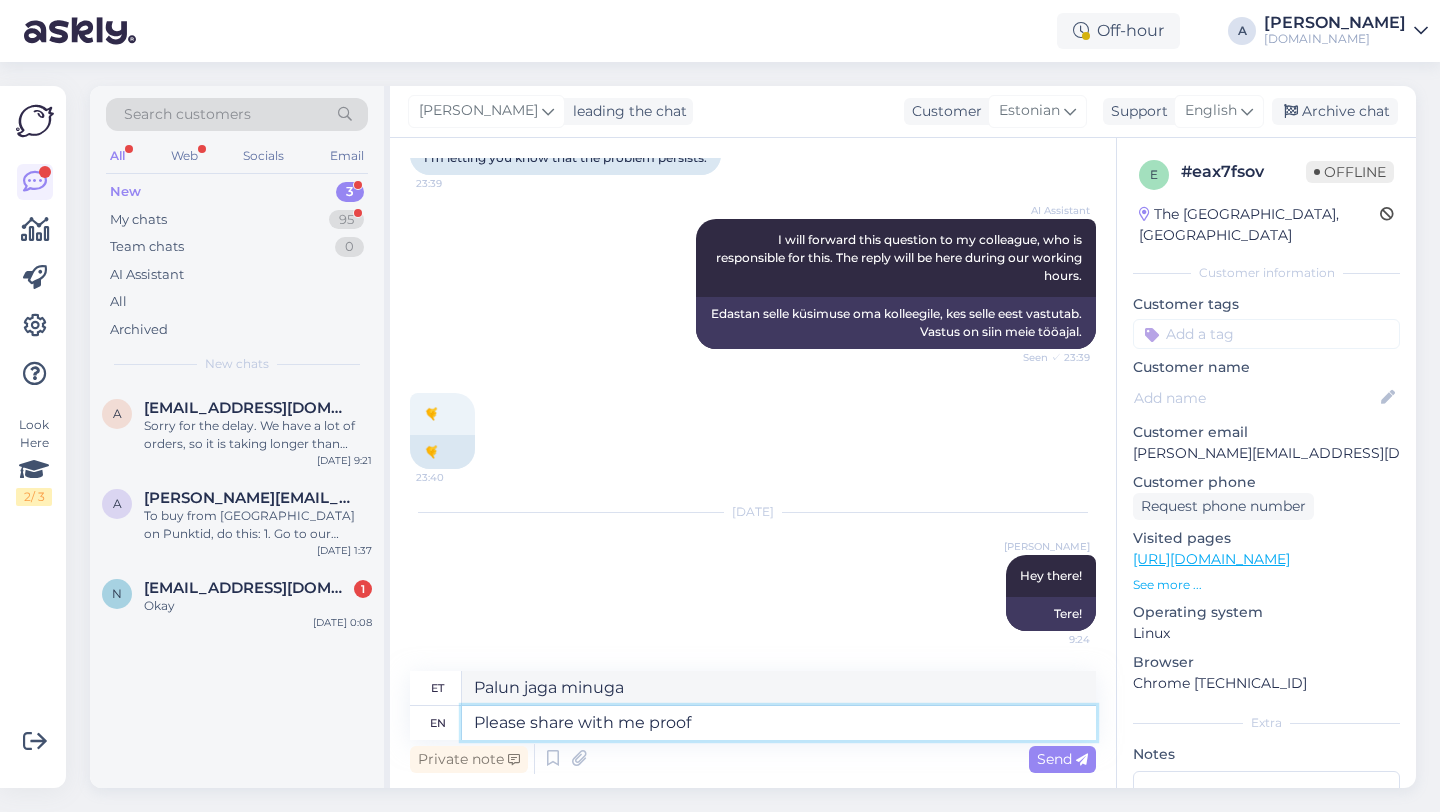 type on "Please share with me proof" 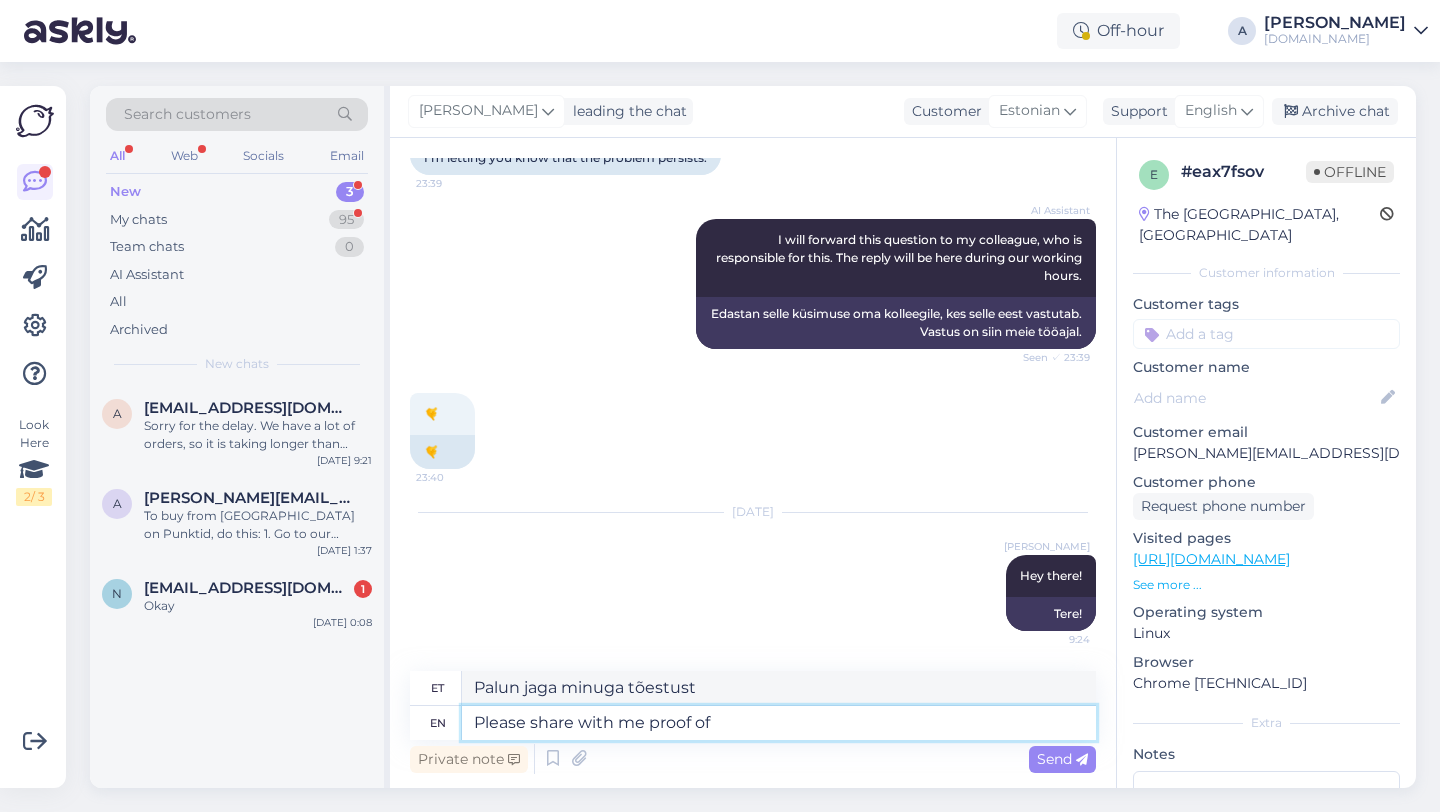 type on "Please share with me proof of p" 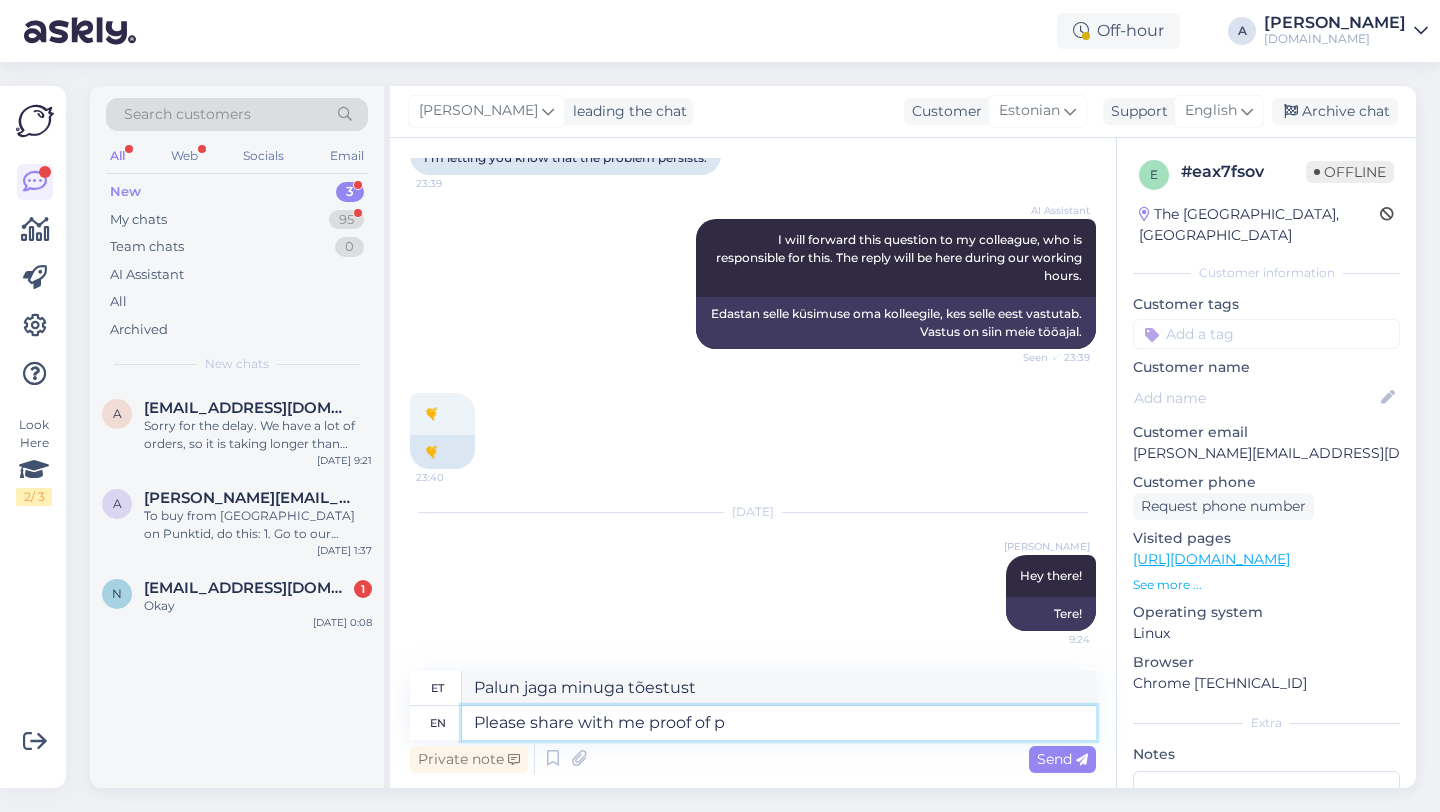 type on "Palun jaga minuga tõendit" 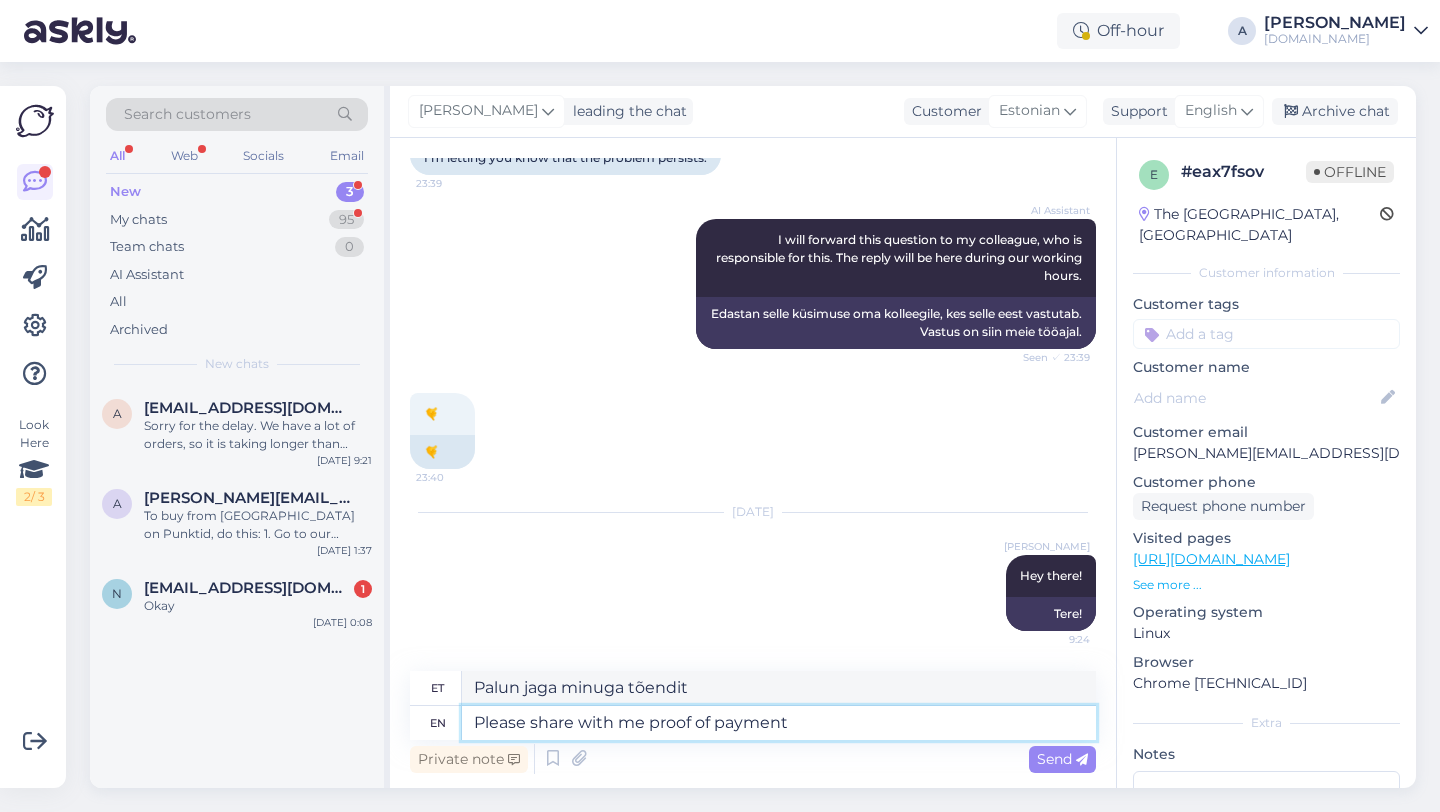 type on "Please share with me proof of payment i" 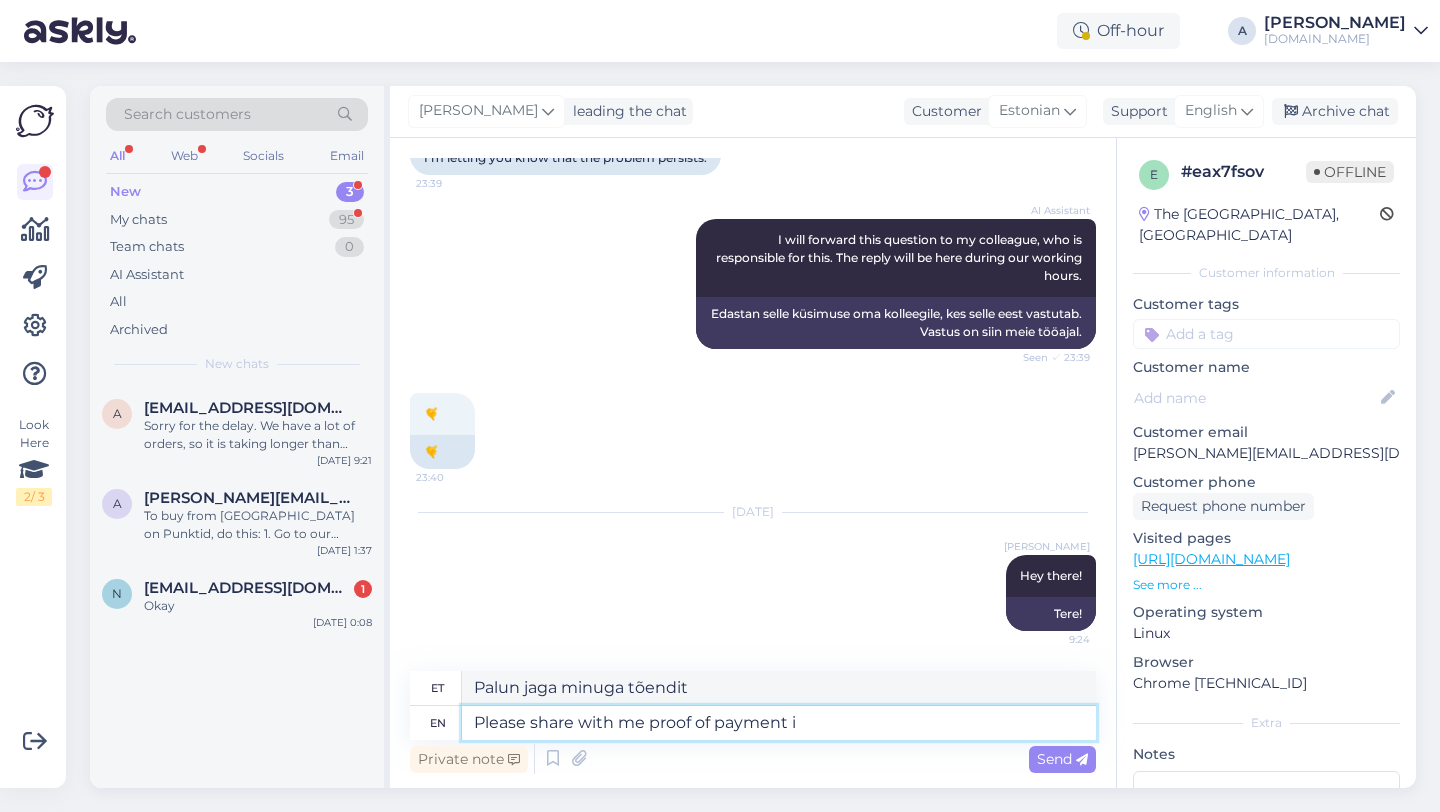 type on "Palun jagage minuga maksetõendit" 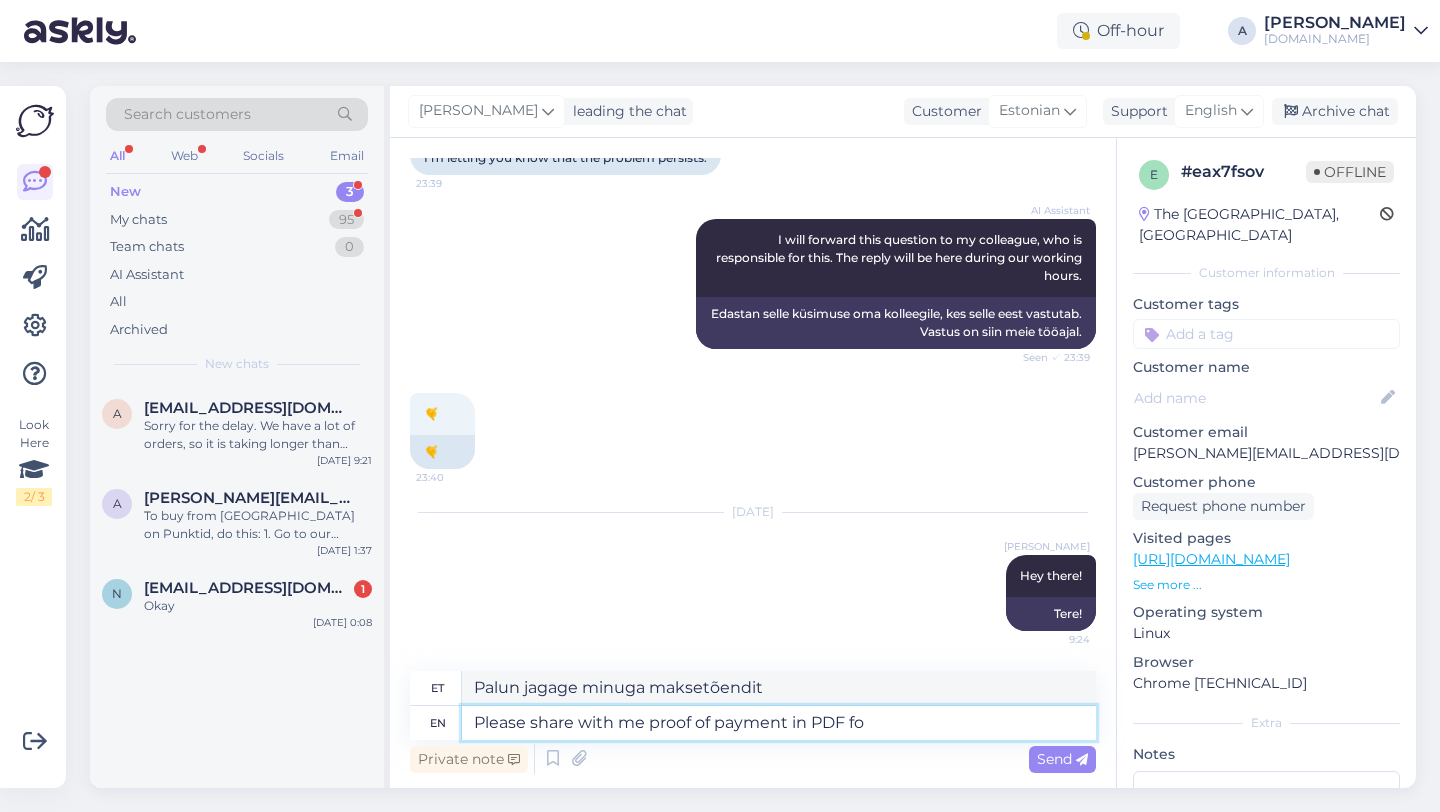 type on "Please share with me proof of payment in PDF for" 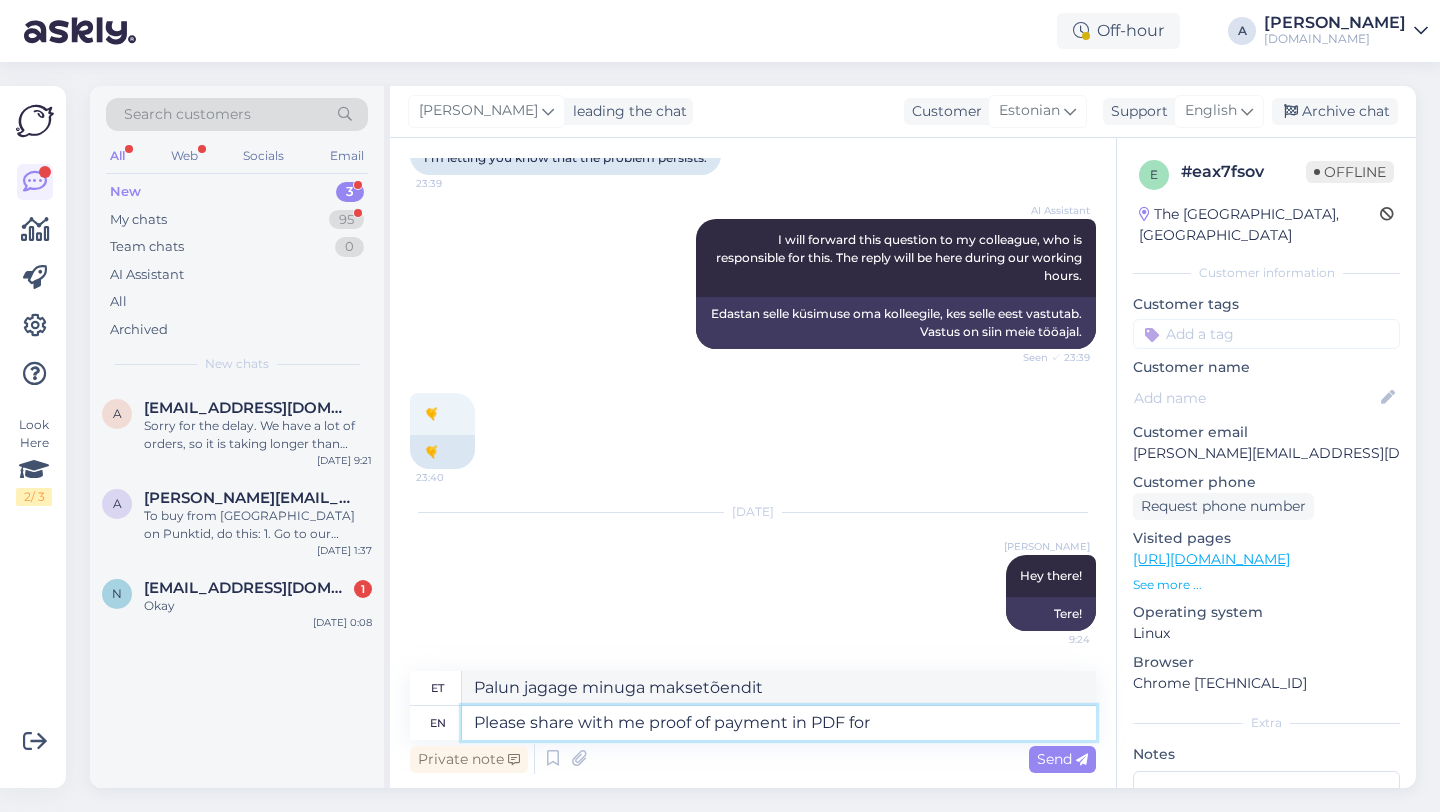 type on "Palun jagage minuga maksetõendit PDF-vormingus" 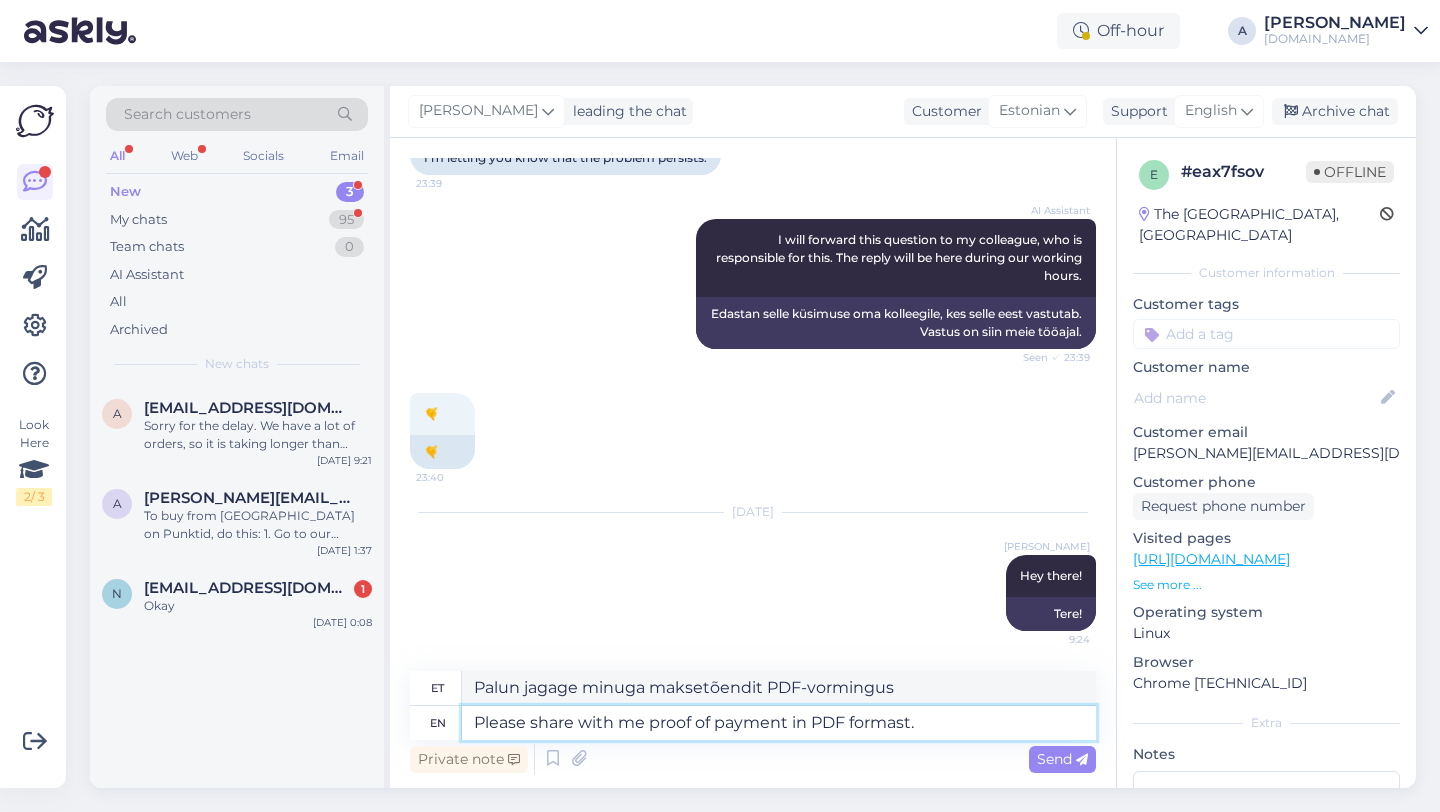 type on "Please share with me proof of payment in PDF formast" 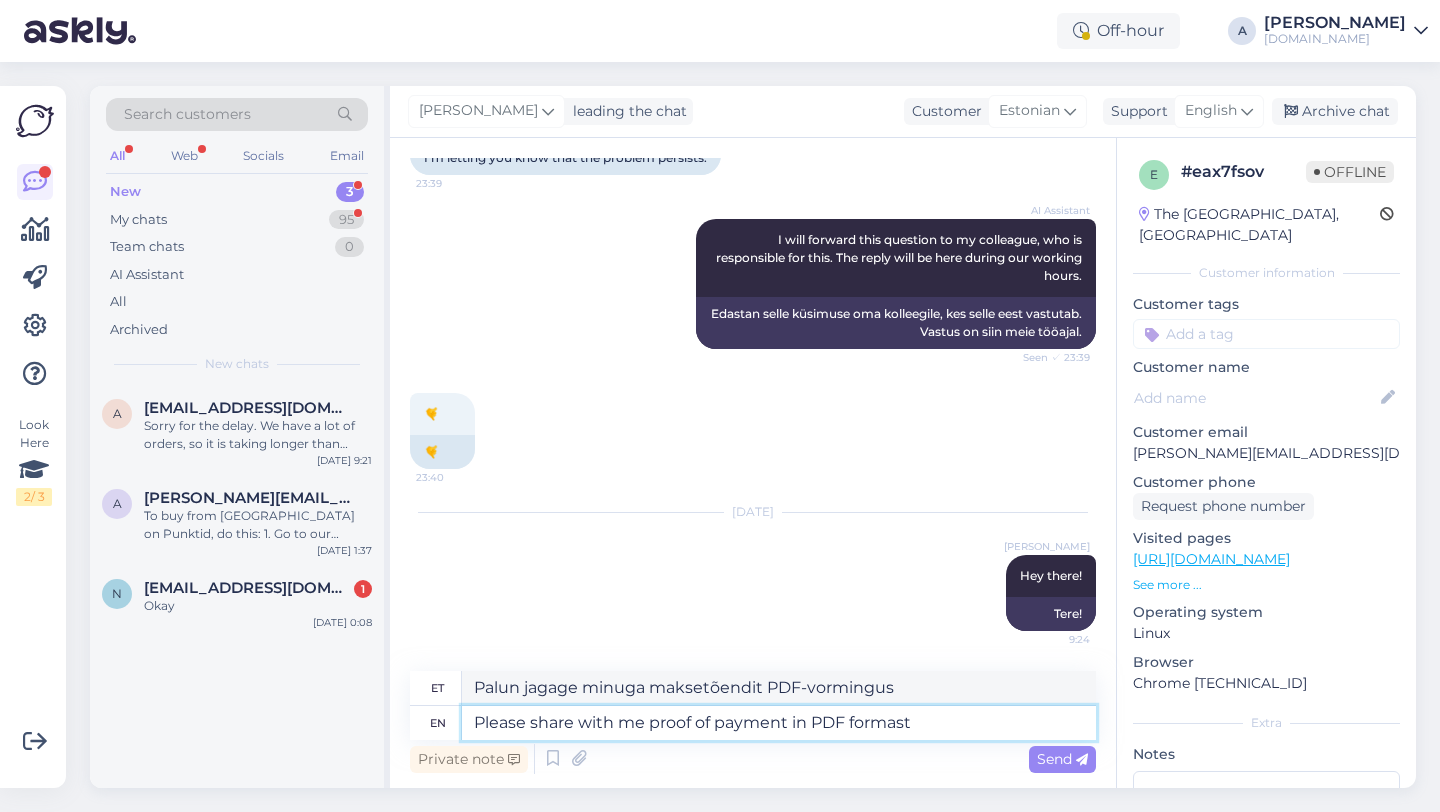 type on "Palun jagage minuga maksetõendit PDF-vormingus." 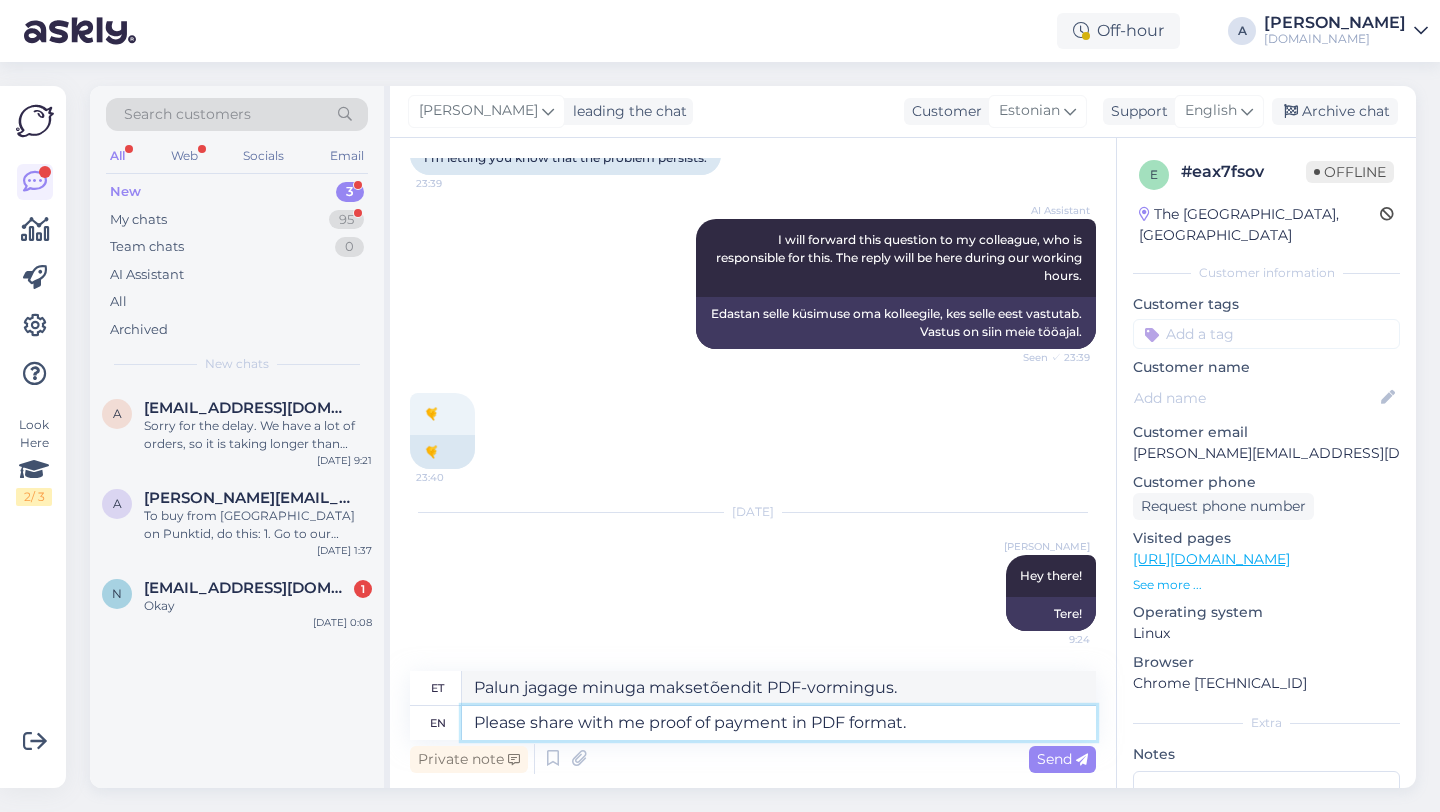 type on "Please share with me proof of payment in PDF format." 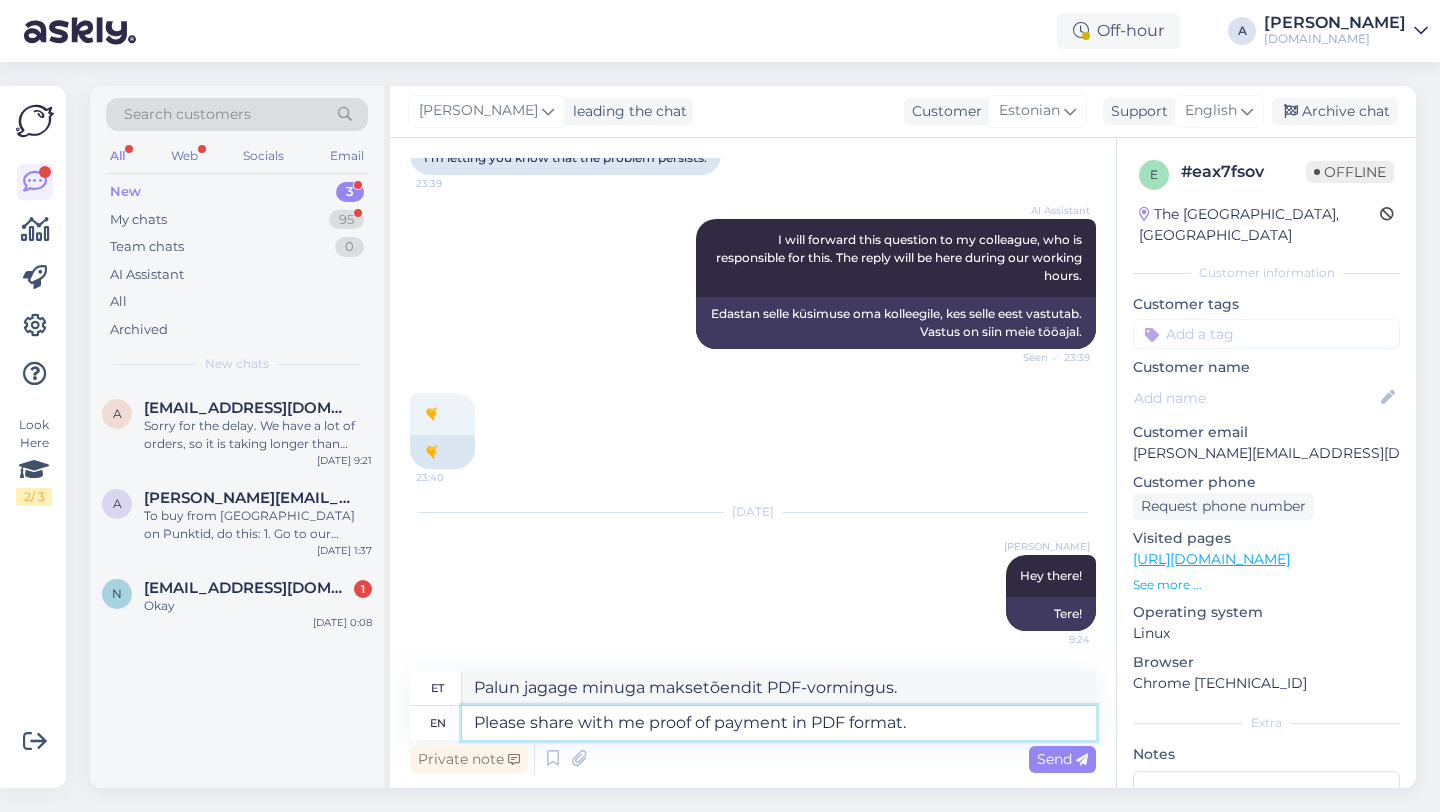 type 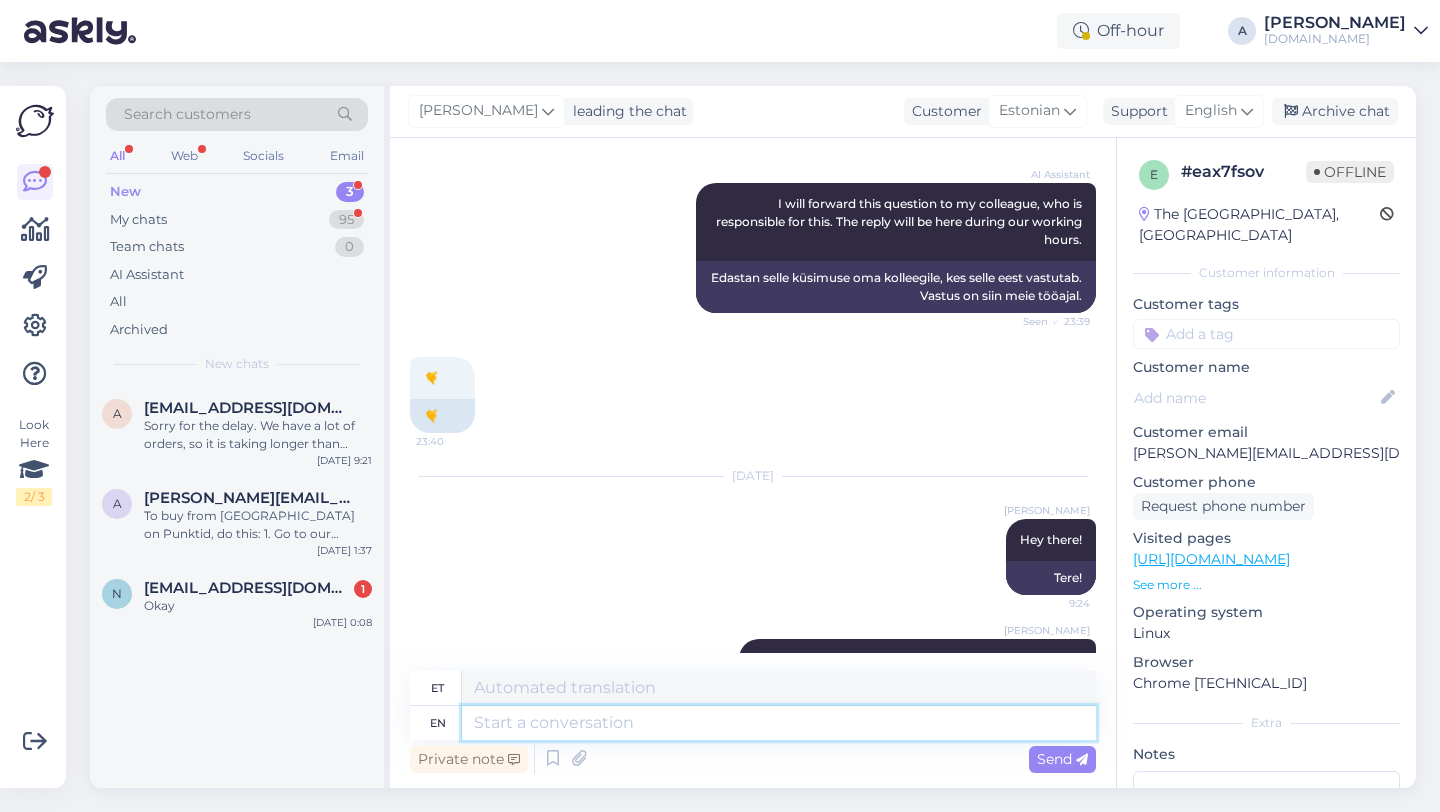 scroll, scrollTop: 945, scrollLeft: 0, axis: vertical 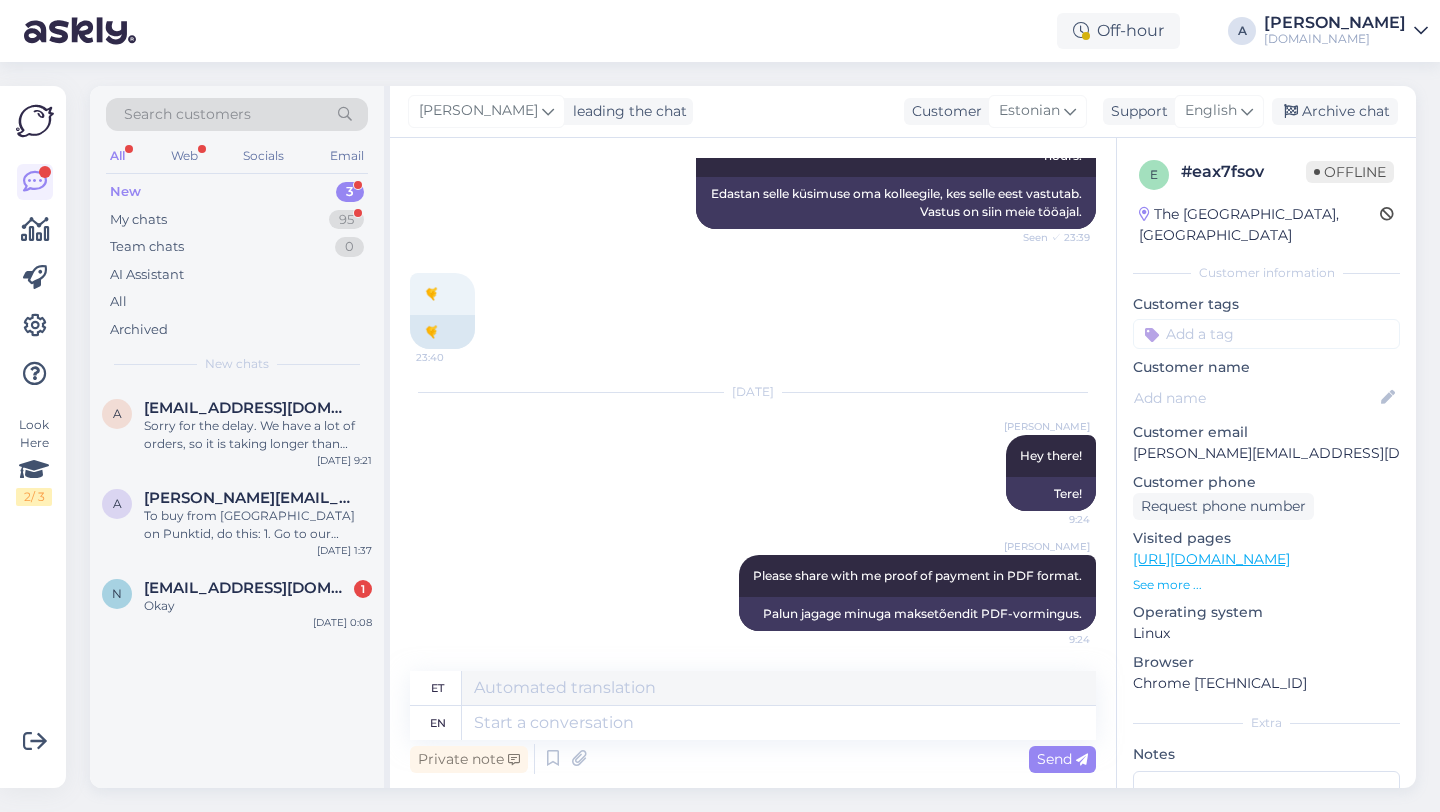 click at bounding box center [1266, 334] 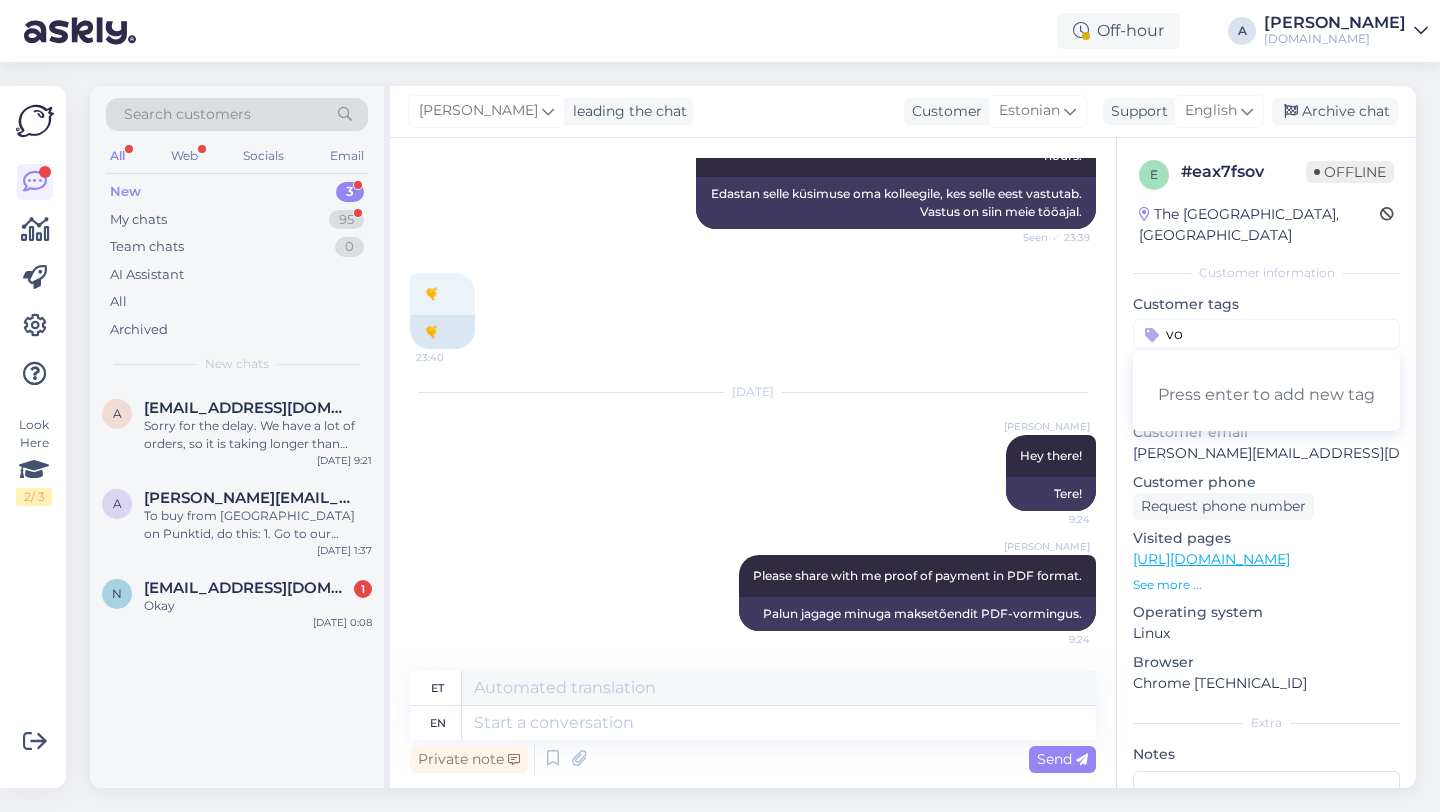 type on "v" 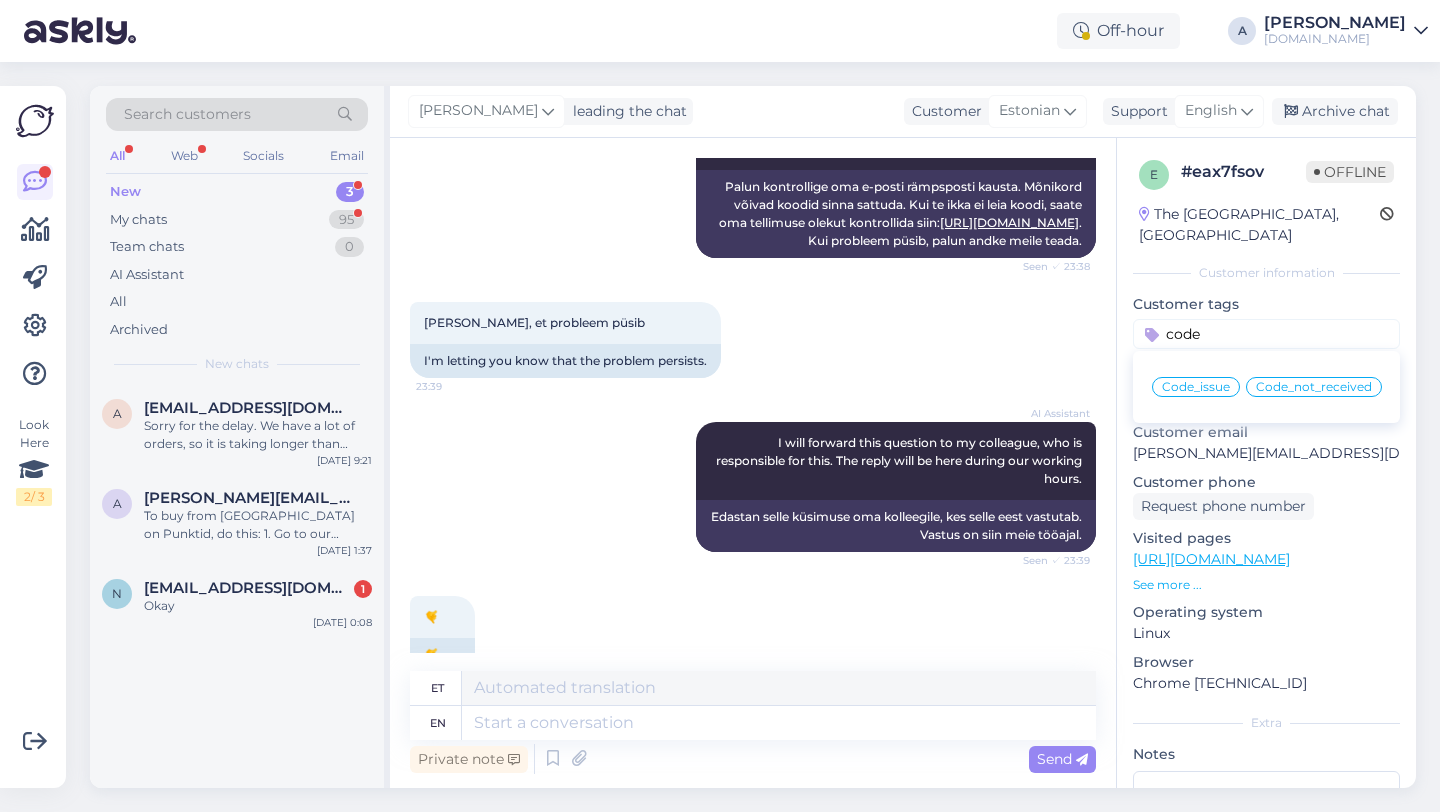 scroll, scrollTop: 367, scrollLeft: 0, axis: vertical 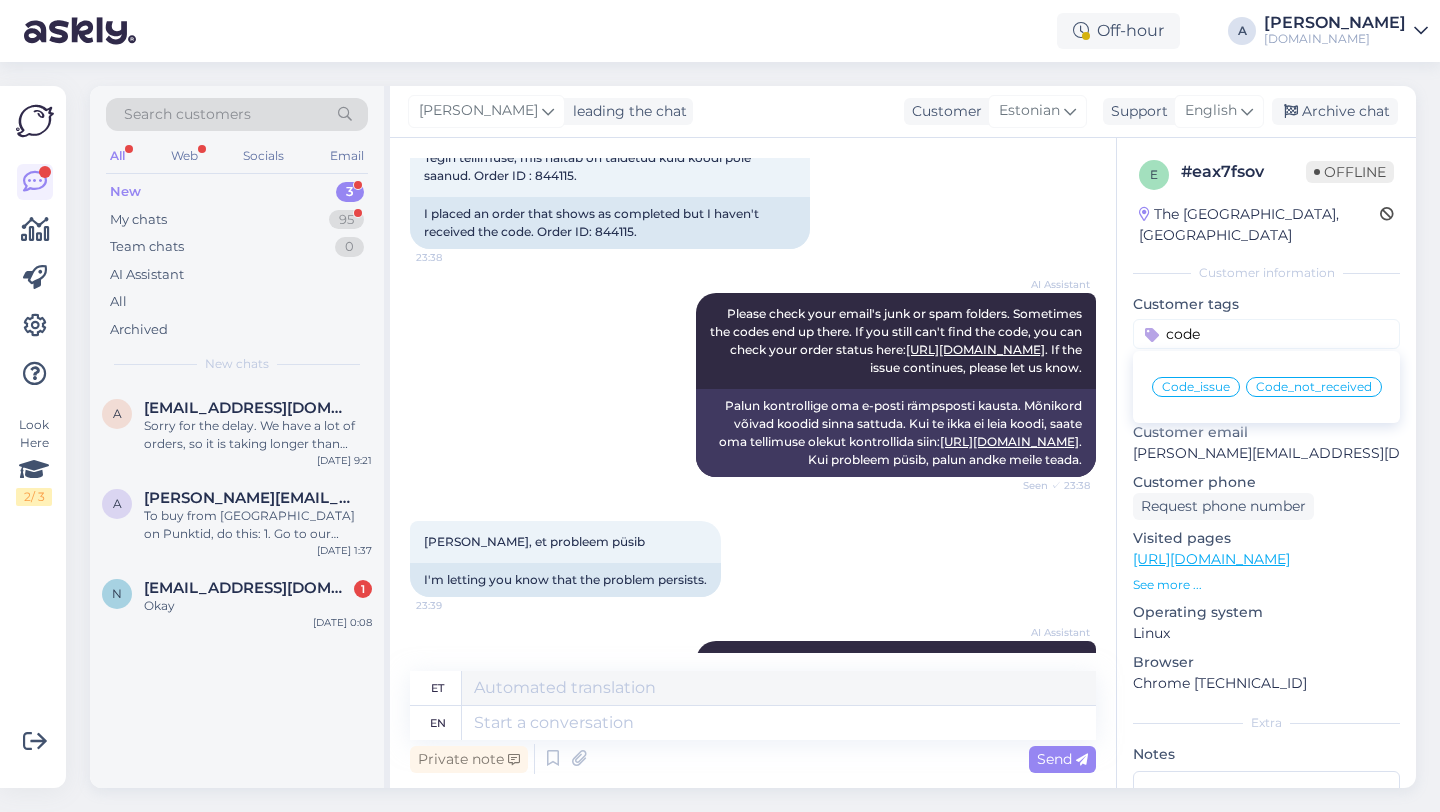 type on "code" 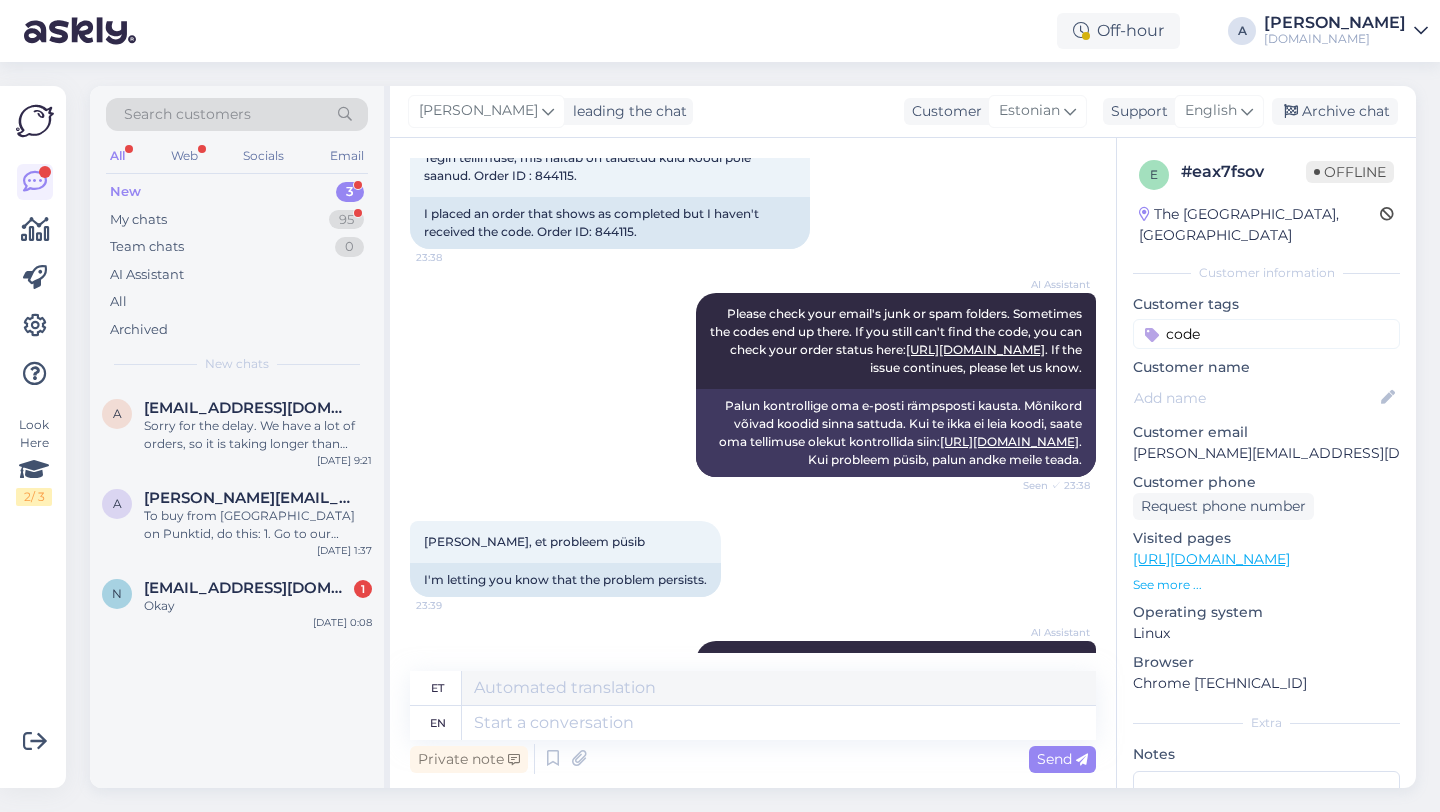 type 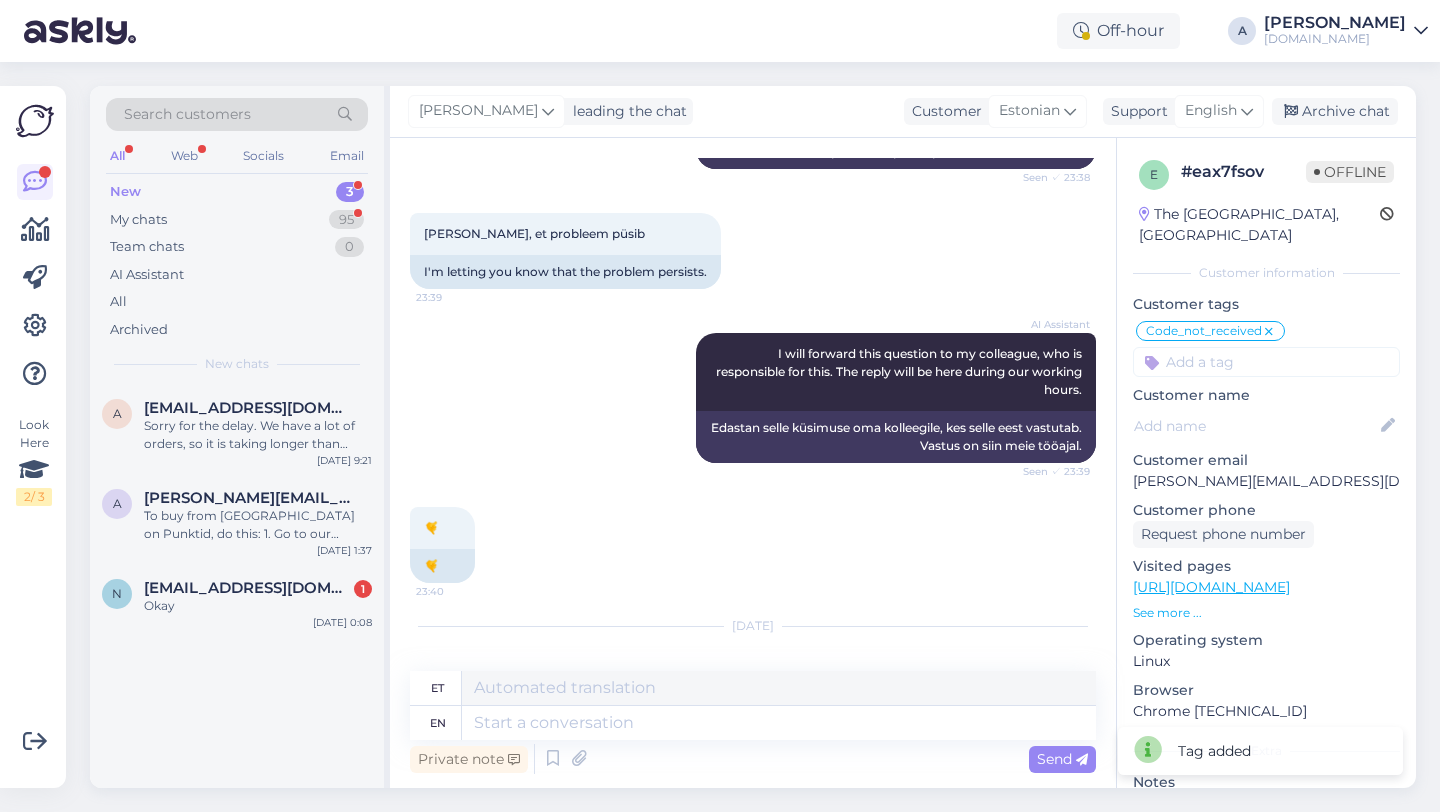 scroll, scrollTop: 945, scrollLeft: 0, axis: vertical 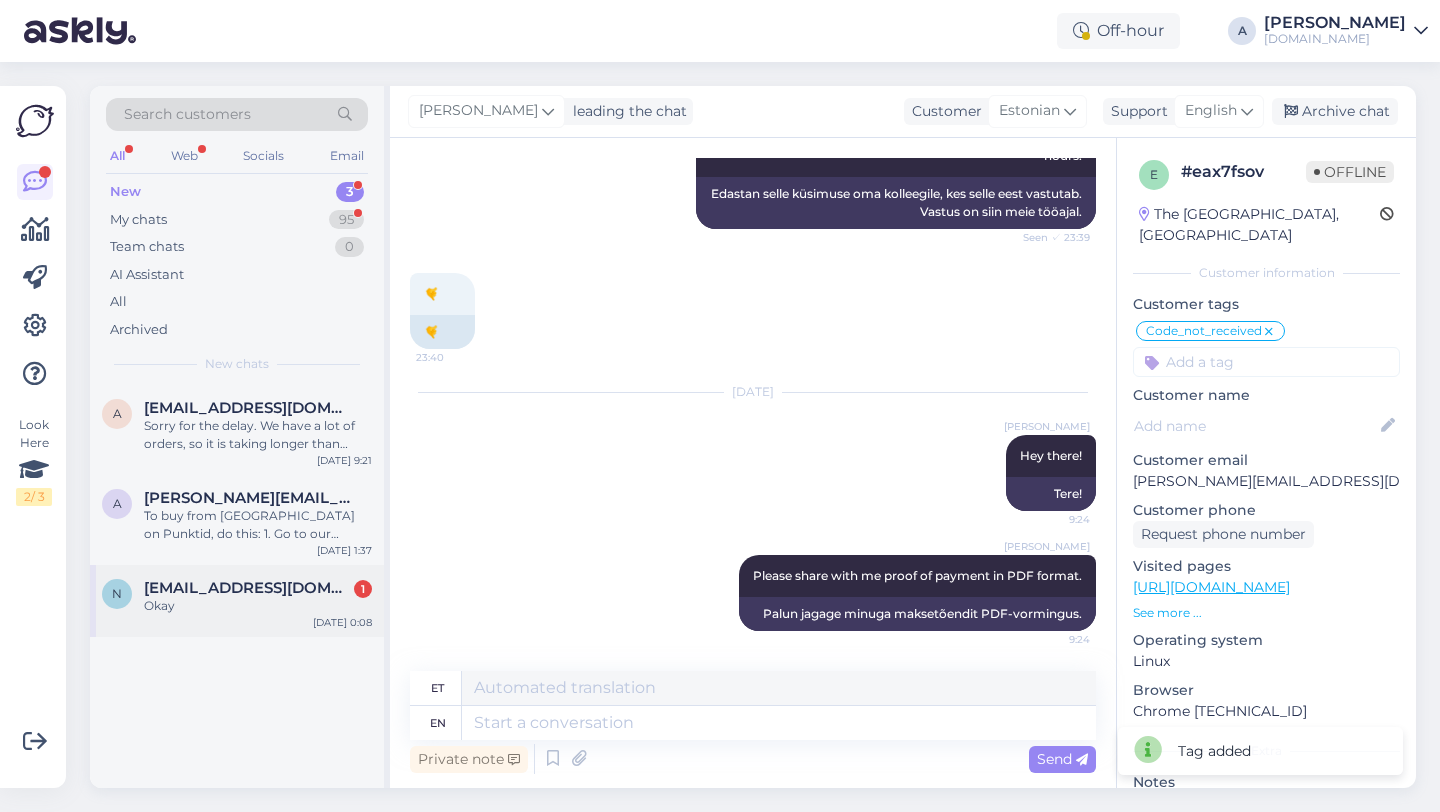 click on "Okay" at bounding box center [258, 606] 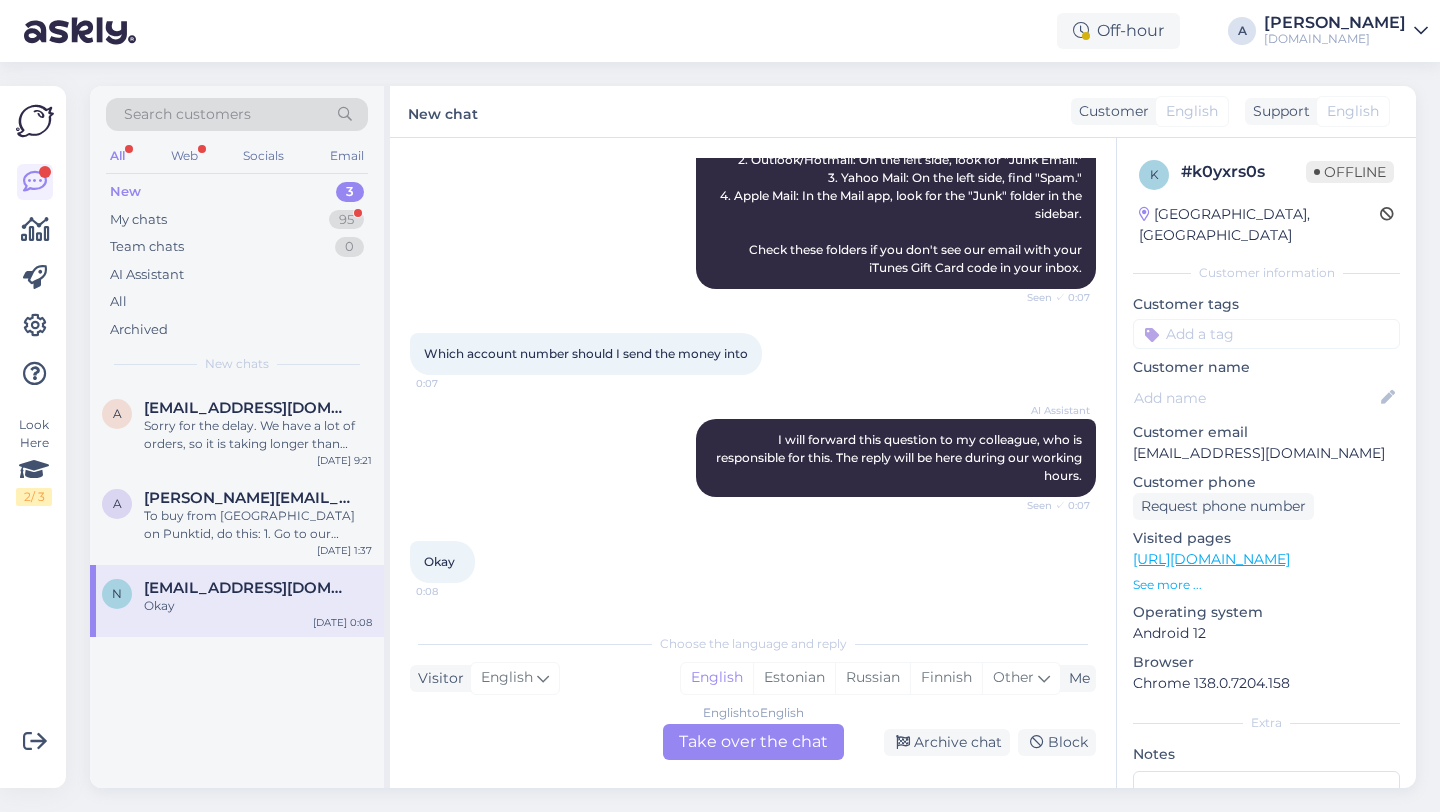 scroll, scrollTop: 1971, scrollLeft: 0, axis: vertical 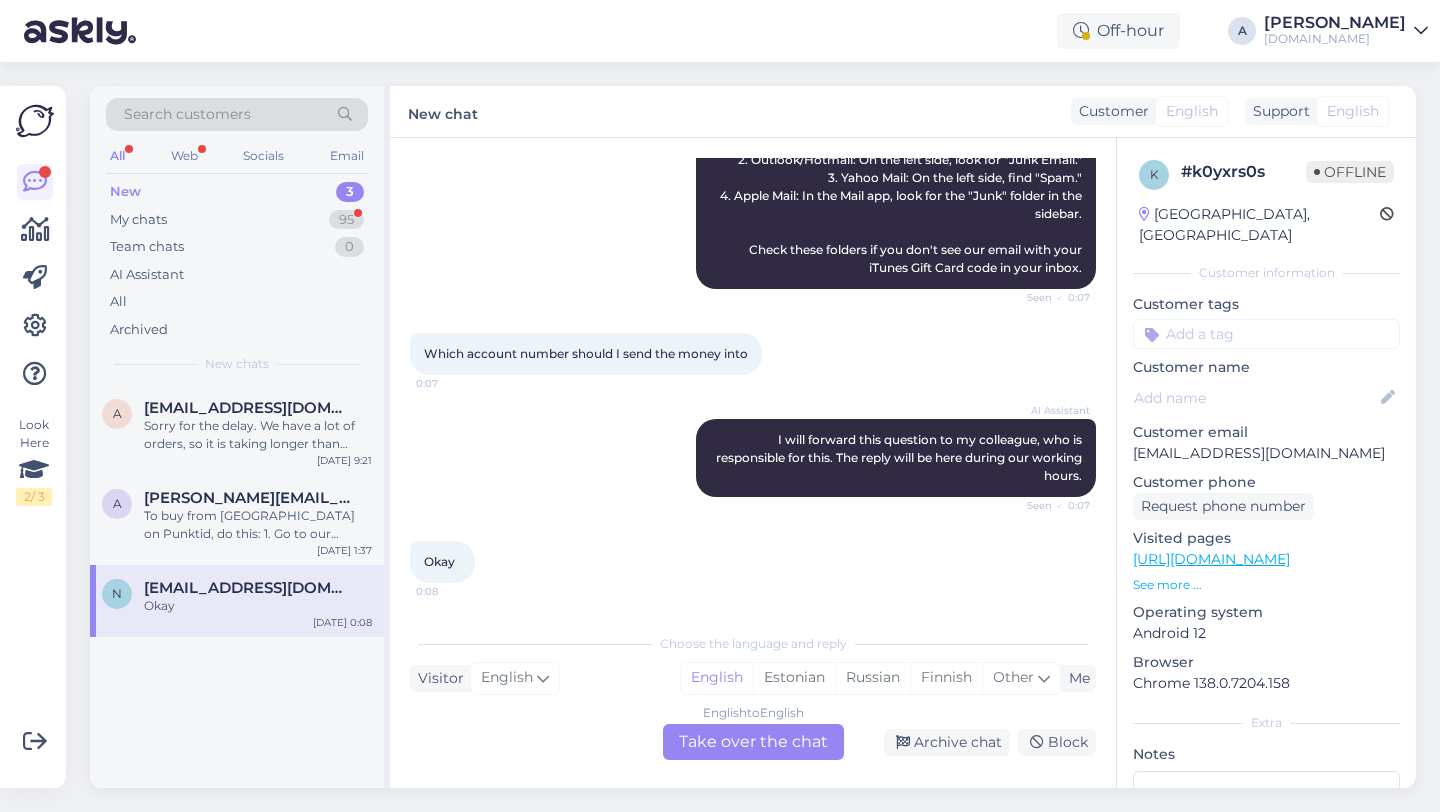 click on "English  to  English Take over the chat" at bounding box center [753, 742] 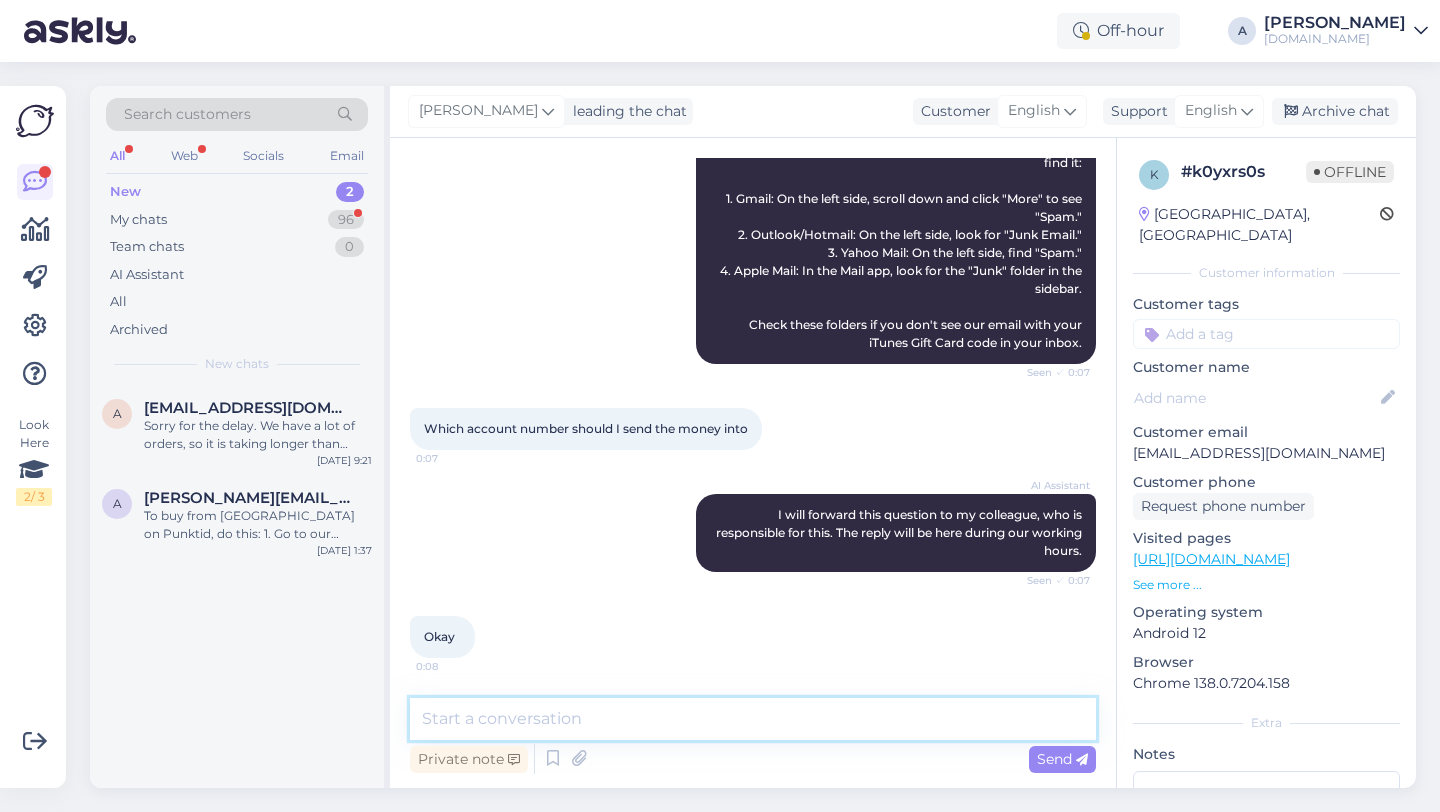 click at bounding box center (753, 719) 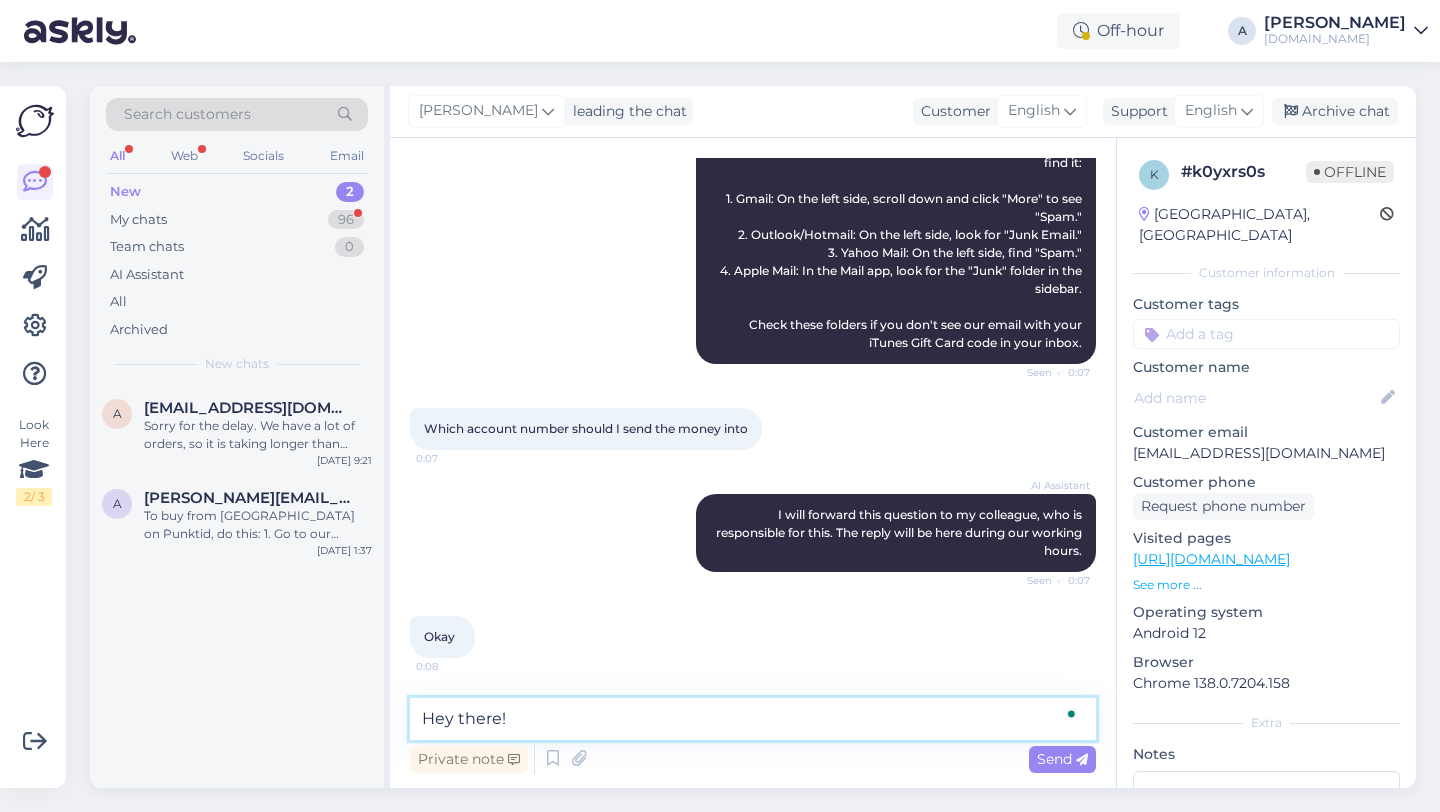 type on "Hey there!" 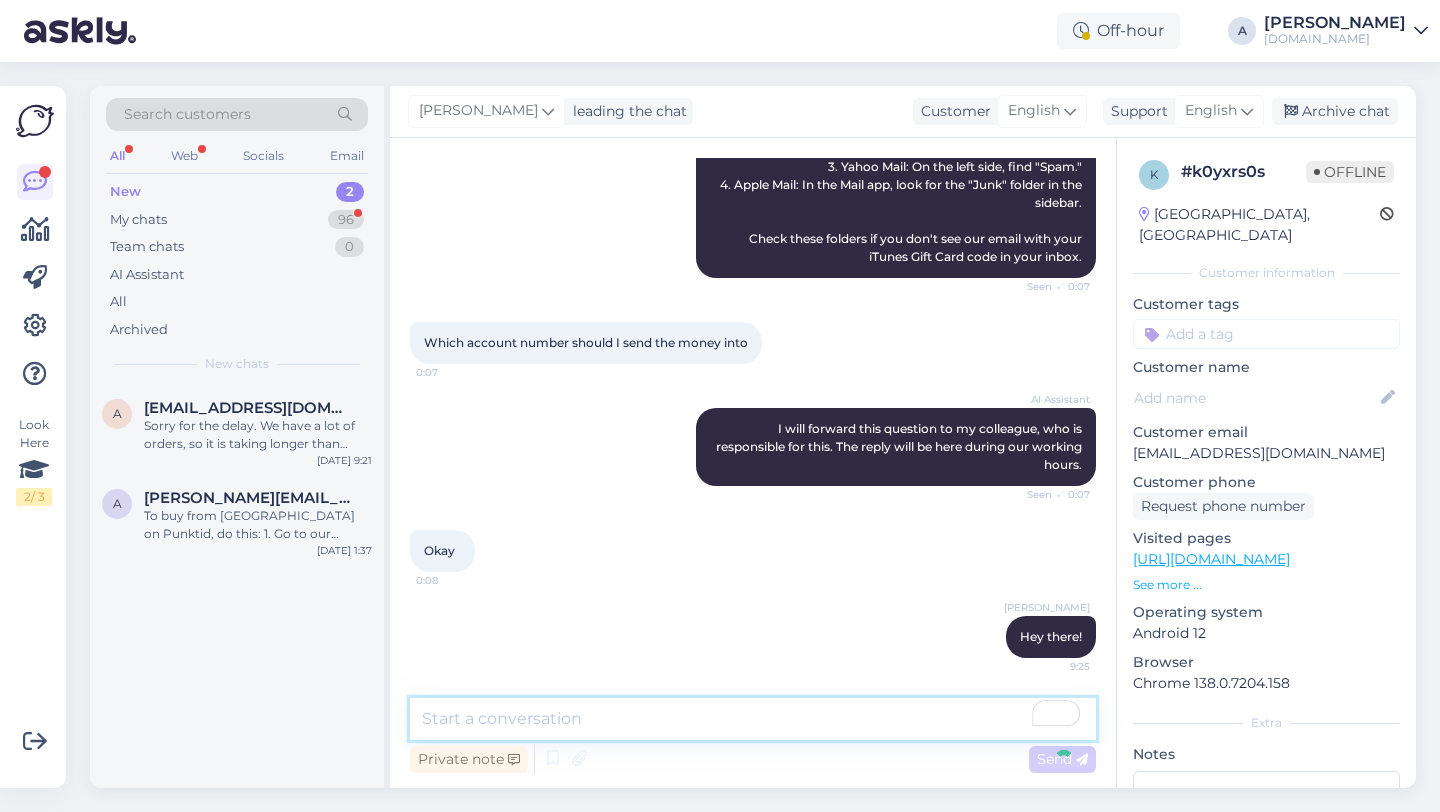 scroll, scrollTop: 1982, scrollLeft: 0, axis: vertical 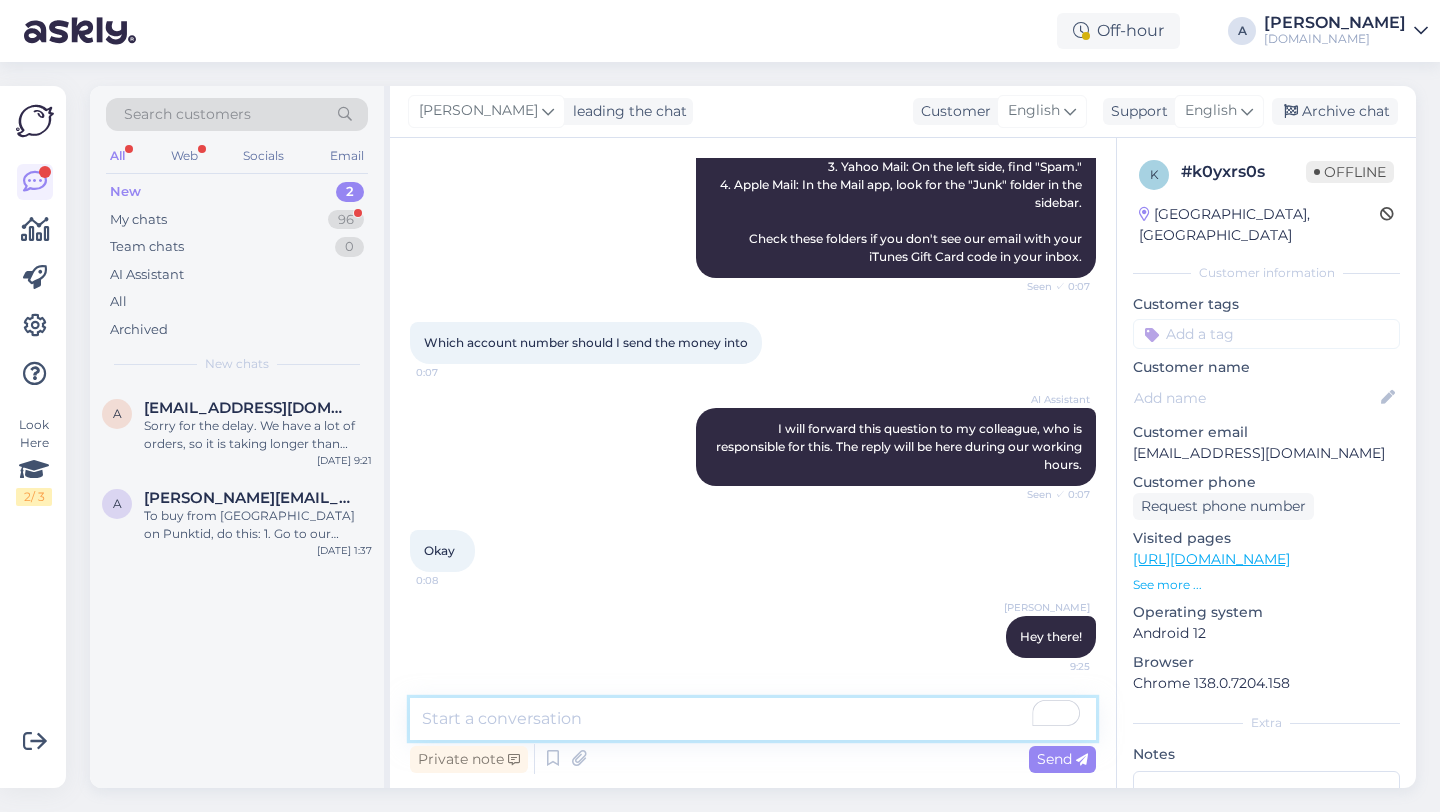 click at bounding box center (753, 719) 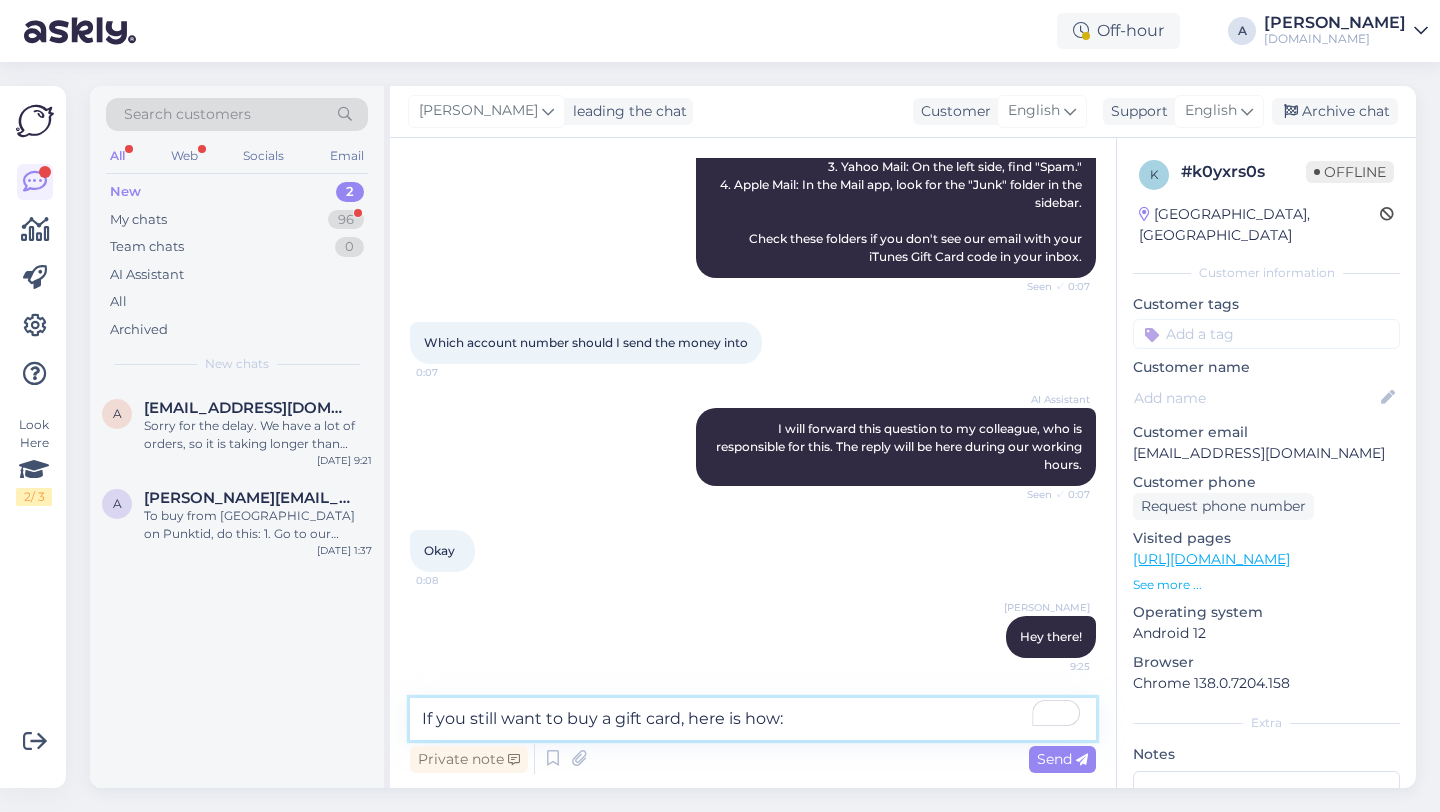 scroll, scrollTop: 125, scrollLeft: 0, axis: vertical 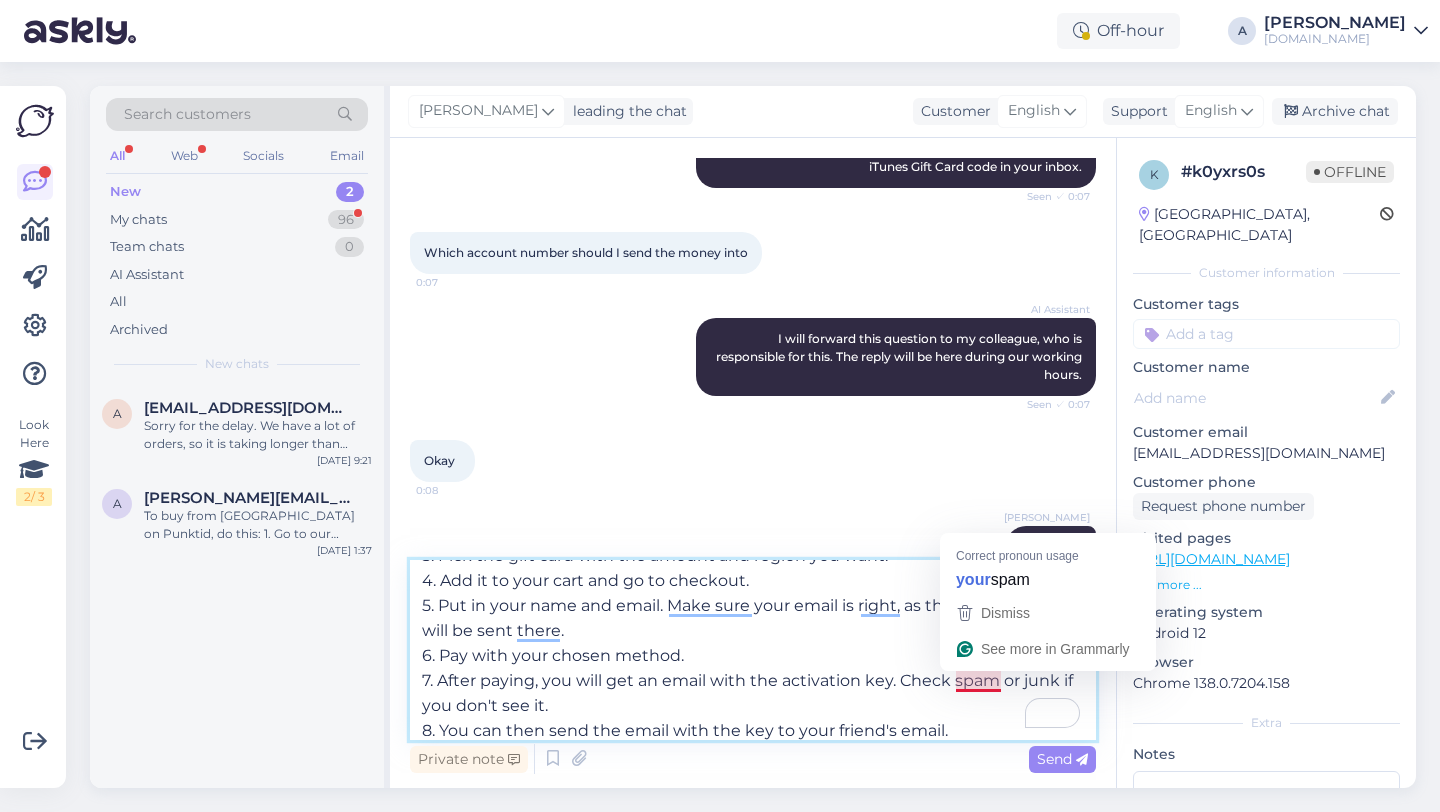 click on "If you still want to buy a gift card, here is how:
1. Go to the Punktid website.
2. Find the gift cards section.
3. Pick the gift card with the amount and region you want.
4. Add it to your cart and go to checkout.
5. Put in your name and email. Make sure your email is right, as the activation key will be sent there.
6. Pay with your chosen method.
7. After paying, you will get an email with the activation key. Check spam or junk if you don't see it.
8. You can then send the email with the key to your friend's email." at bounding box center (753, 650) 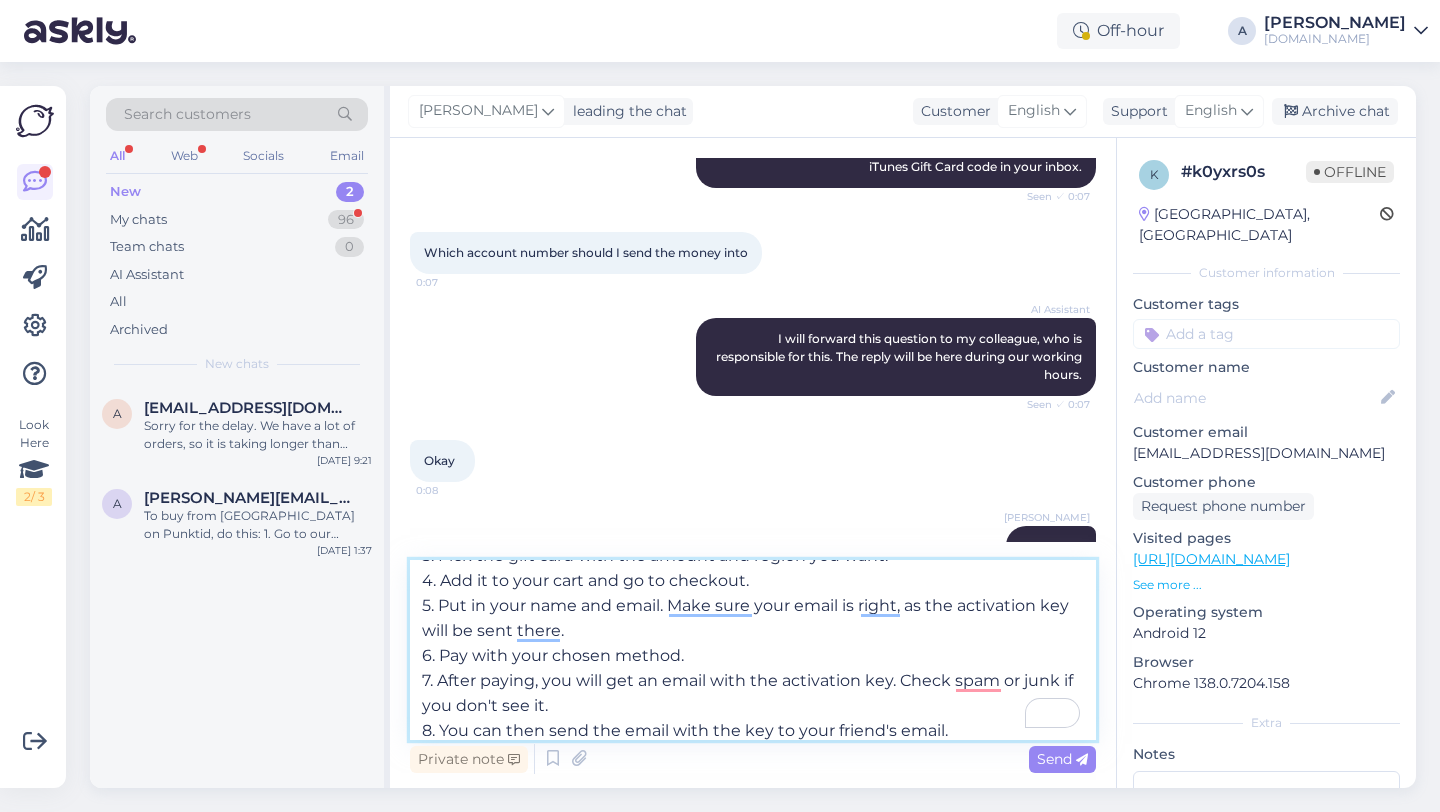 scroll, scrollTop: 136, scrollLeft: 0, axis: vertical 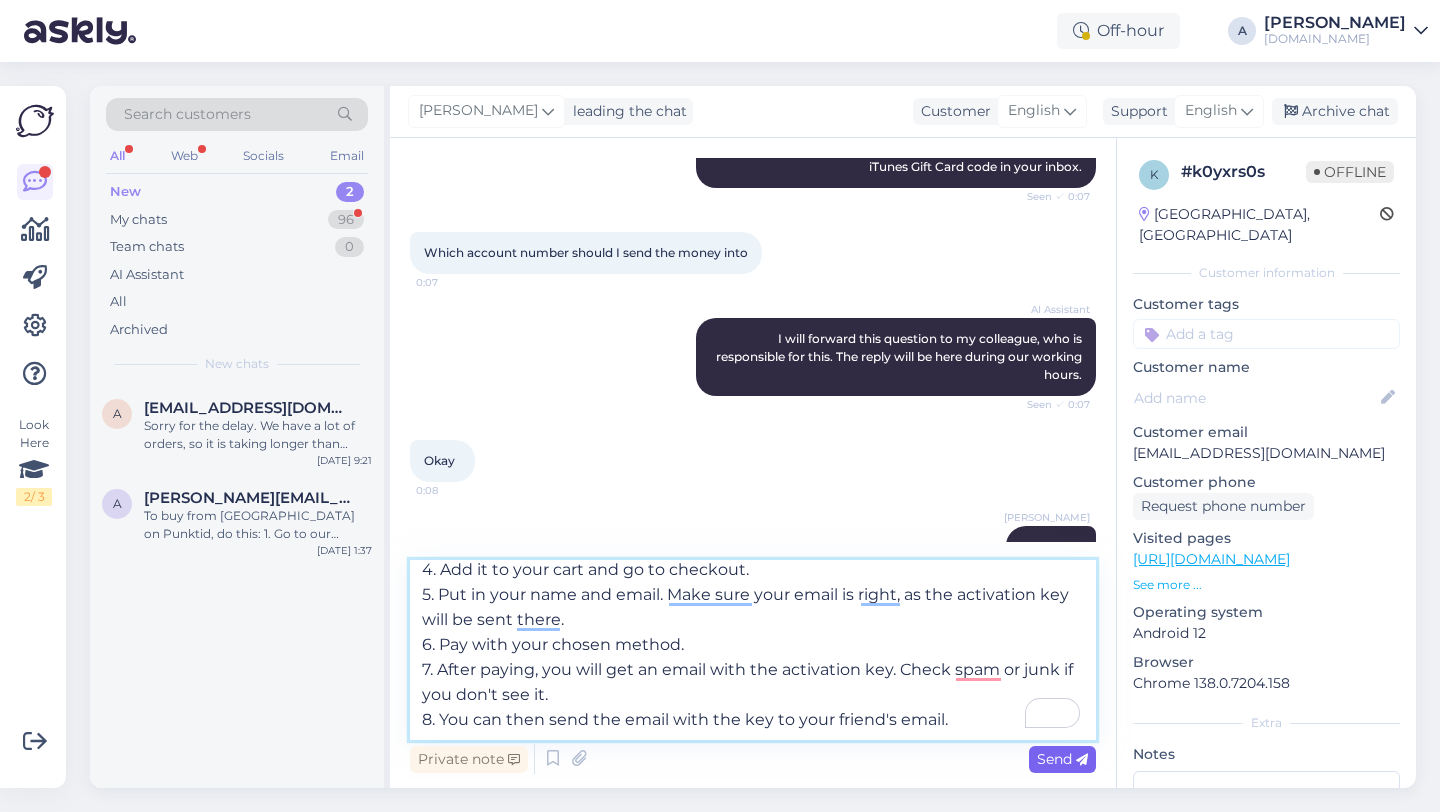 type on "If you still want to buy a gift card, here is how:
1. Go to the Punktid website.
2. Find the gift cards section.
3. Pick the gift card with the amount and region you want.
4. Add it to your cart and go to checkout.
5. Put in your name and email. Make sure your email is right, as the activation key will be sent there.
6. Pay with your chosen method.
7. After paying, you will get an email with the activation key. Check spam or junk if you don't see it.
8. You can then send the email with the key to your friend's email." 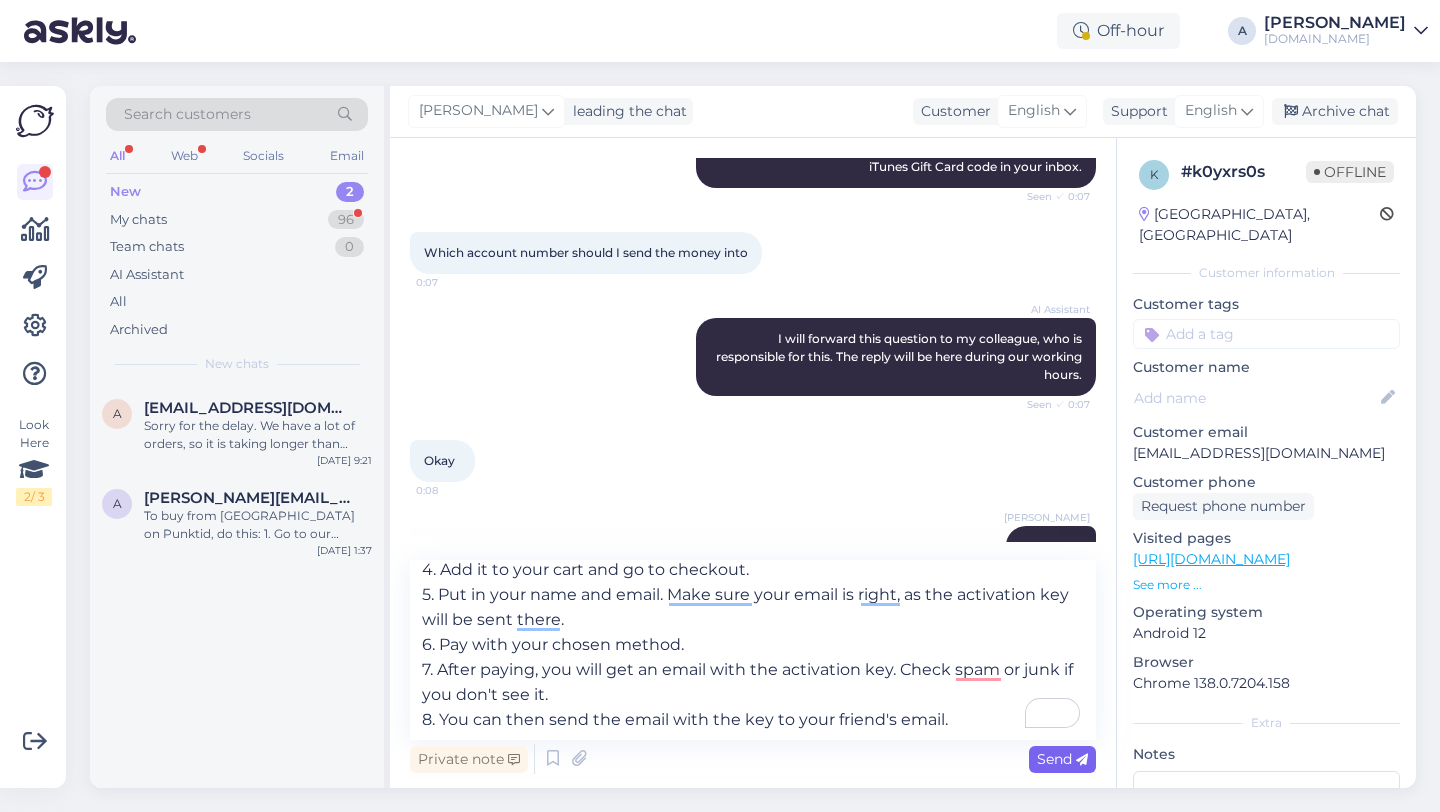 click on "Send" at bounding box center (1062, 759) 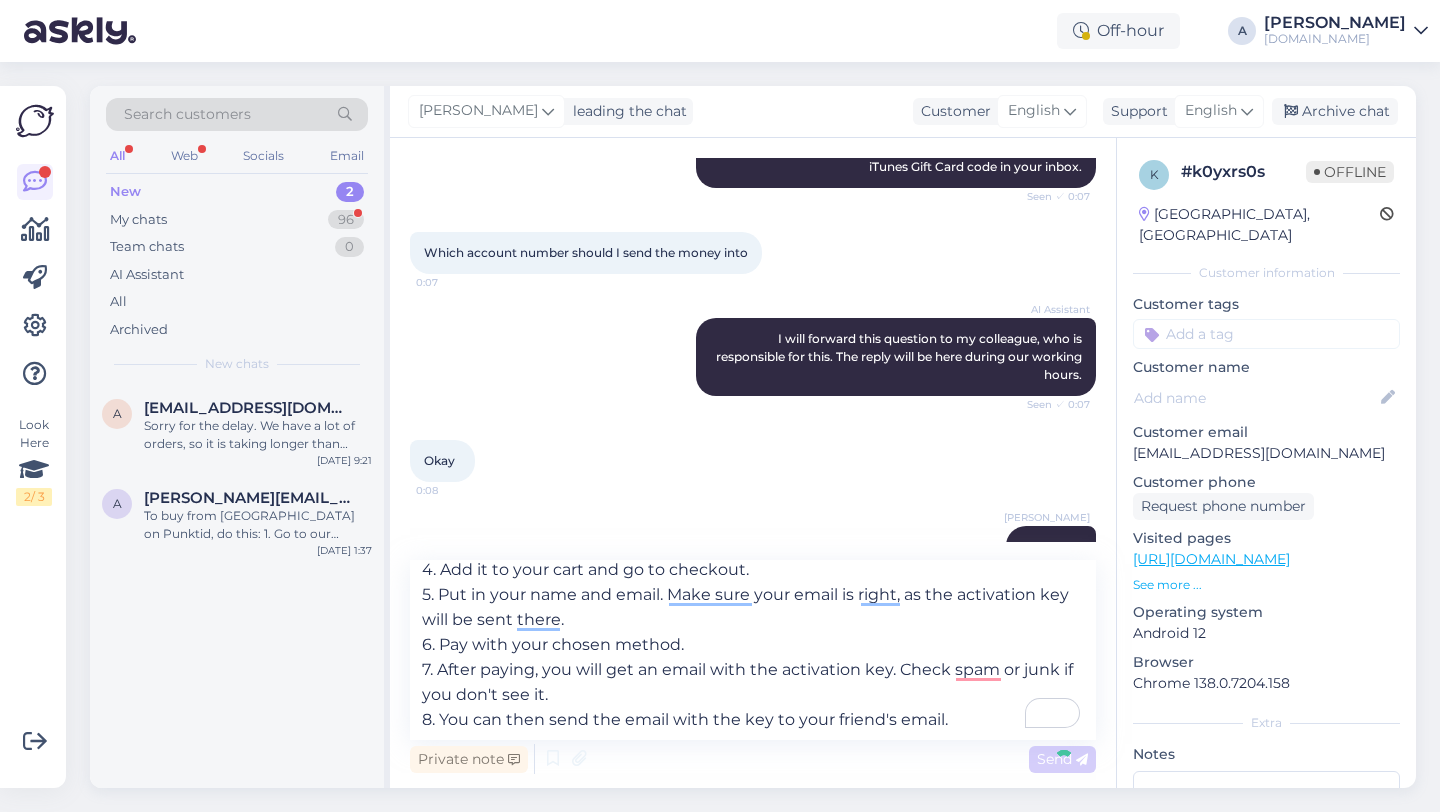 type 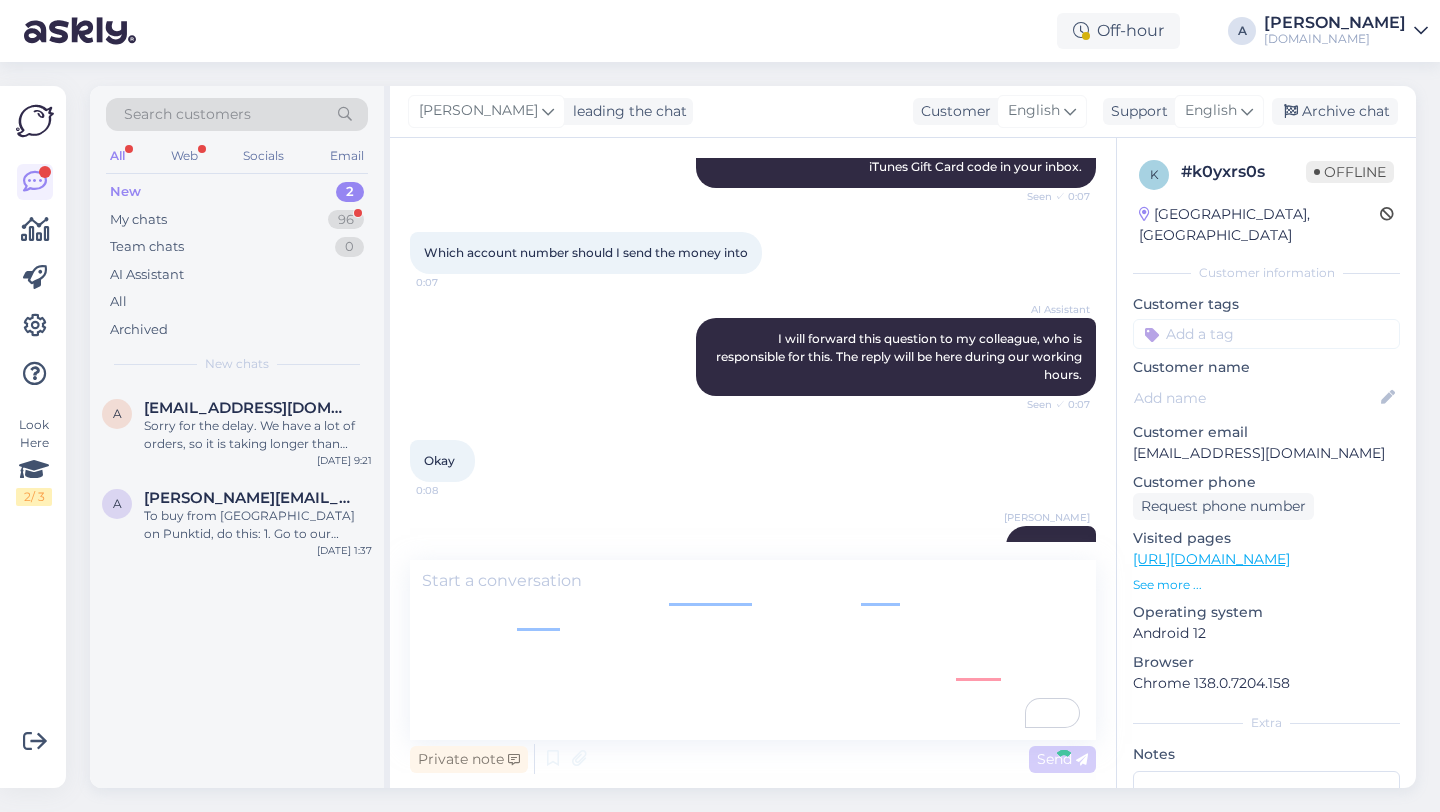 scroll, scrollTop: 2284, scrollLeft: 0, axis: vertical 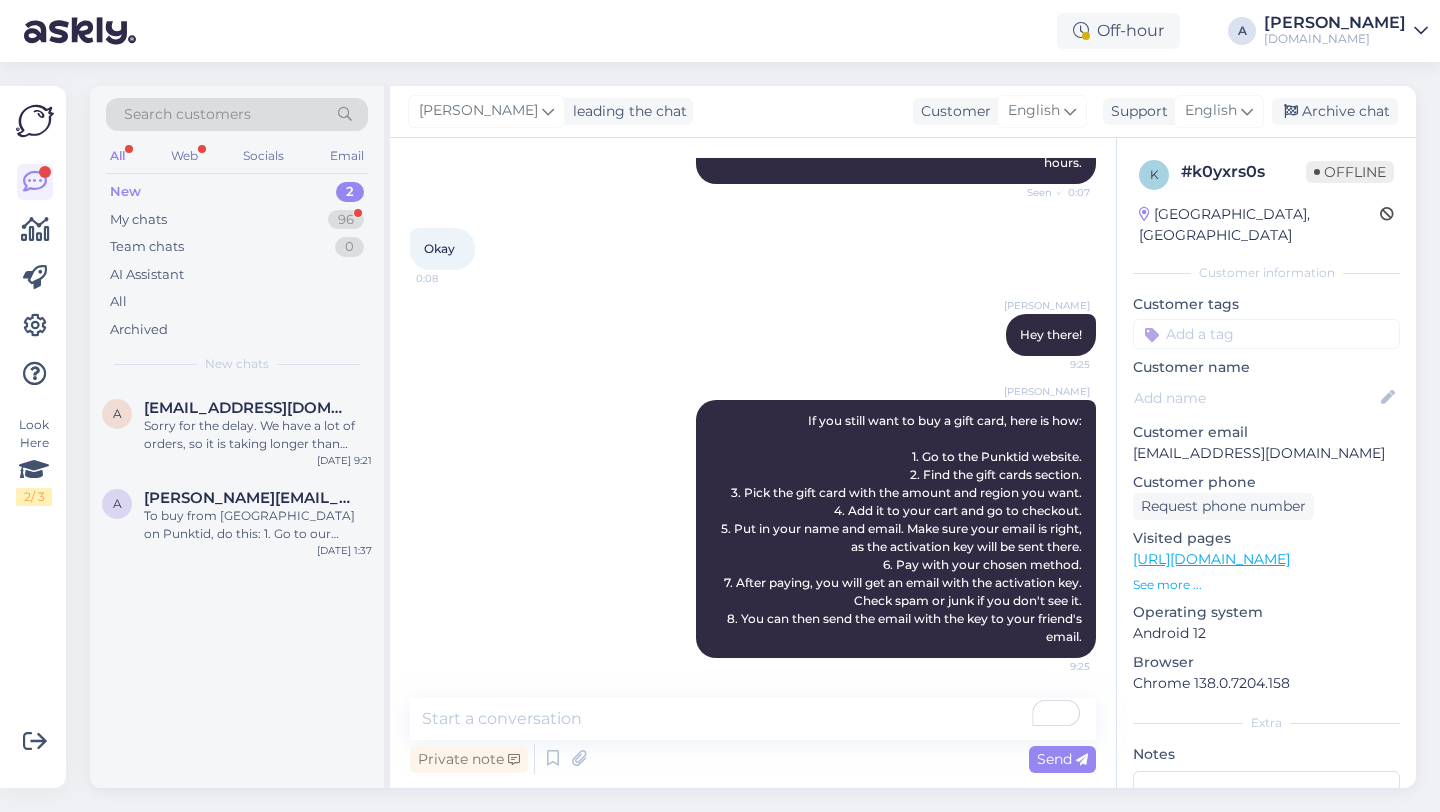 click at bounding box center (1266, 334) 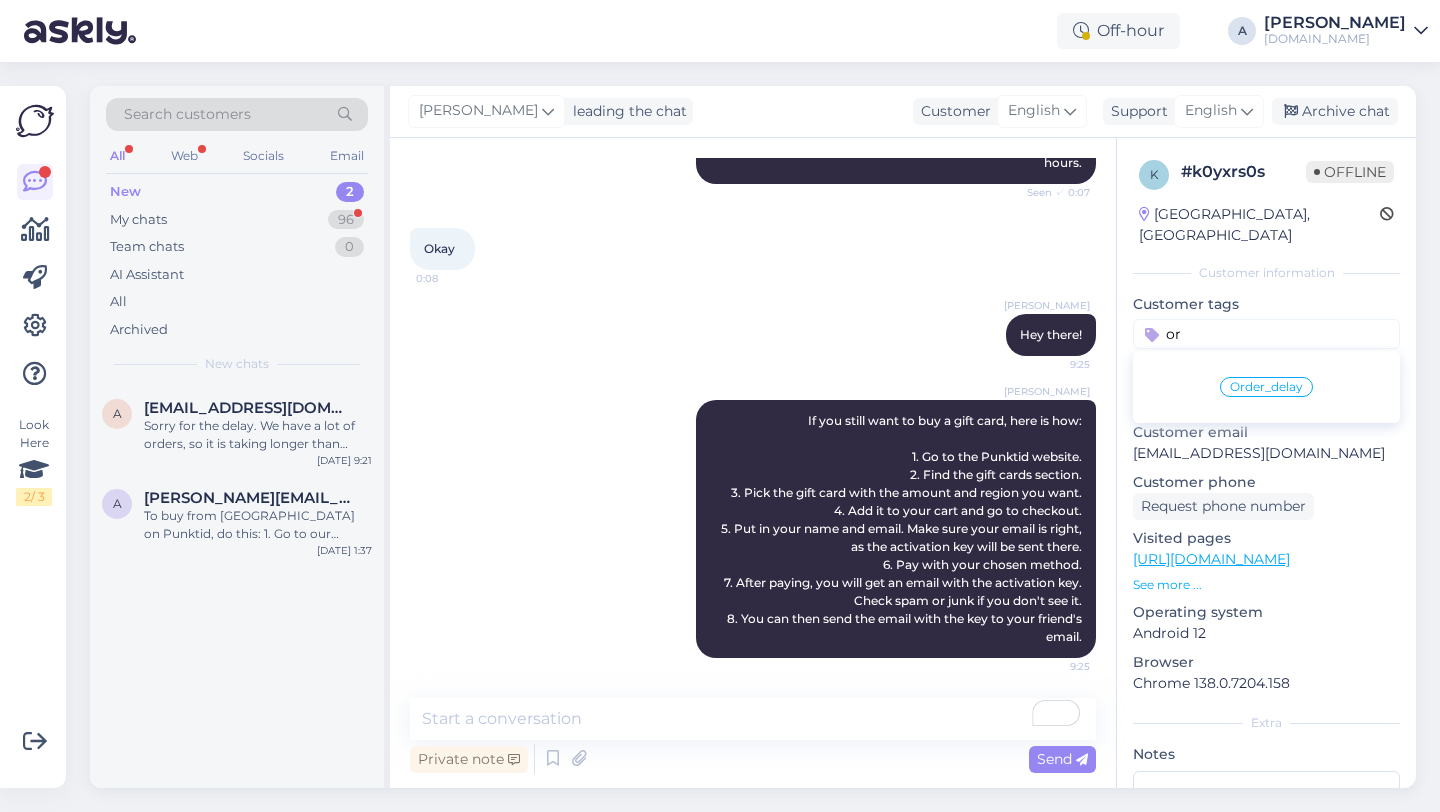 type on "o" 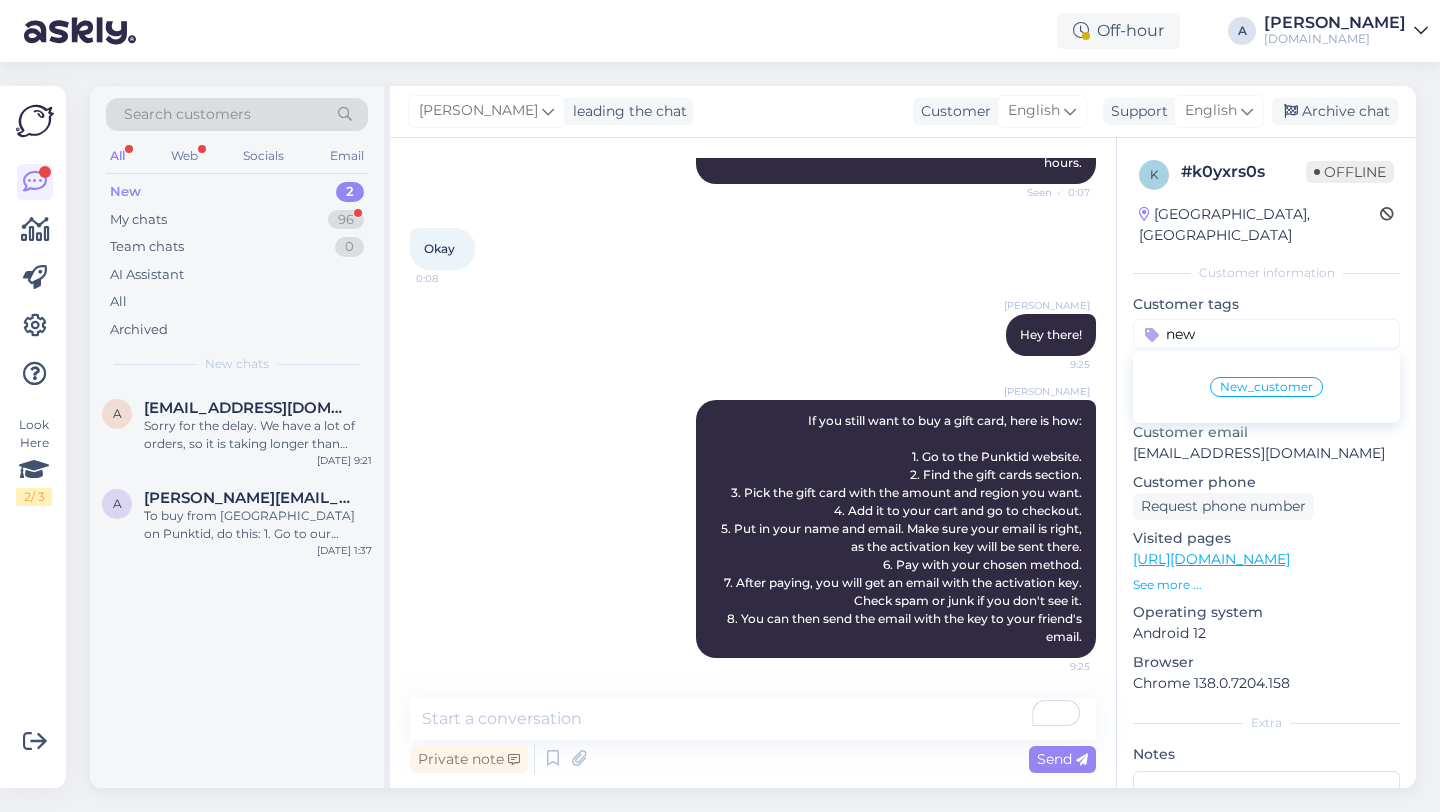 type on "new" 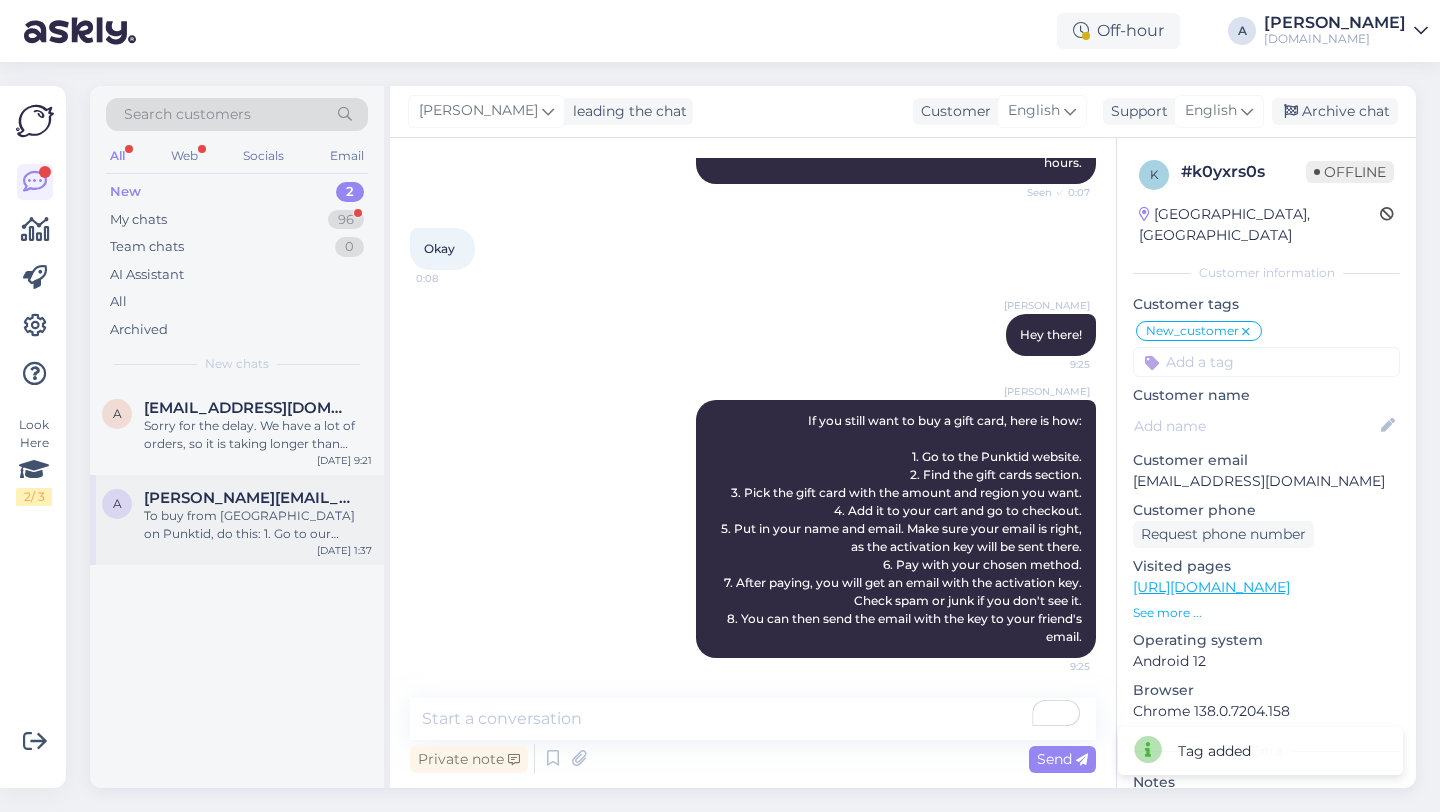 click on "To buy from [GEOGRAPHIC_DATA] on Punktid, do this:
1. Go to our website.
2. Find the product you want. For example, a Peru Steam Gift Card like 50 PEN or 20 PEN.
3. Click on the product and add it to your cart.
4. Check your cart and go to checkout.
5. Enter your name and email. You don't need to register.
6. Pick a payment method. We don't take bank transfers. Check payment options by choosing your country on our site.
7. Pay for your order. After payment, we send a redemption key to your email.
8. Look in your email (and spam/junk folders) for the key and how to use it.
If you need help, just ask us." at bounding box center [258, 525] 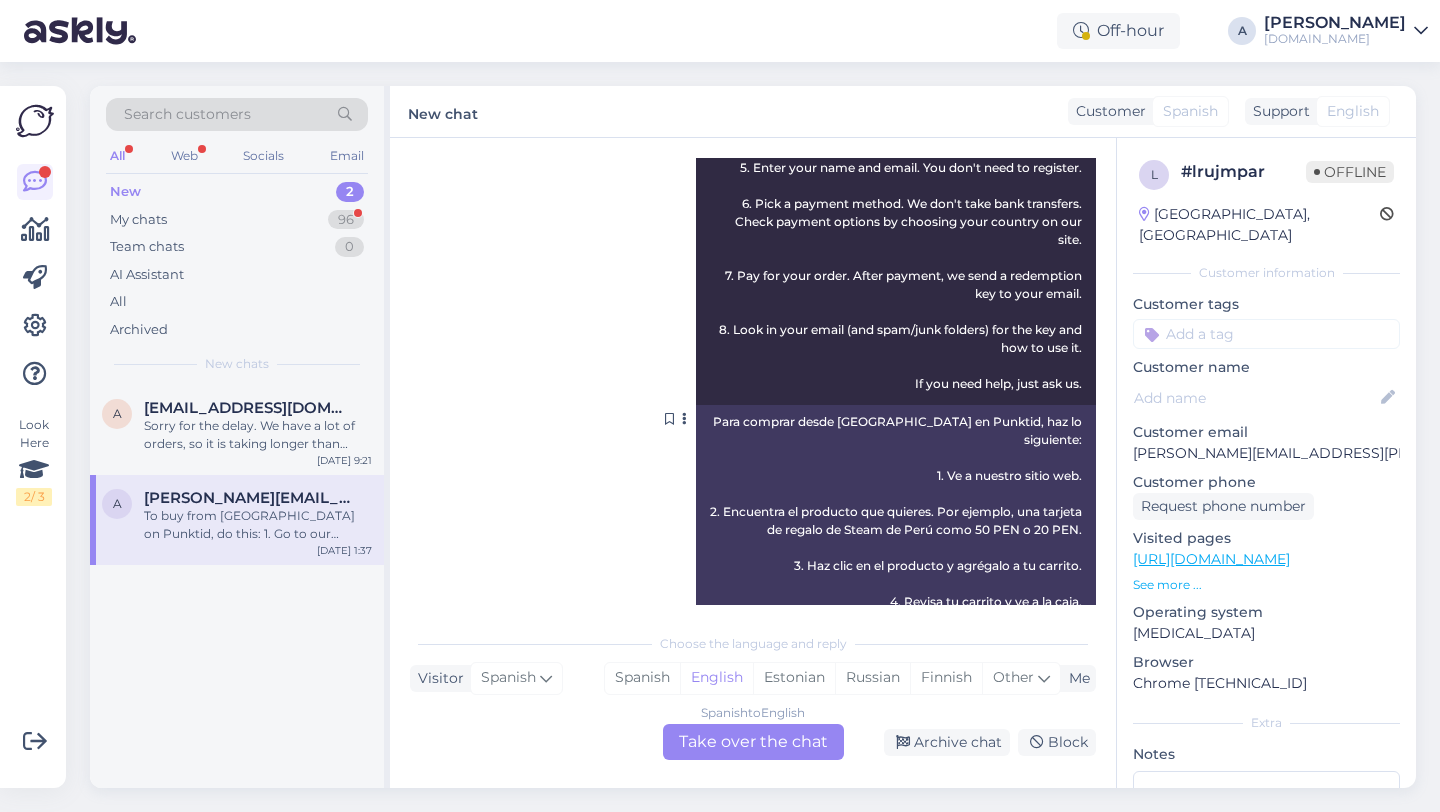 scroll, scrollTop: 723, scrollLeft: 0, axis: vertical 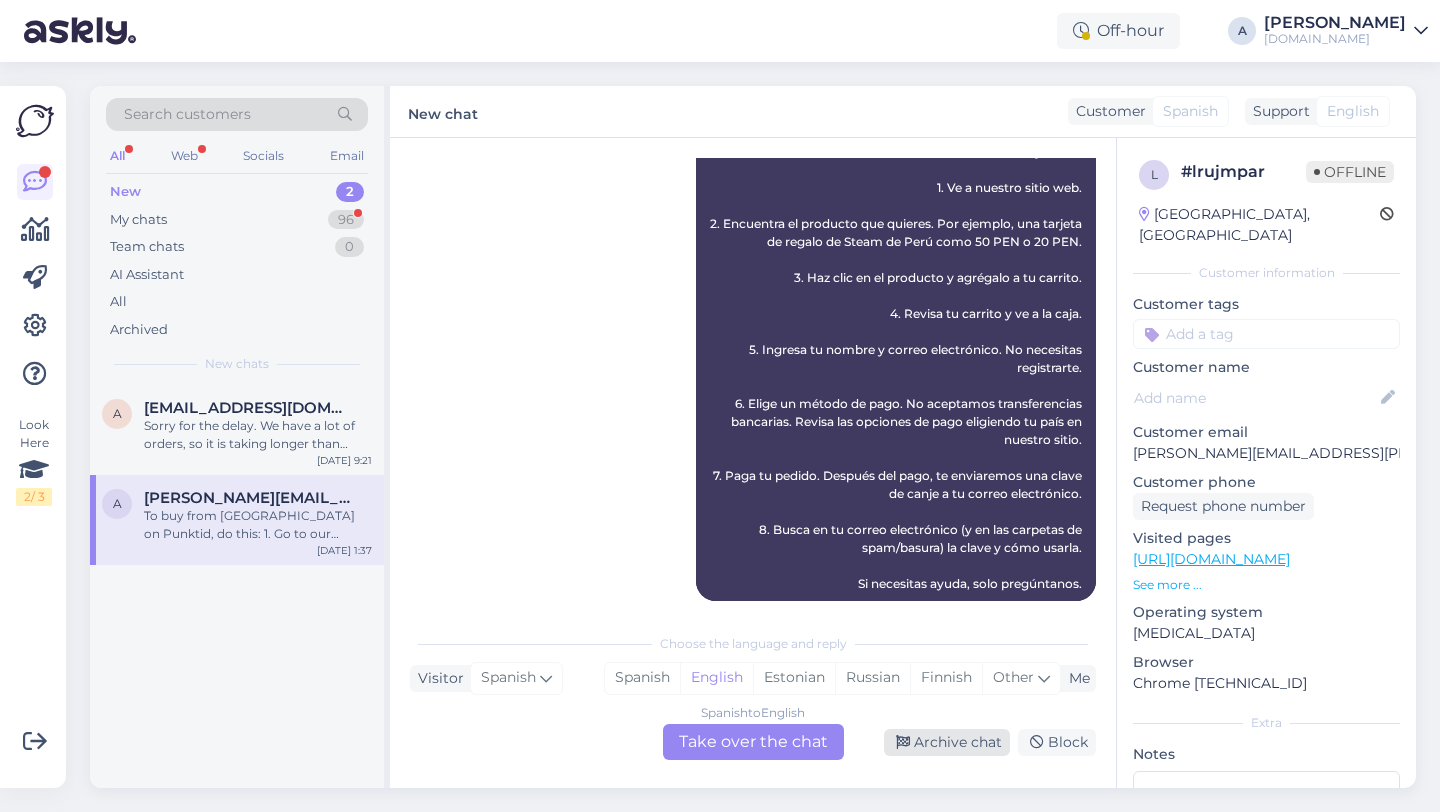 click on "Archive chat" at bounding box center (947, 742) 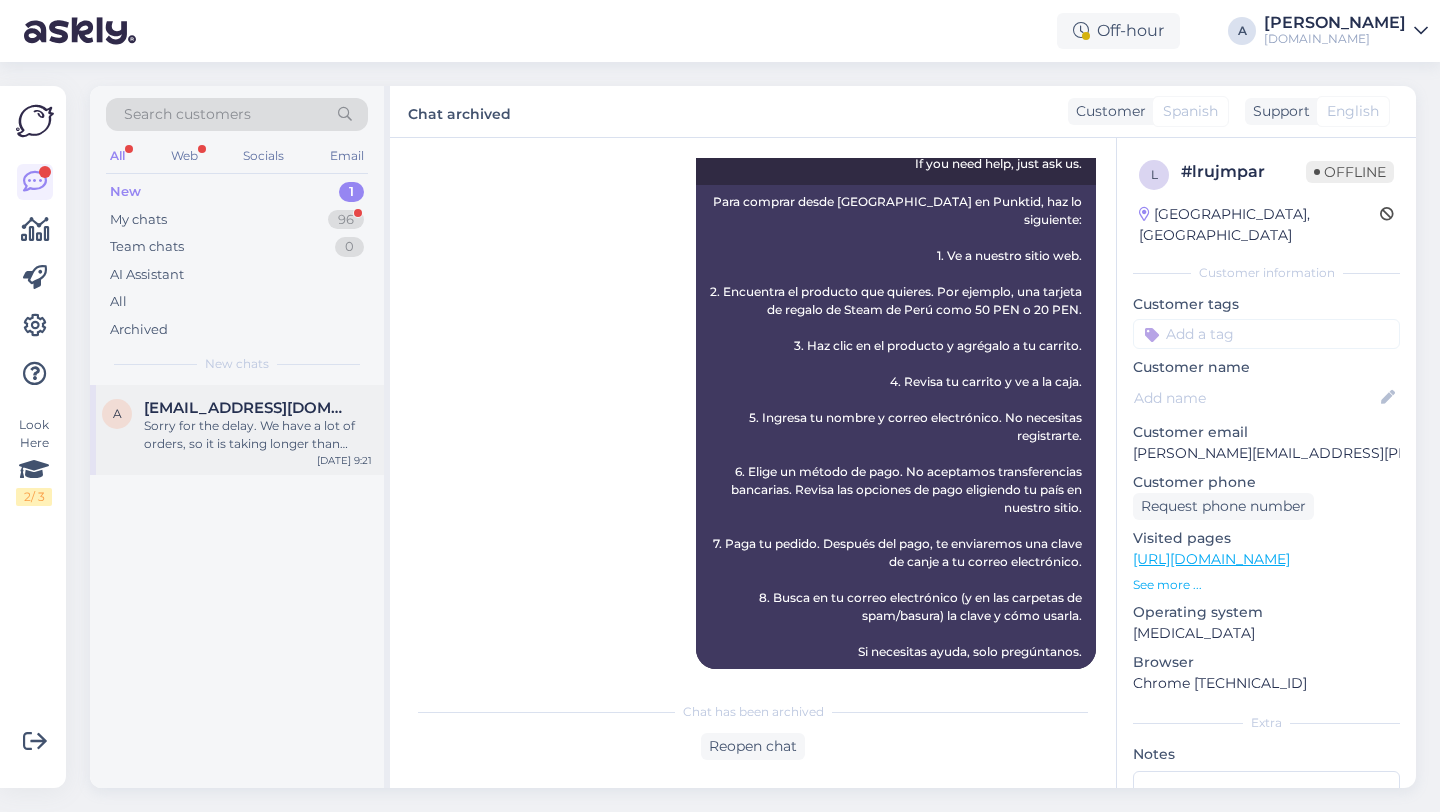 click on "a [EMAIL_ADDRESS][DOMAIN_NAME] Sorry for the delay. We have a lot of orders, so it is taking longer than usual. Your codes should arrive in about 30 minutes. Please check your email's junk or spam folders too, as codes can sometimes end up there. Sorry again for the delay. [DATE] 9:21" at bounding box center (237, 430) 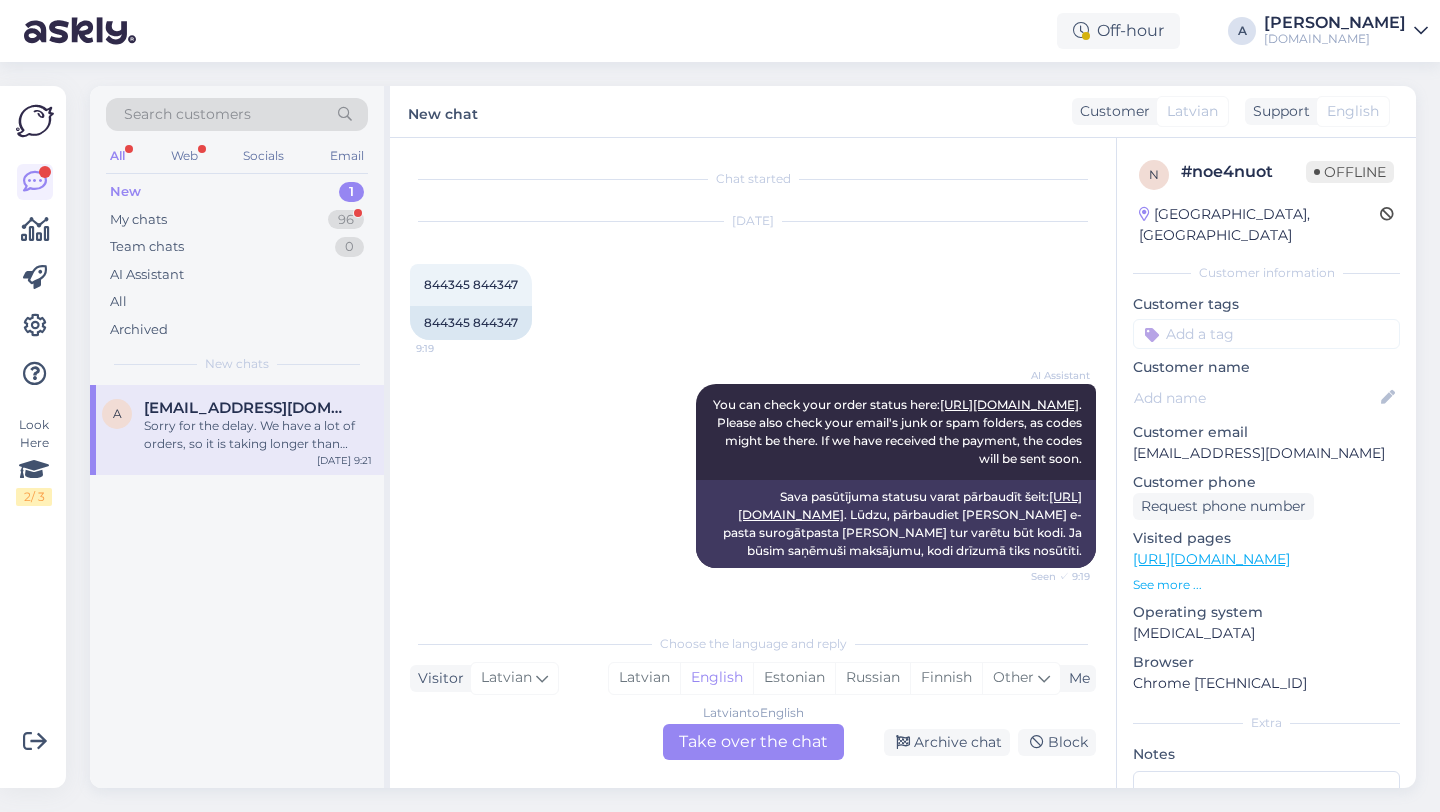scroll, scrollTop: 441, scrollLeft: 0, axis: vertical 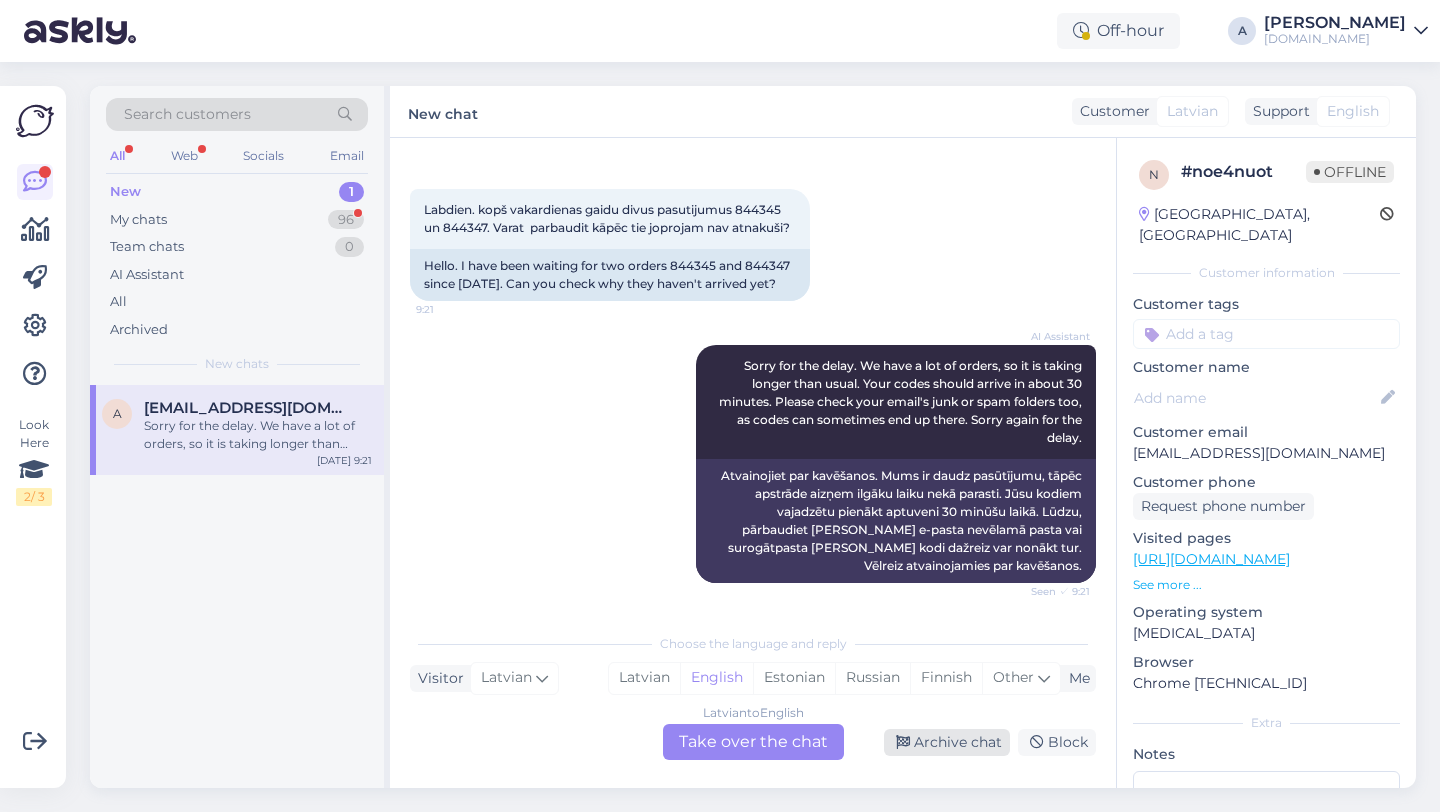 click on "Archive chat" at bounding box center (947, 742) 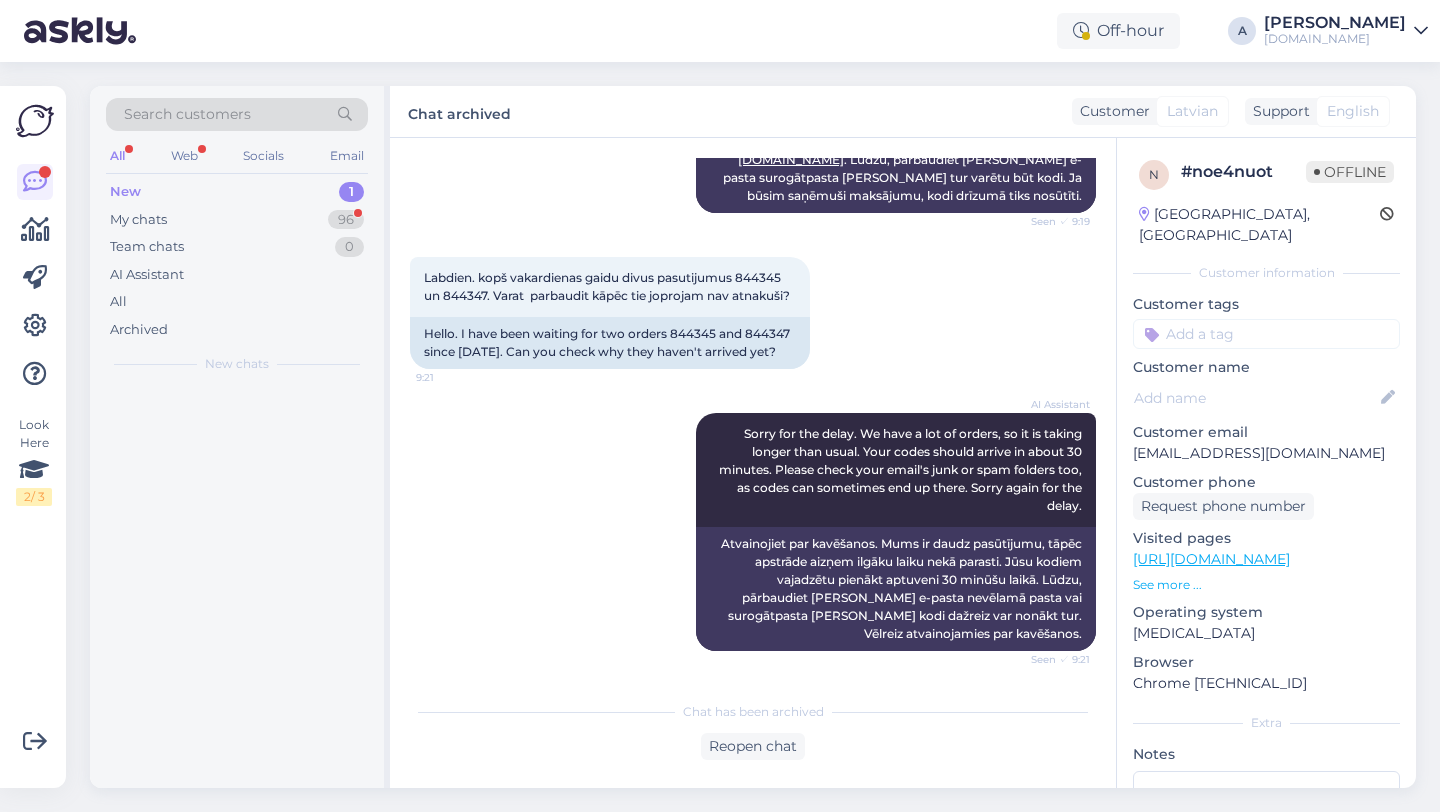 scroll, scrollTop: 373, scrollLeft: 0, axis: vertical 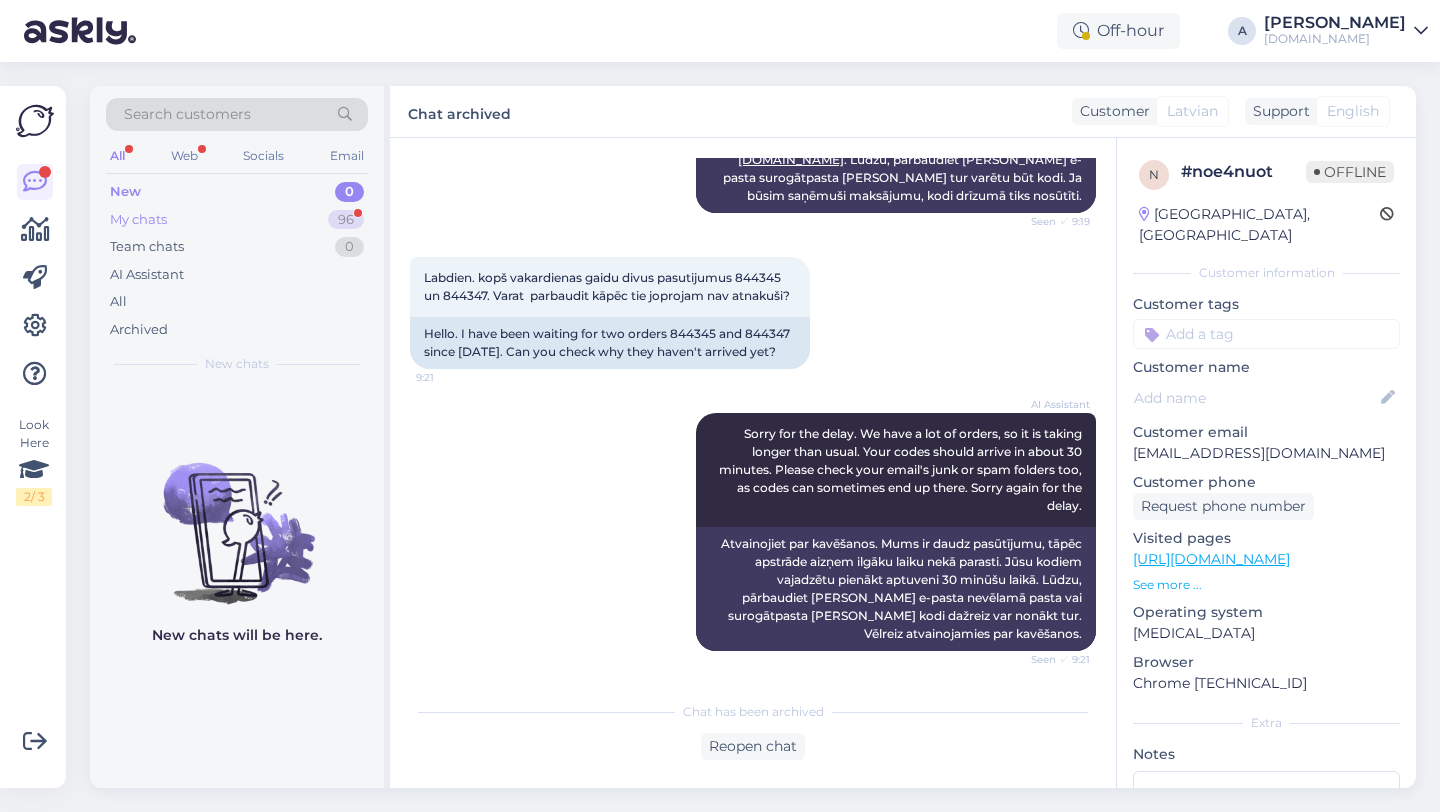 click on "96" at bounding box center [346, 220] 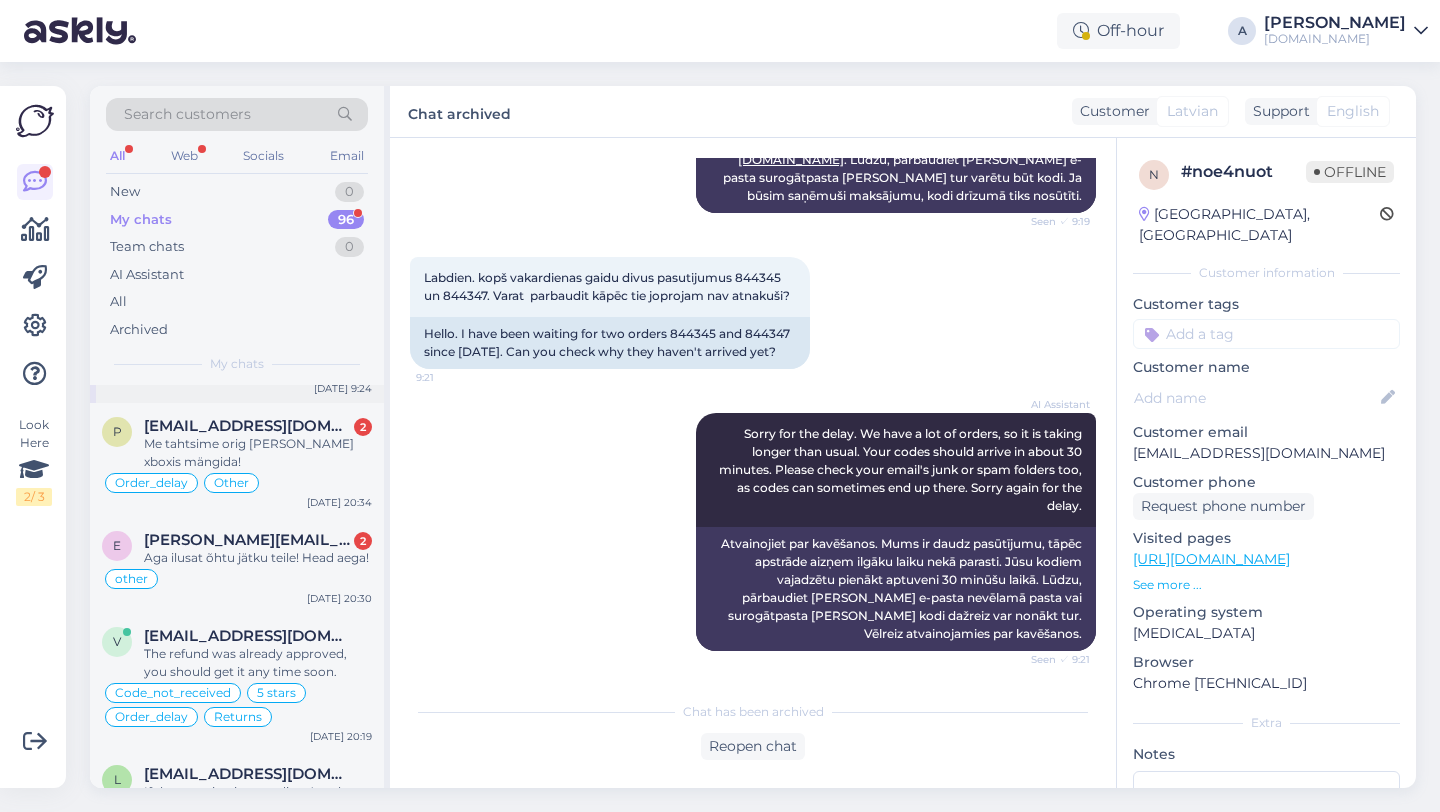 scroll, scrollTop: 191, scrollLeft: 0, axis: vertical 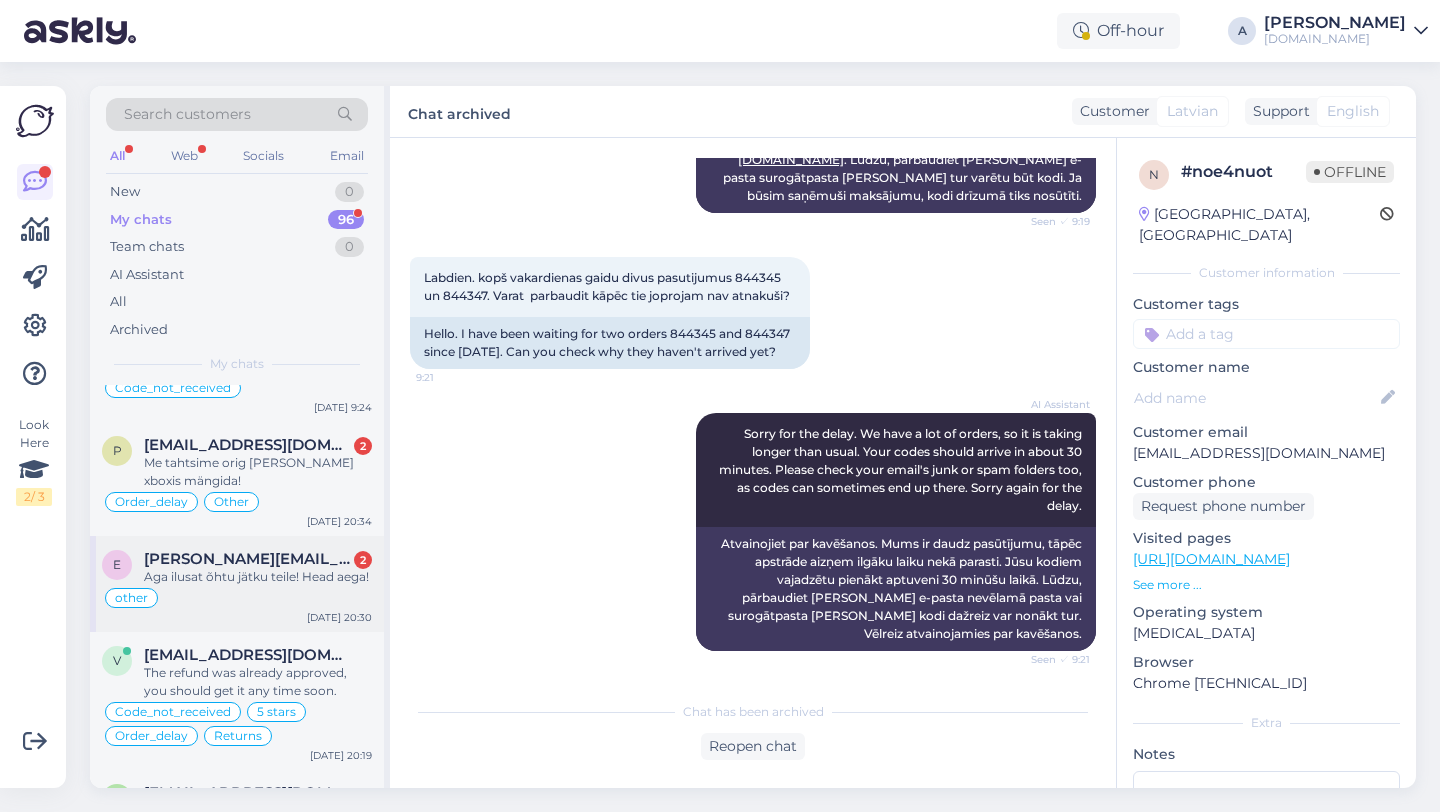 click on "Aga ilusat õhtu jätku teile! Head aega!" at bounding box center [258, 577] 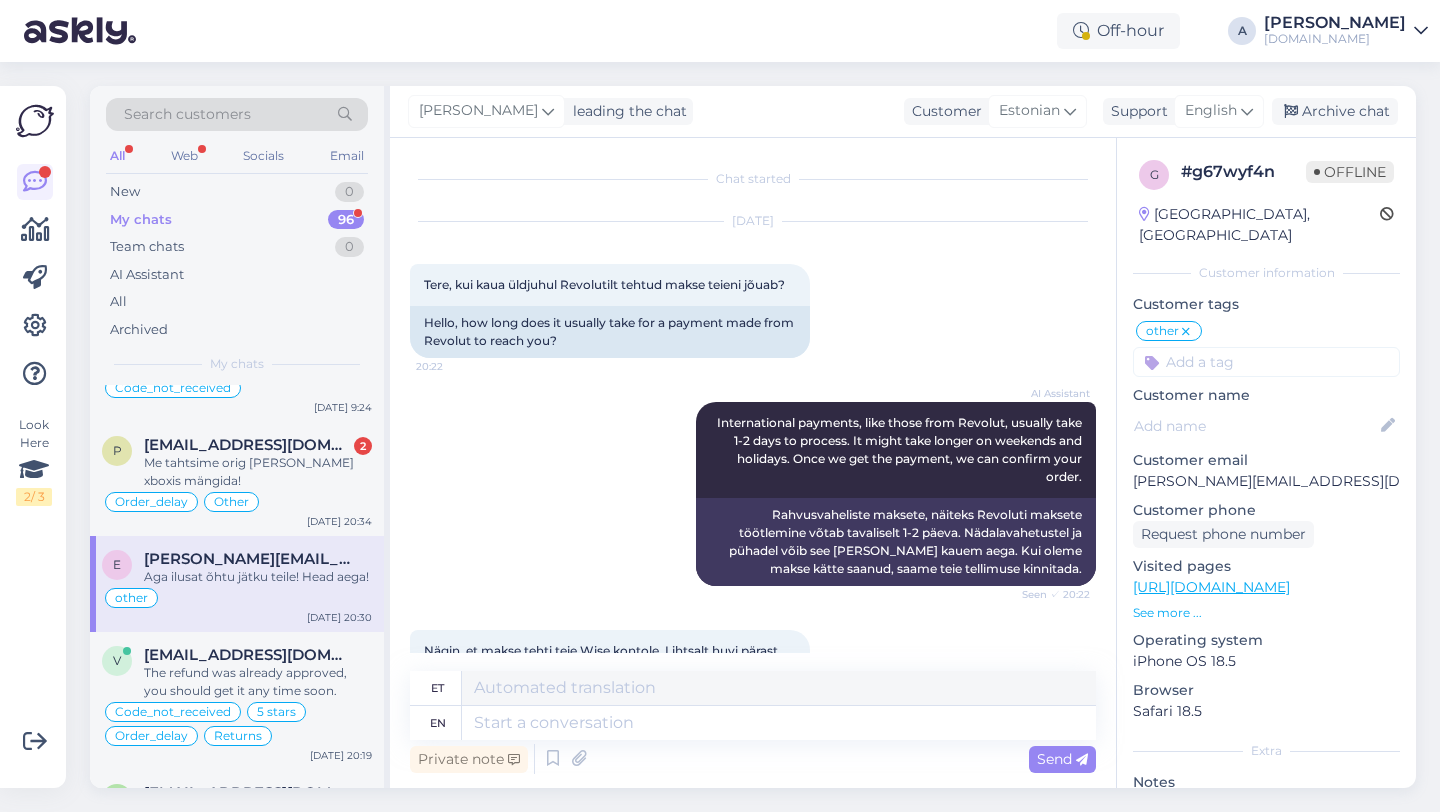 scroll, scrollTop: 1, scrollLeft: 0, axis: vertical 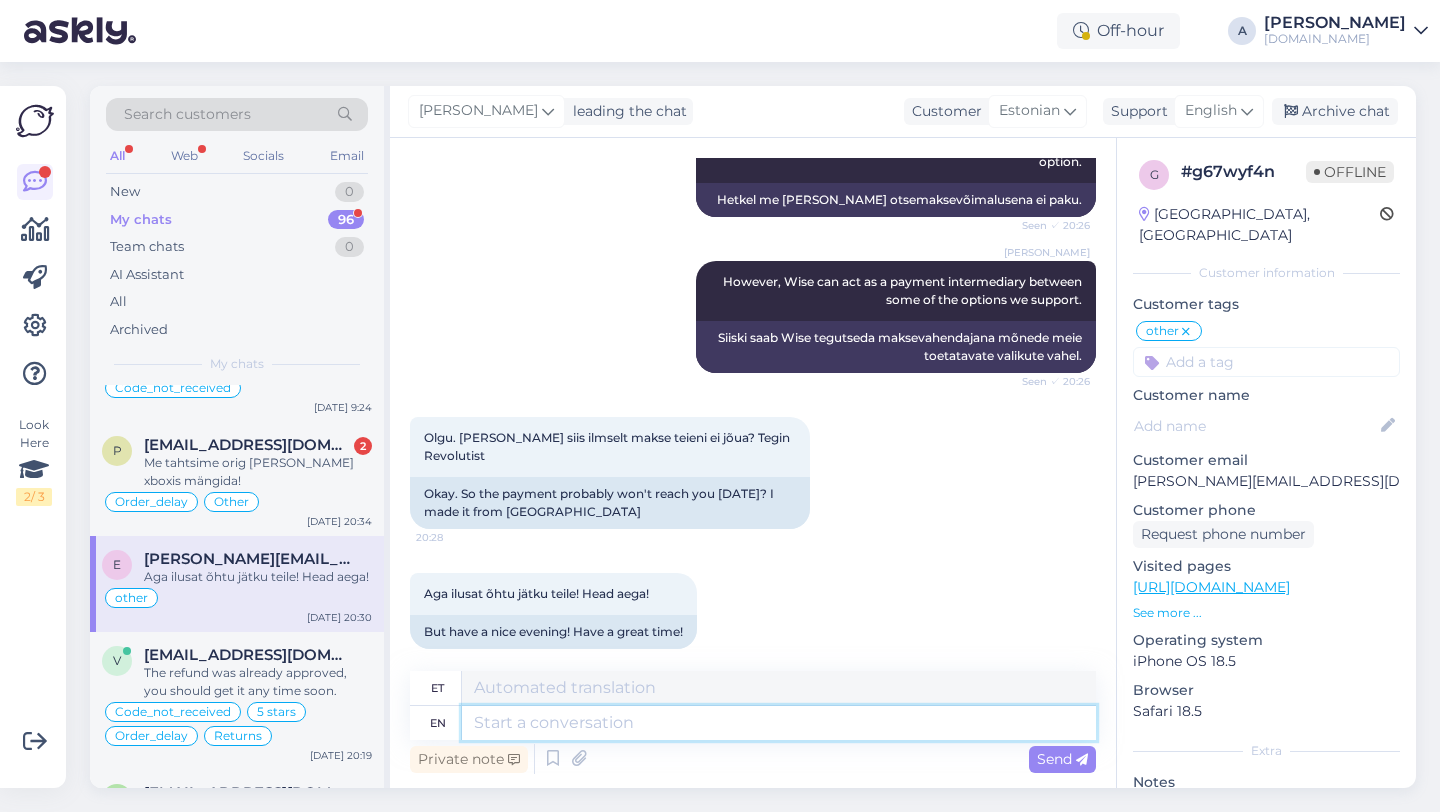click at bounding box center (779, 723) 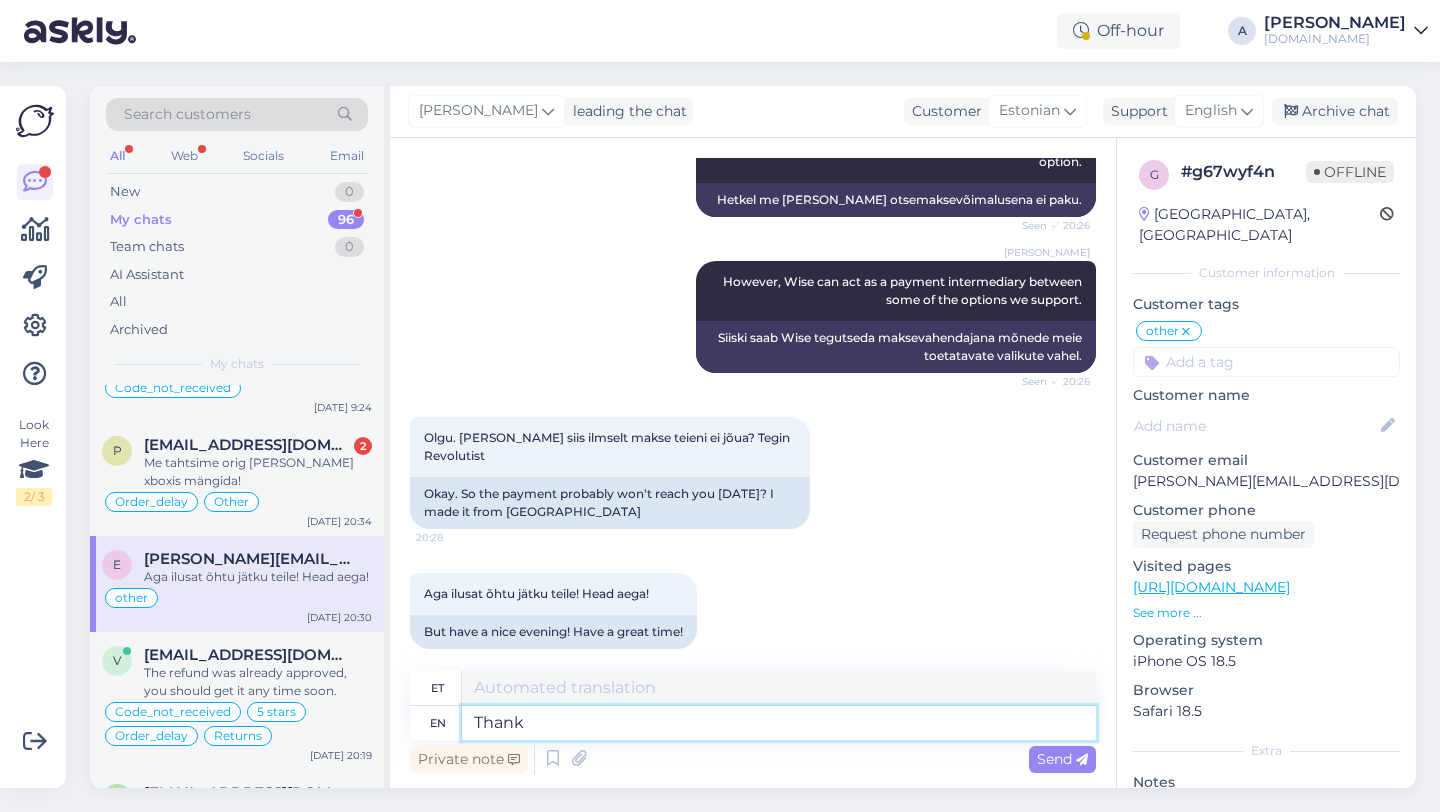 type on "Thank" 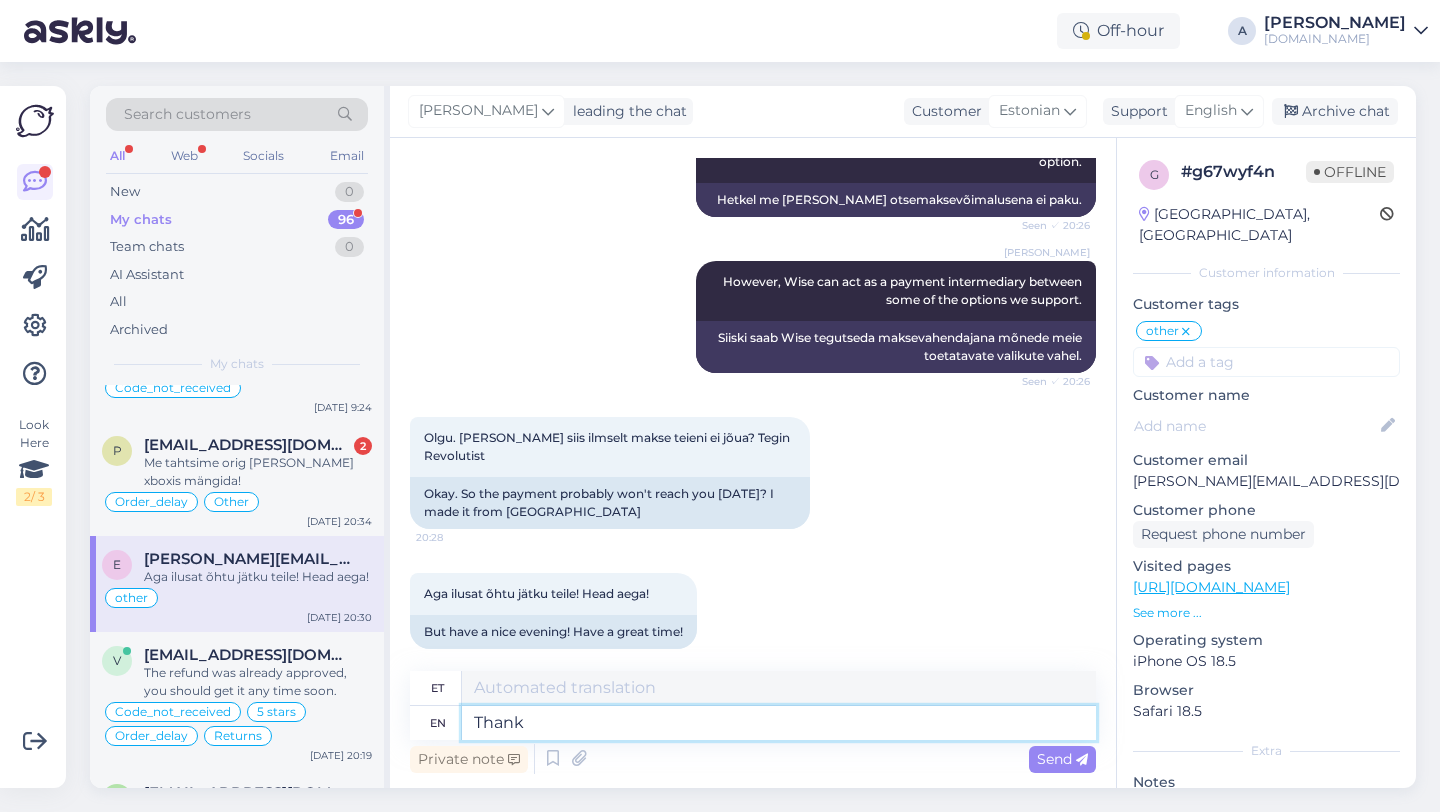 type on "Tänan" 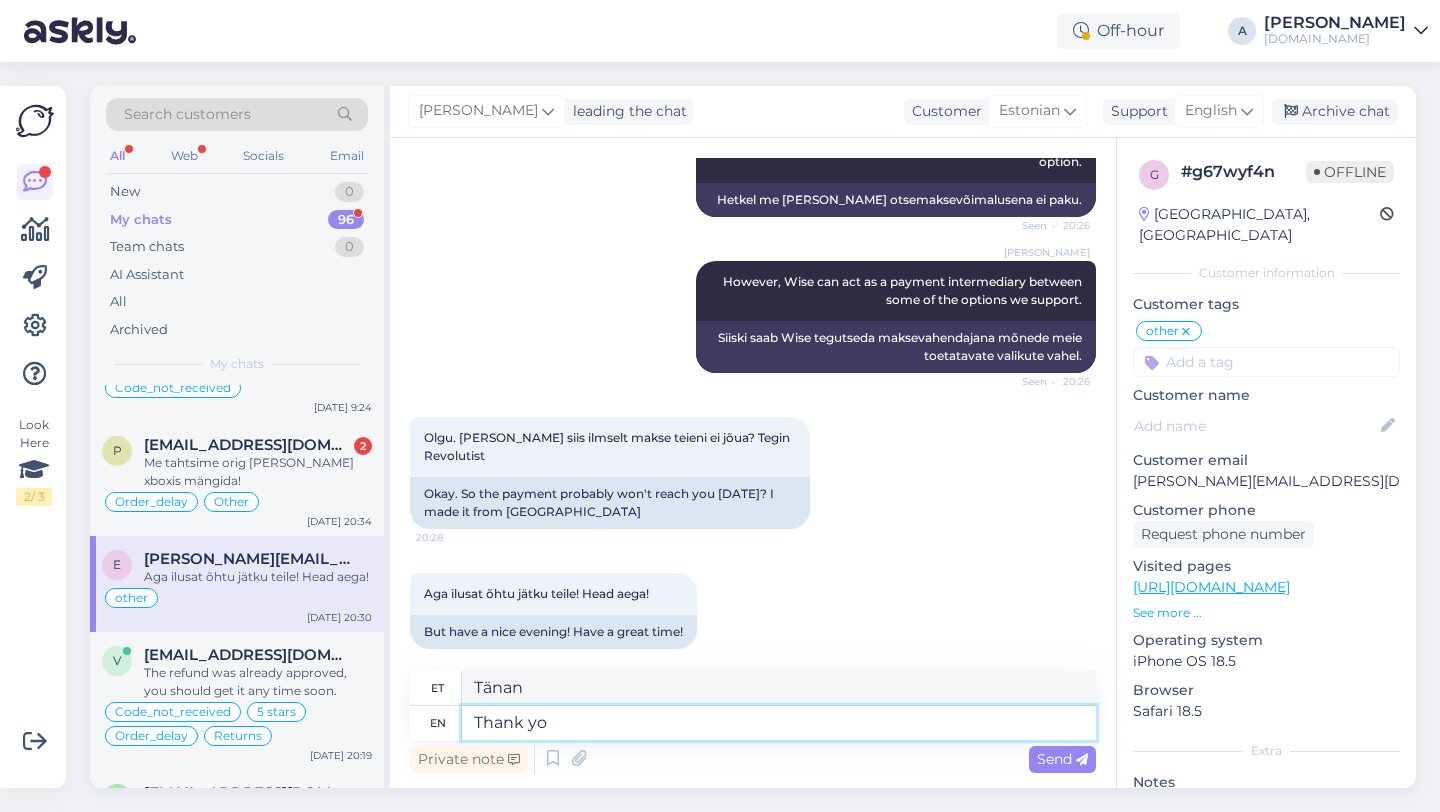 type on "Thank you" 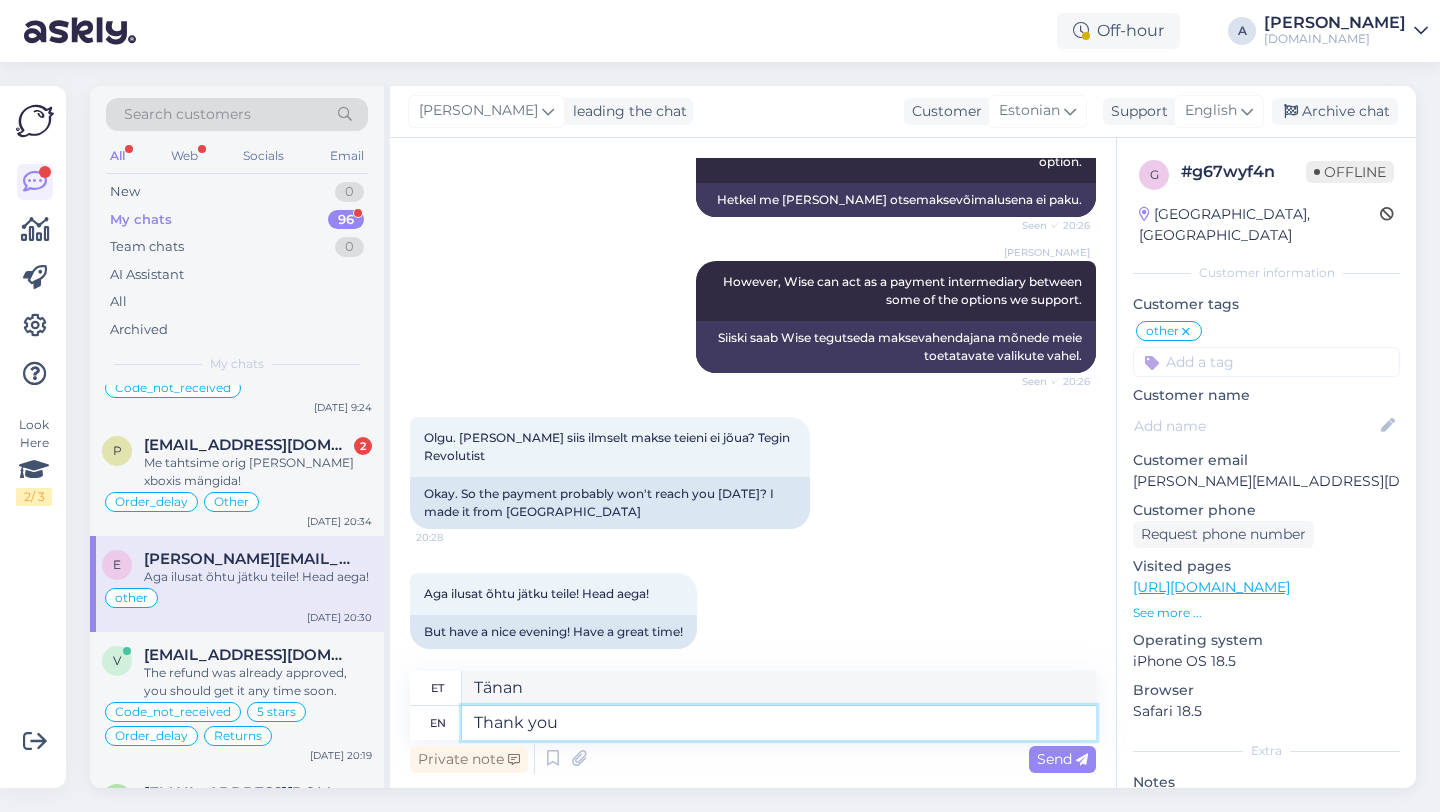 type on "Aitäh" 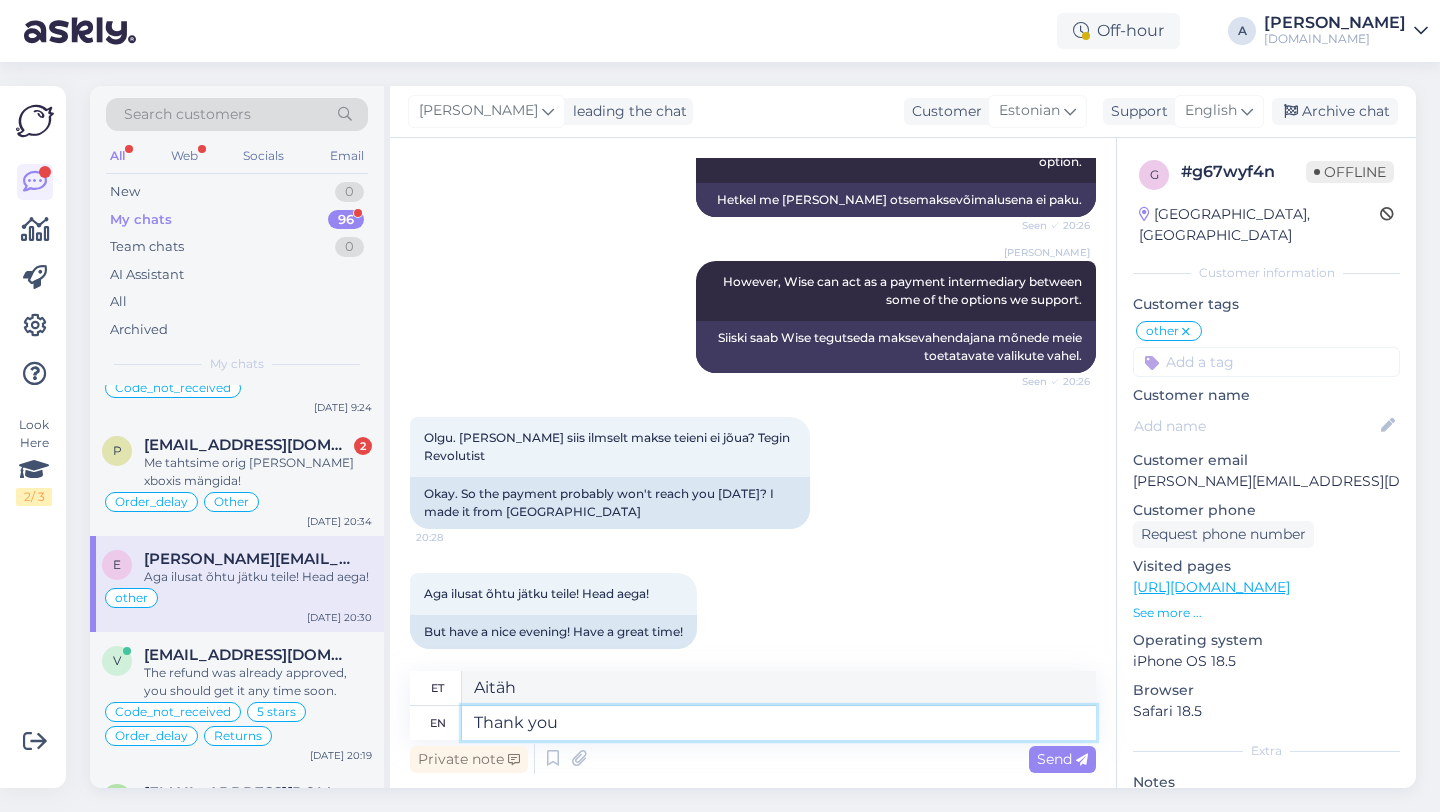 type on "Thank you!" 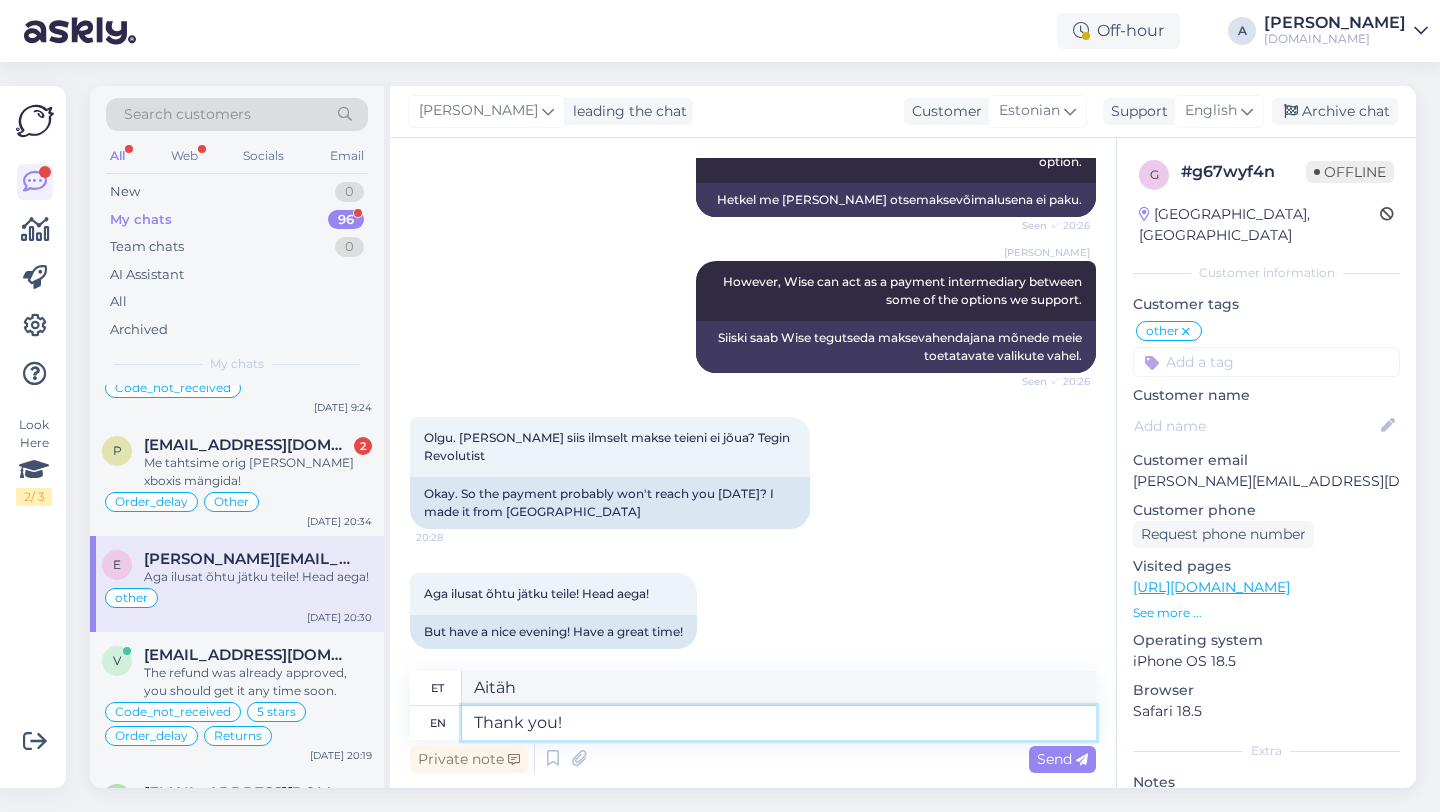 type on "Aitäh!" 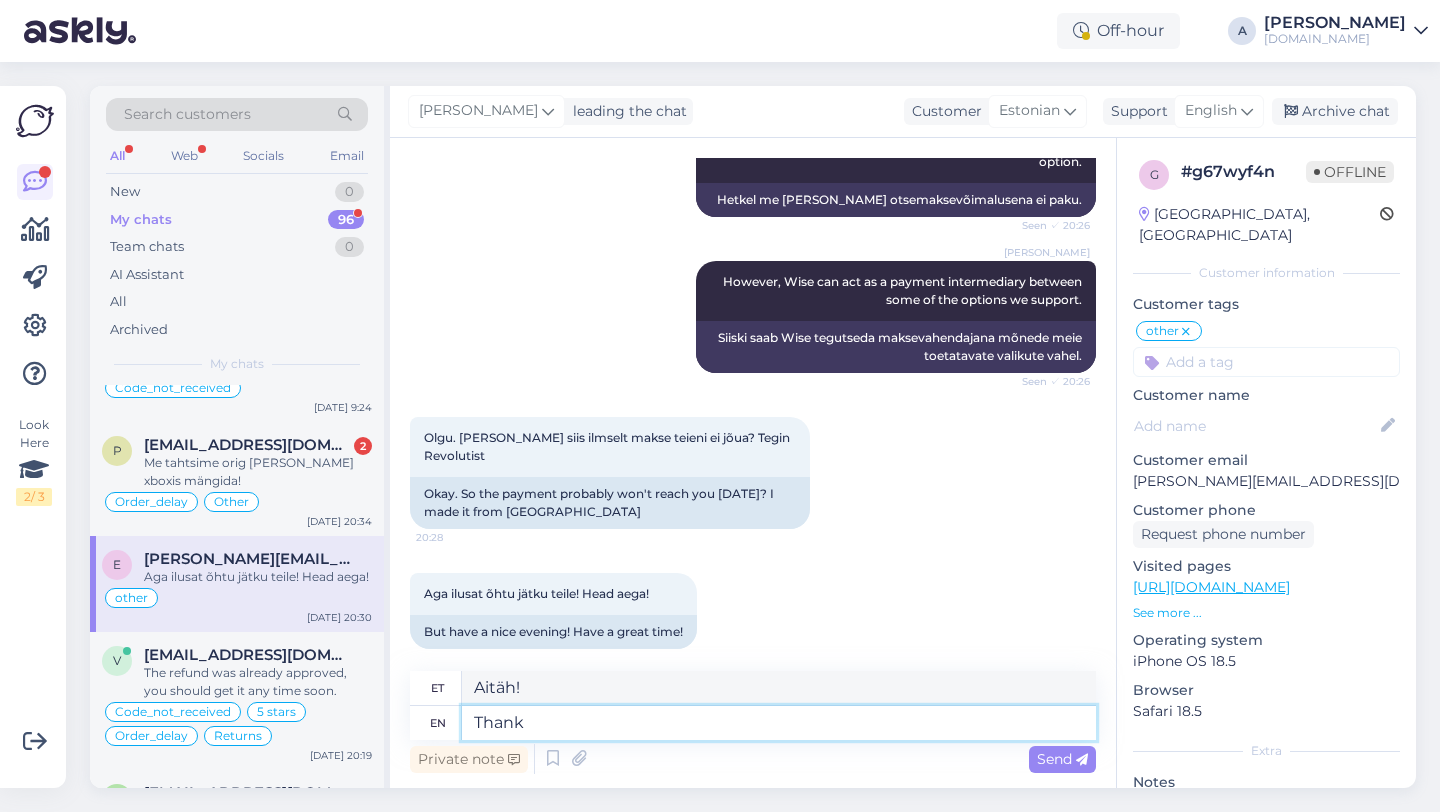 type on "Thank" 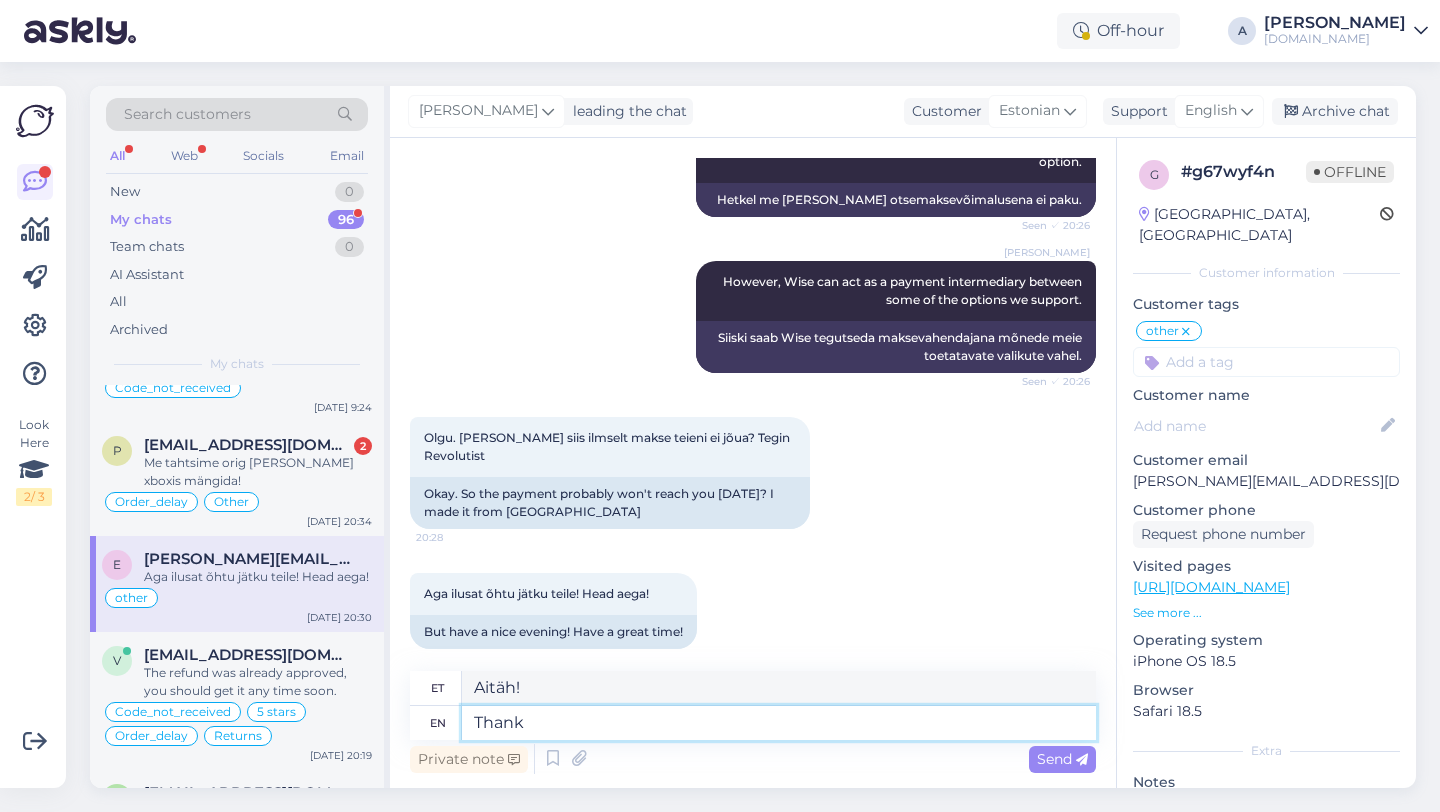 type on "Tänan" 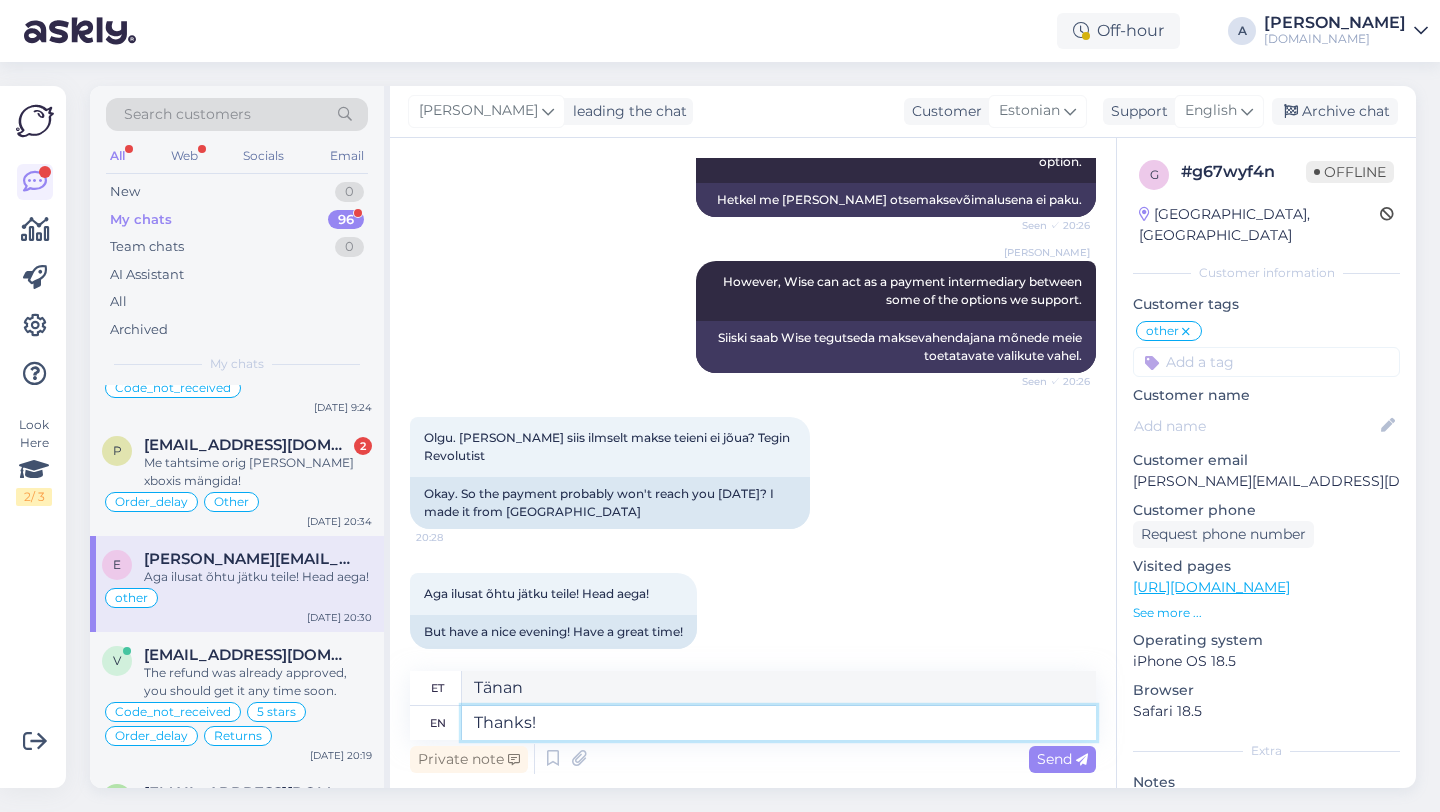 type on "Thanks!" 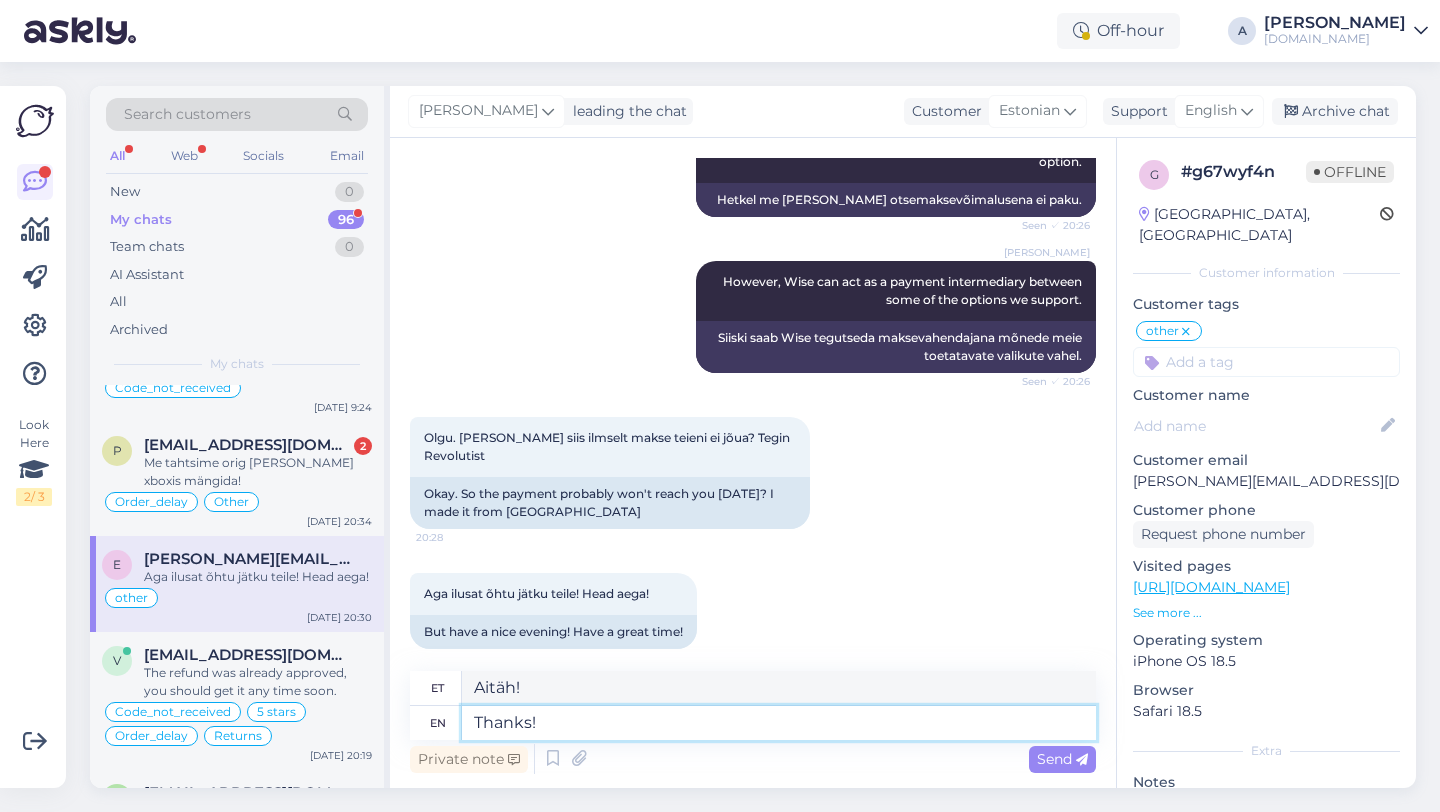 type 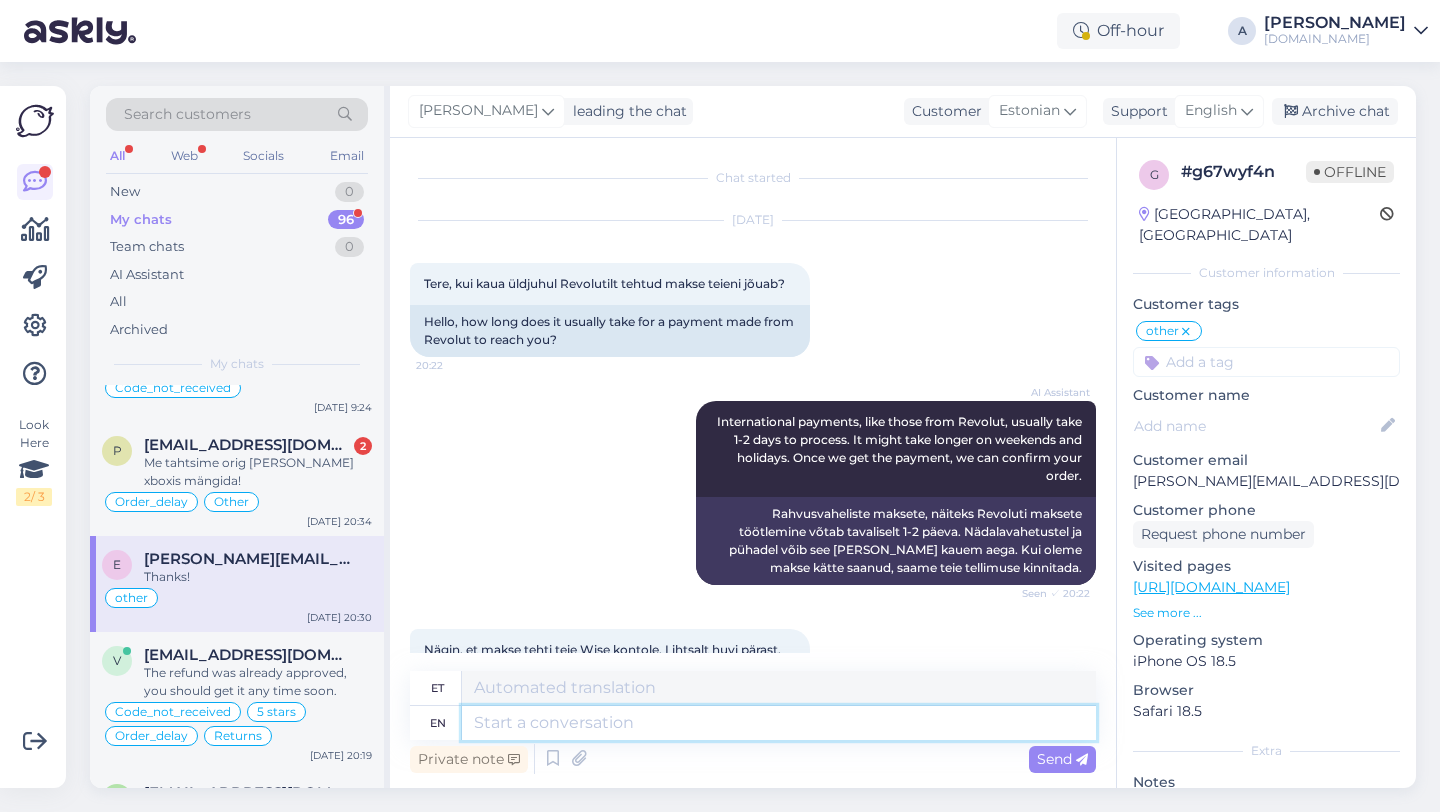 scroll, scrollTop: 945, scrollLeft: 0, axis: vertical 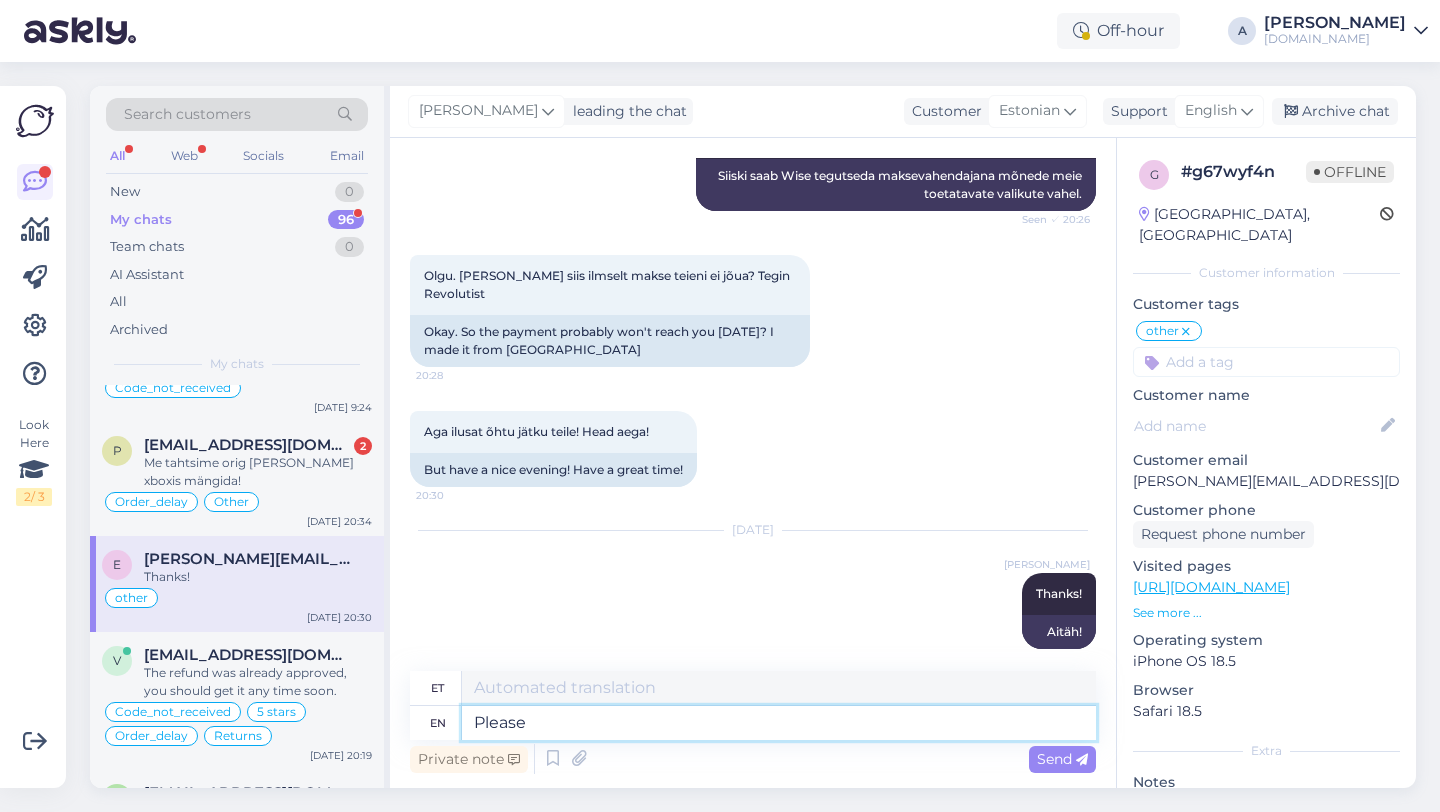 type on "Please s" 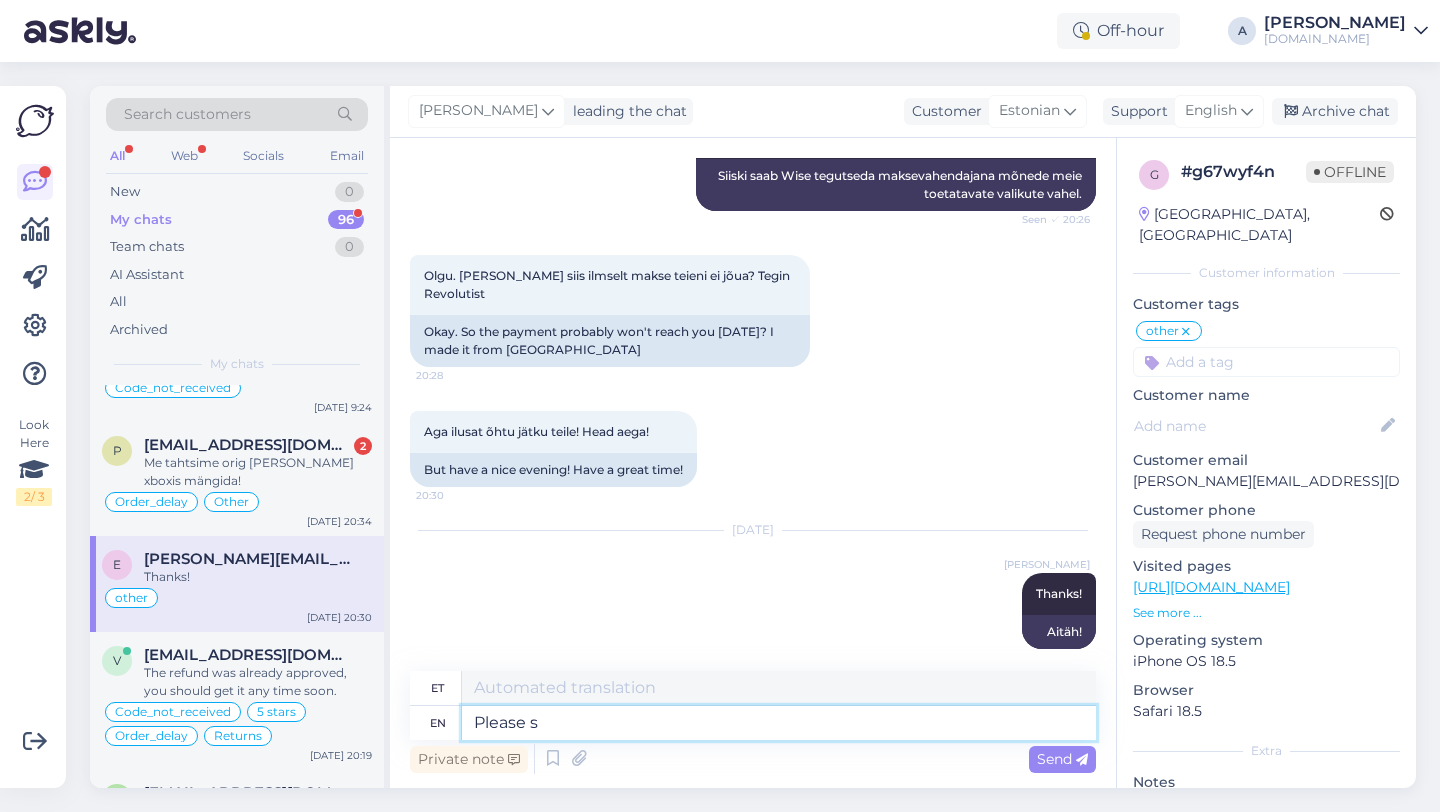 type on "Palun" 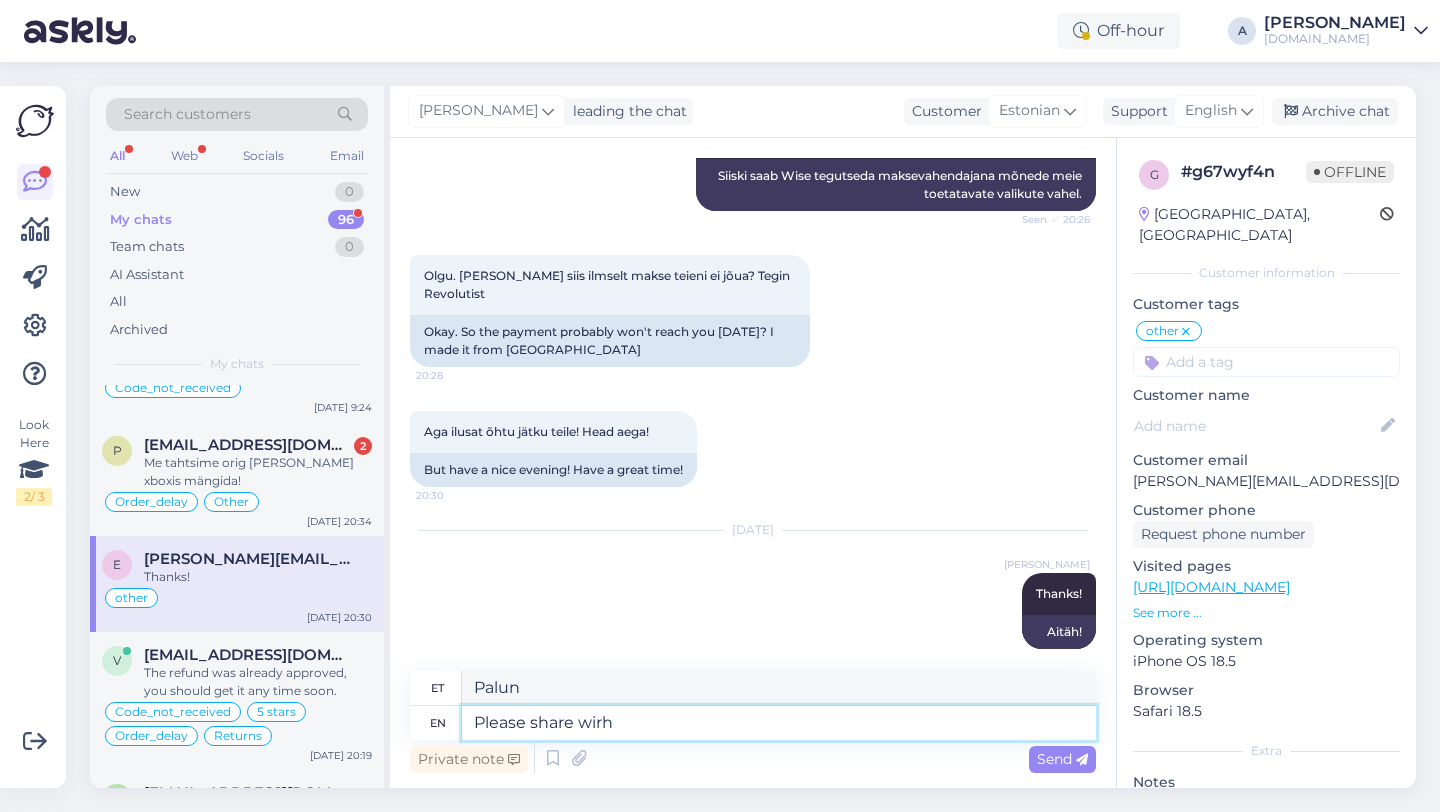 type on "Please share wirh" 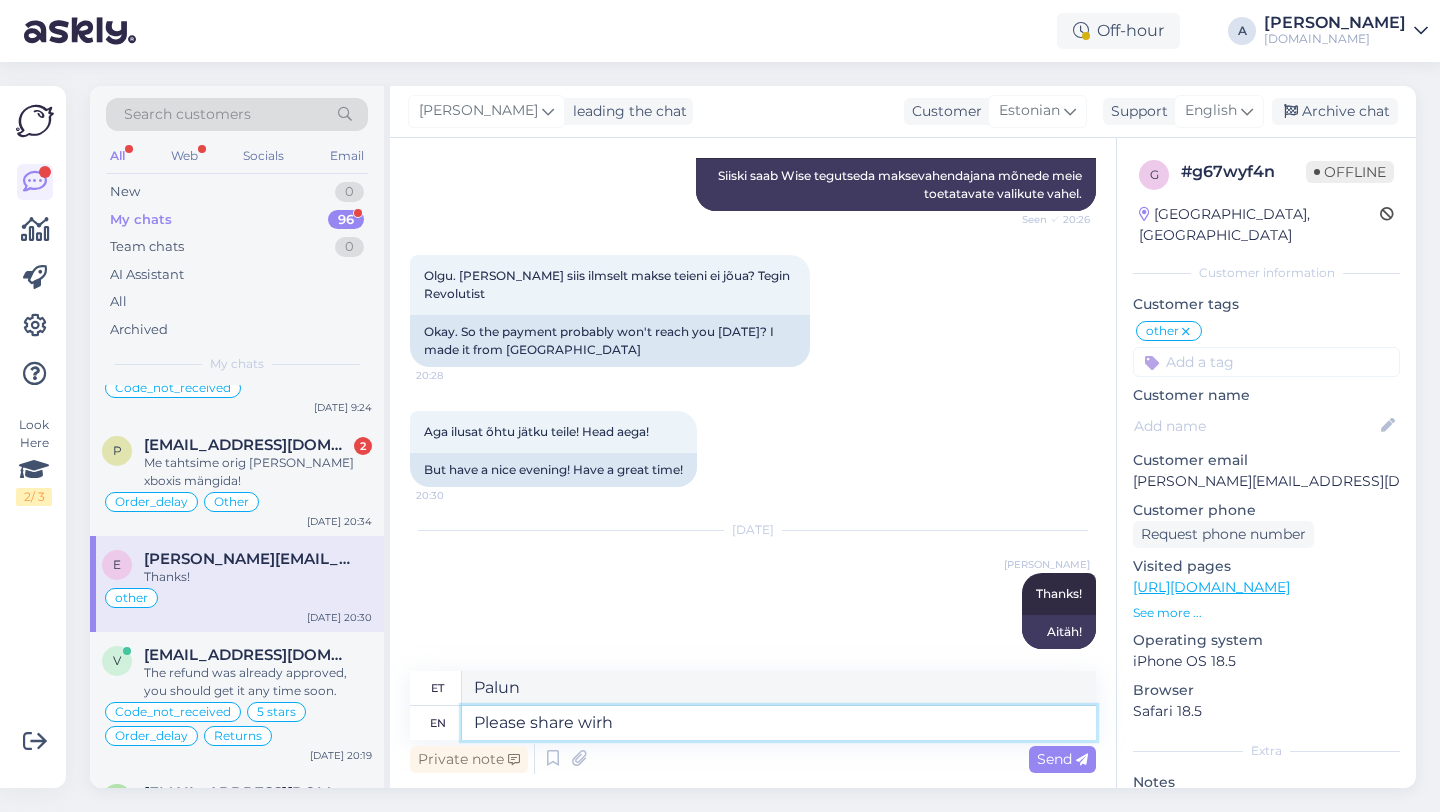 type on "Palun jaga" 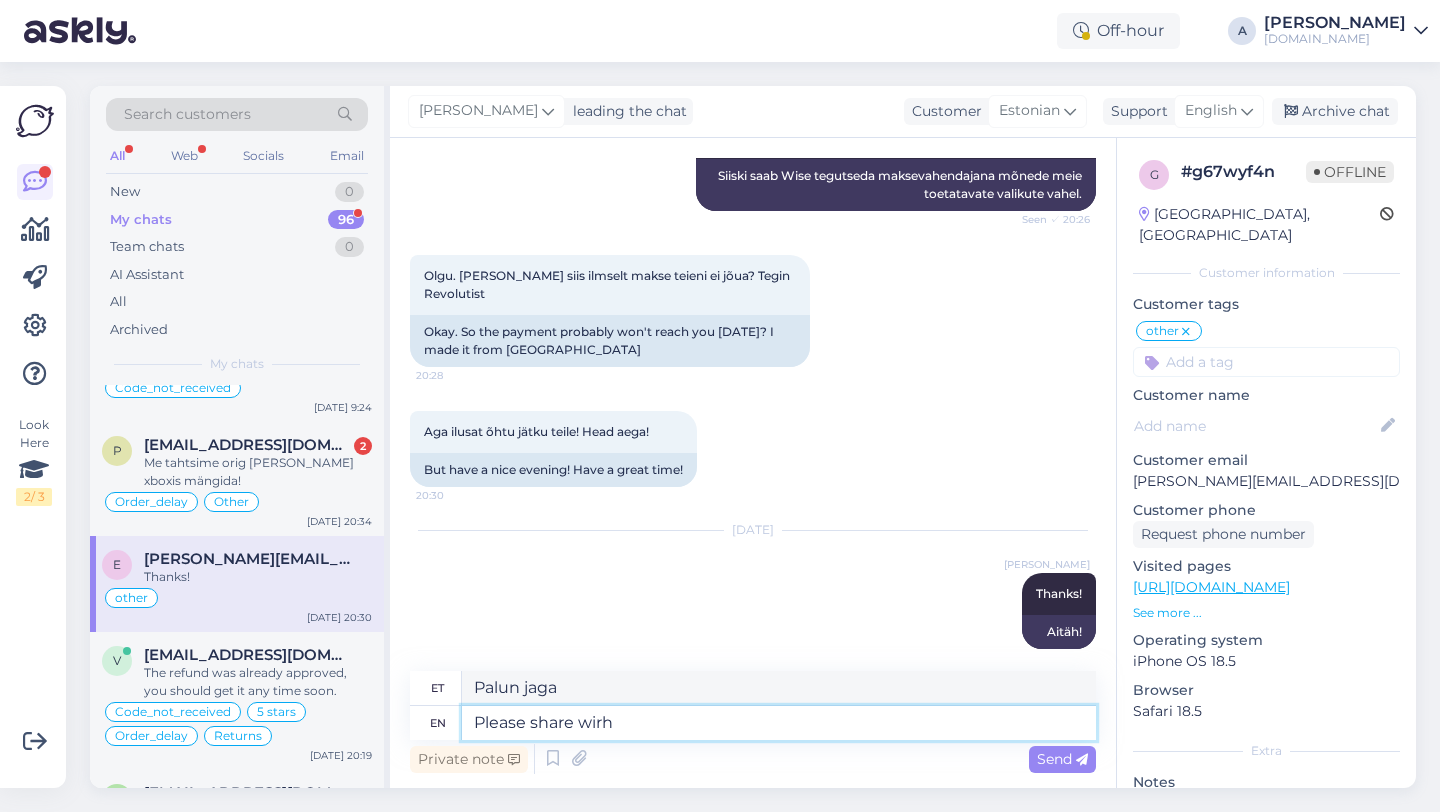 type on "Please share wir" 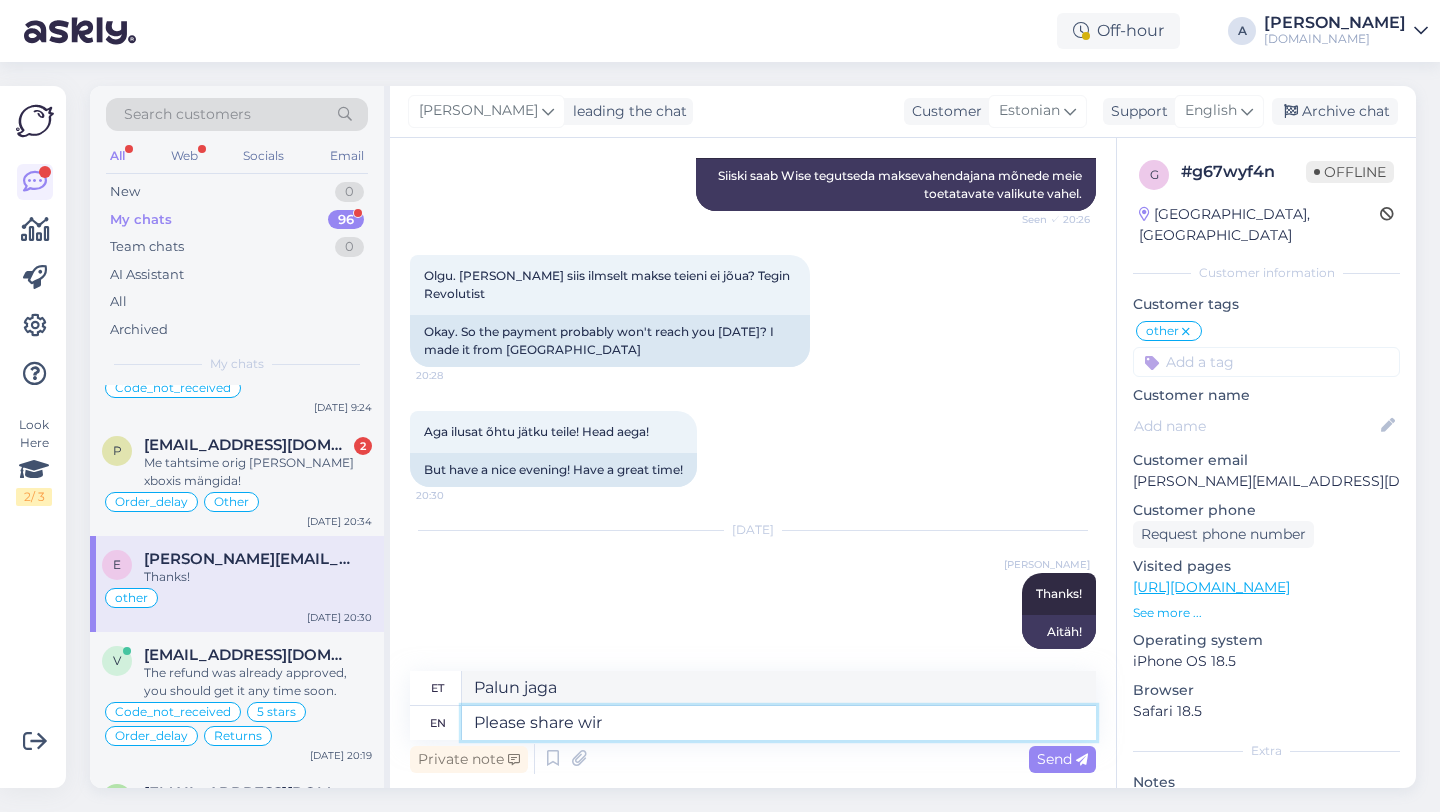 type on "Palun jagage seda" 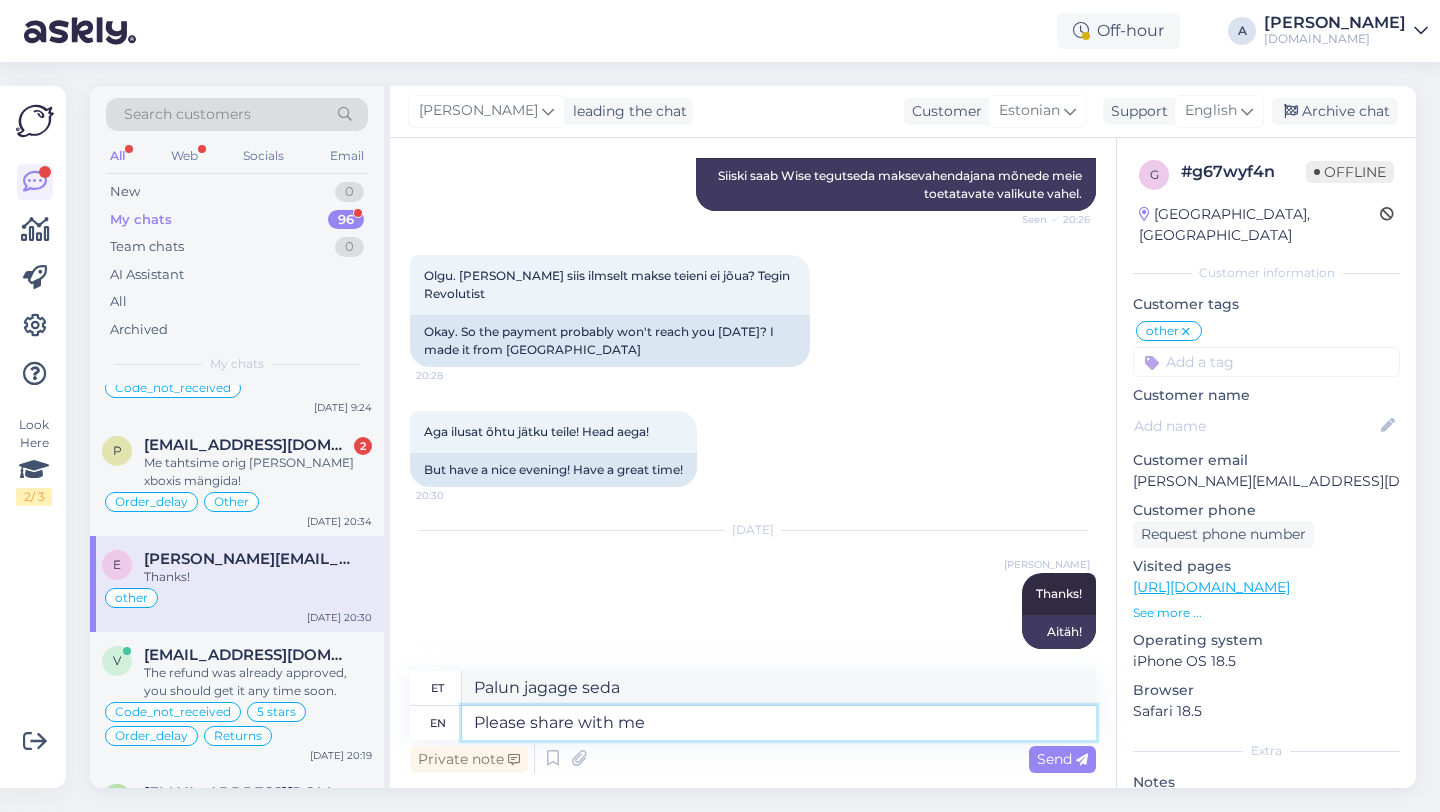 type on "Please share with me" 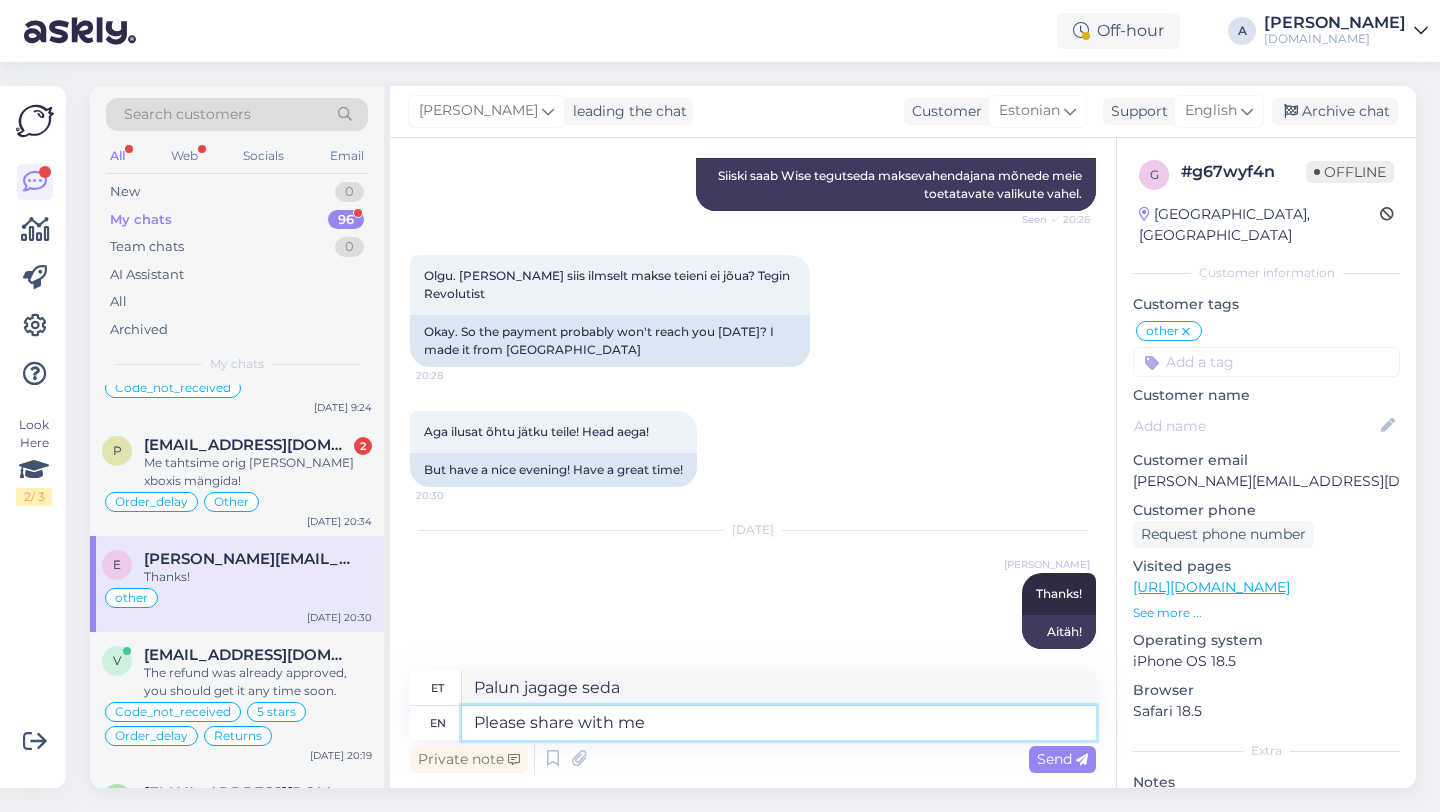 type on "Palun jagage" 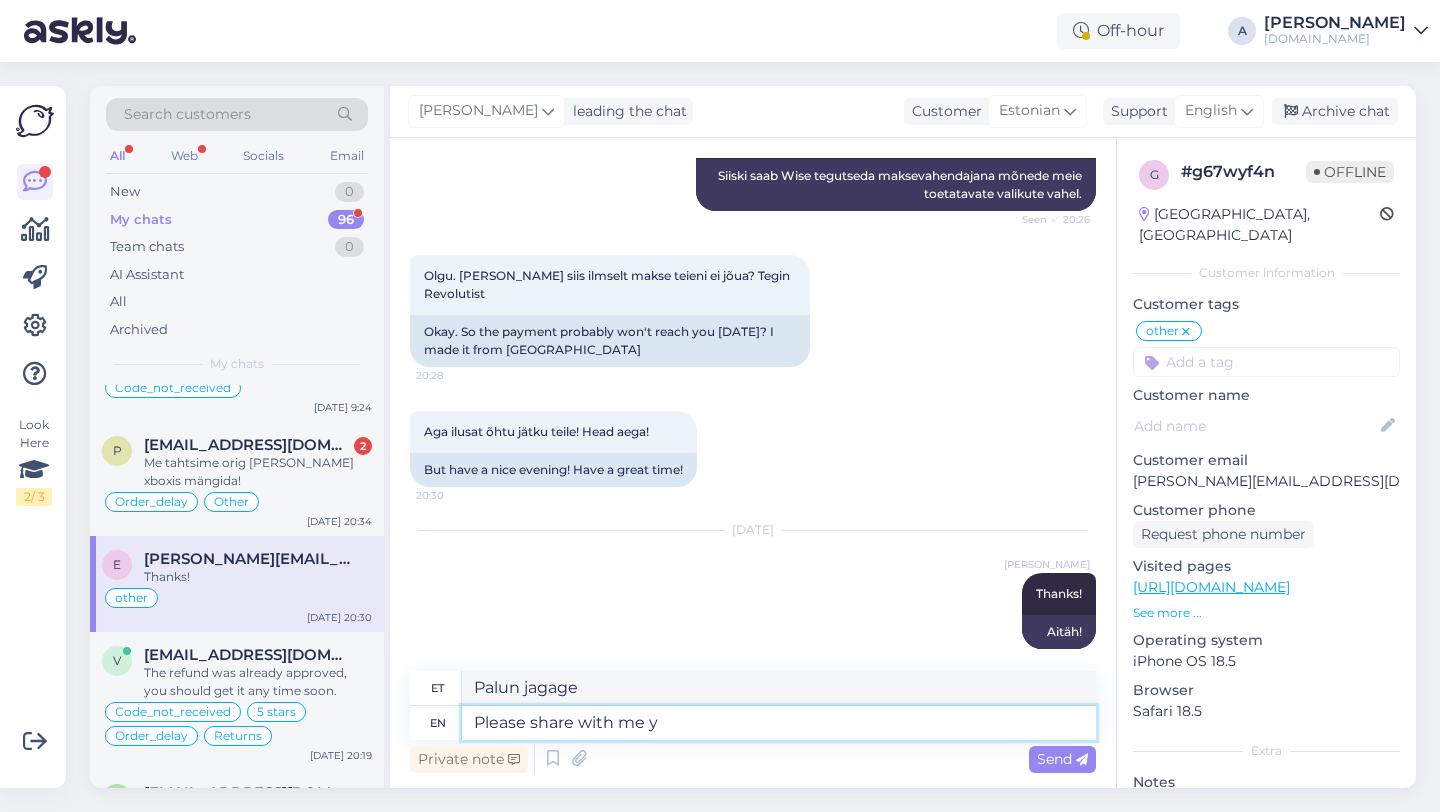 type on "Please share with me yo" 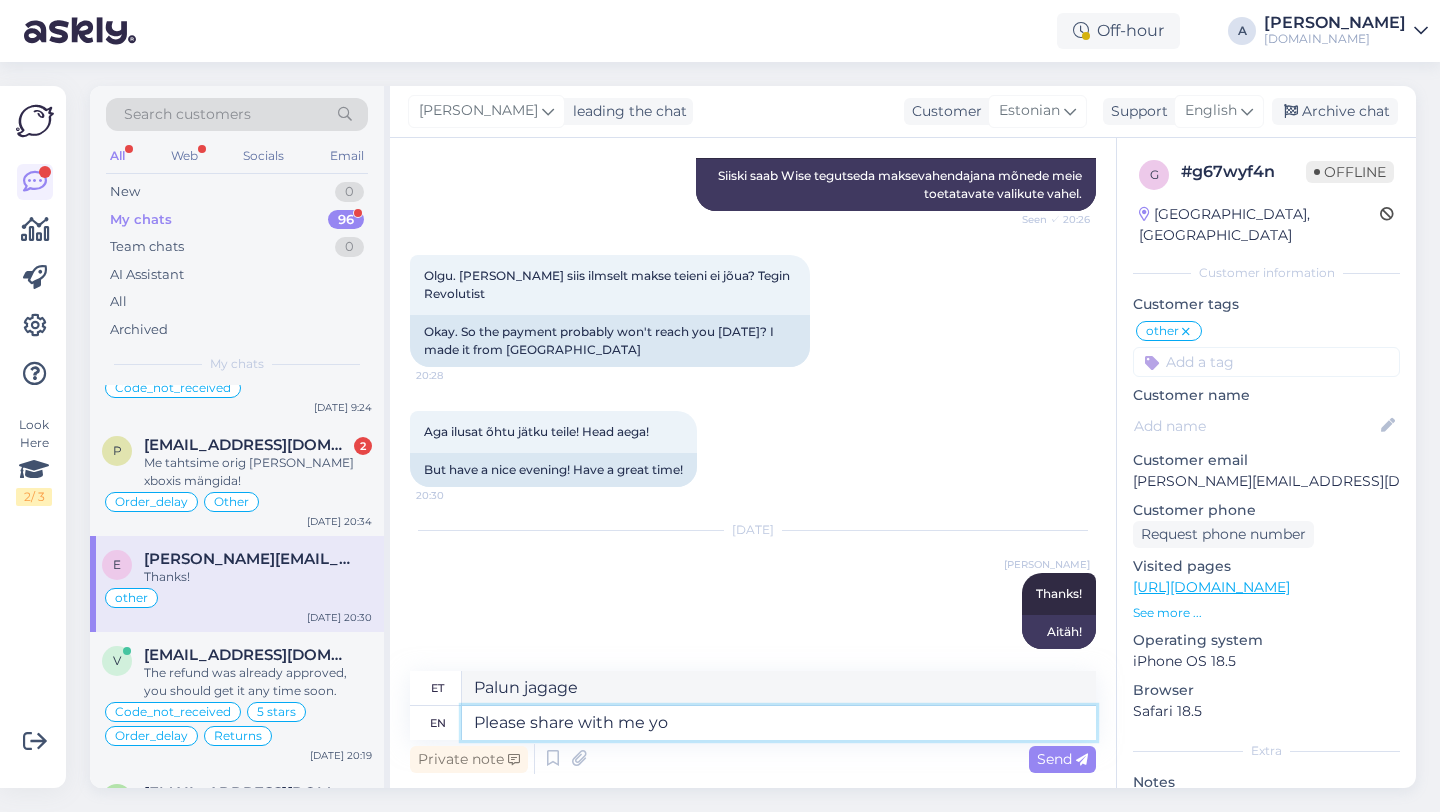 type on "Palun jaga minuga" 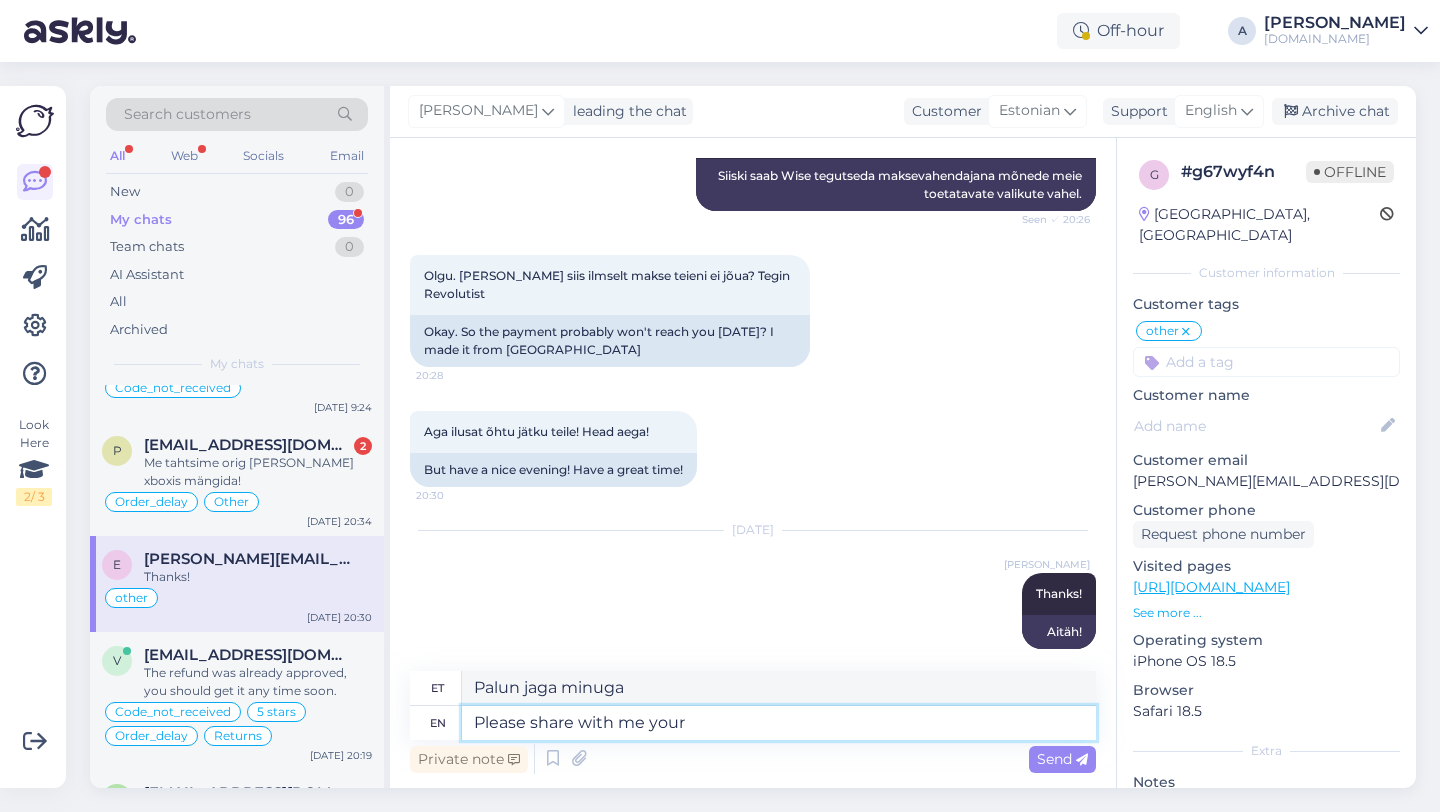 type on "Please share with me your o" 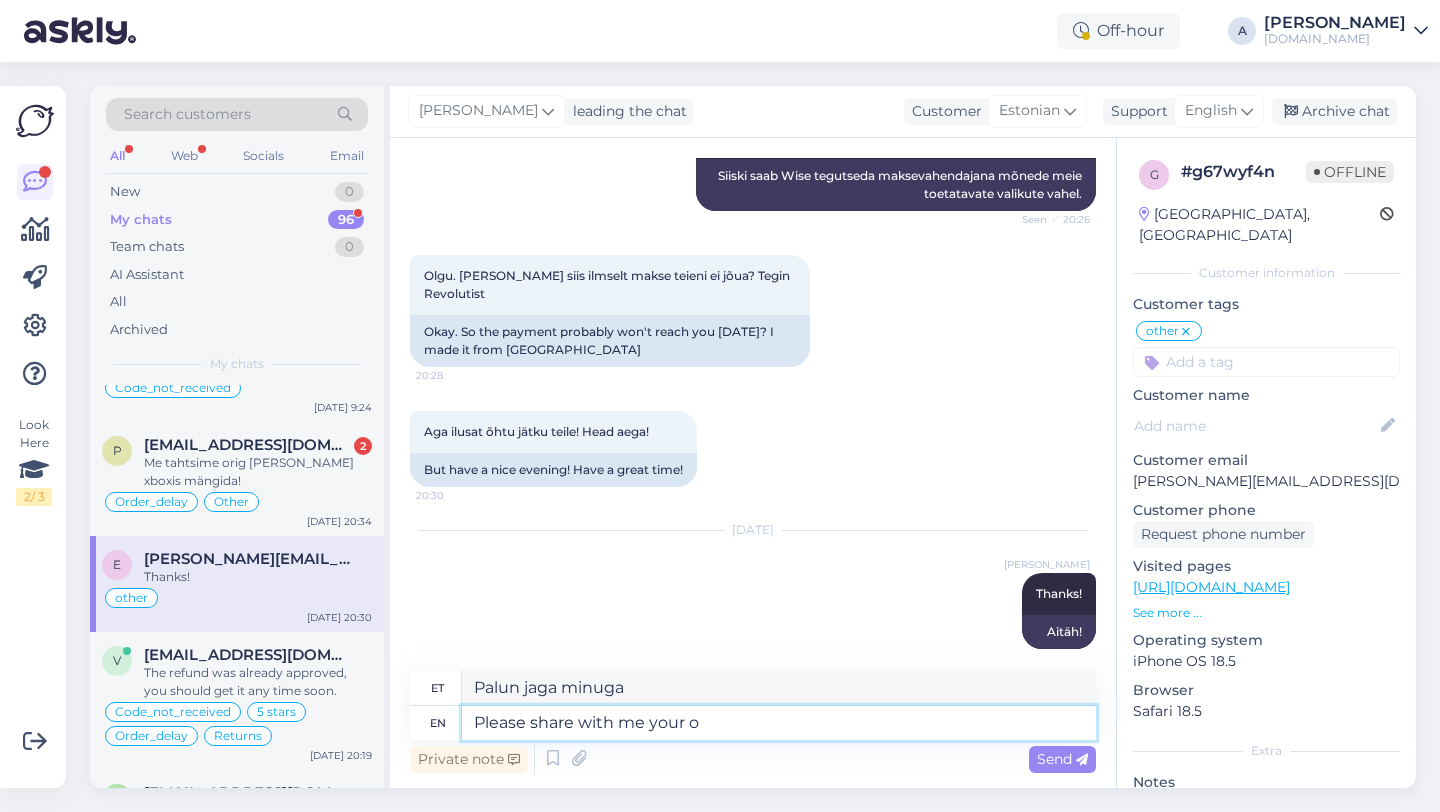 type on "Palun jaga minuga oma" 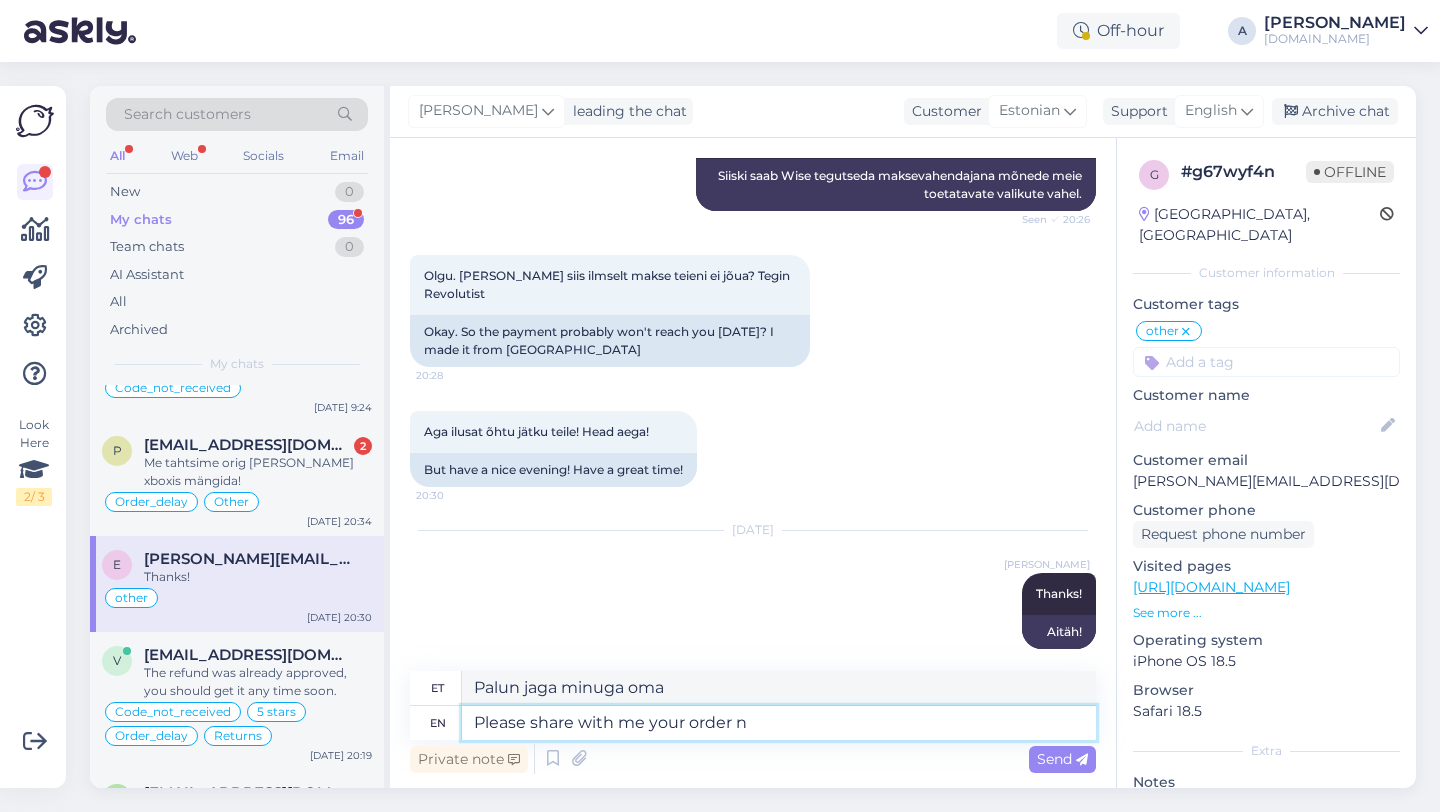 type on "Please share with me your order nu" 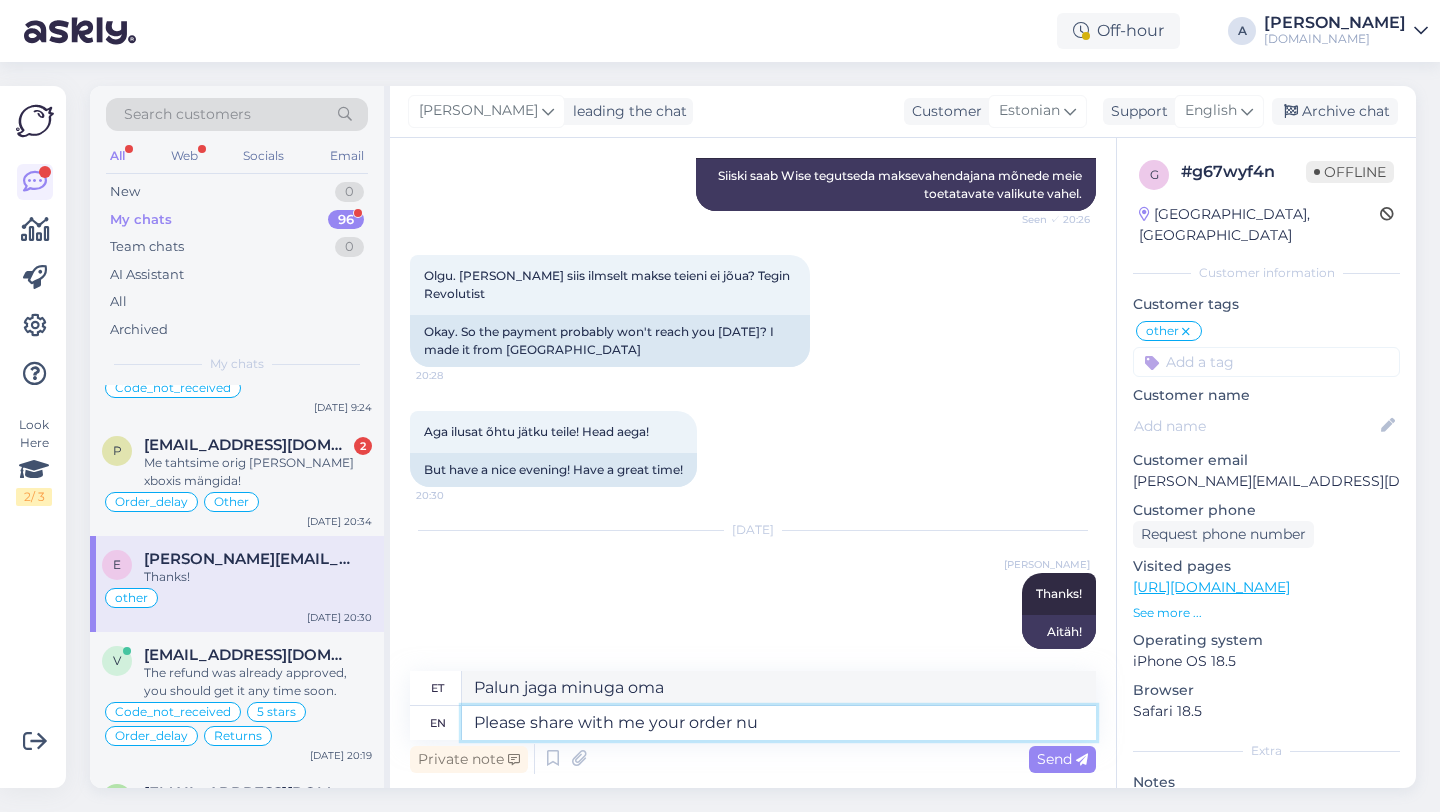 type on "Palun jaga minuga oma tellimust" 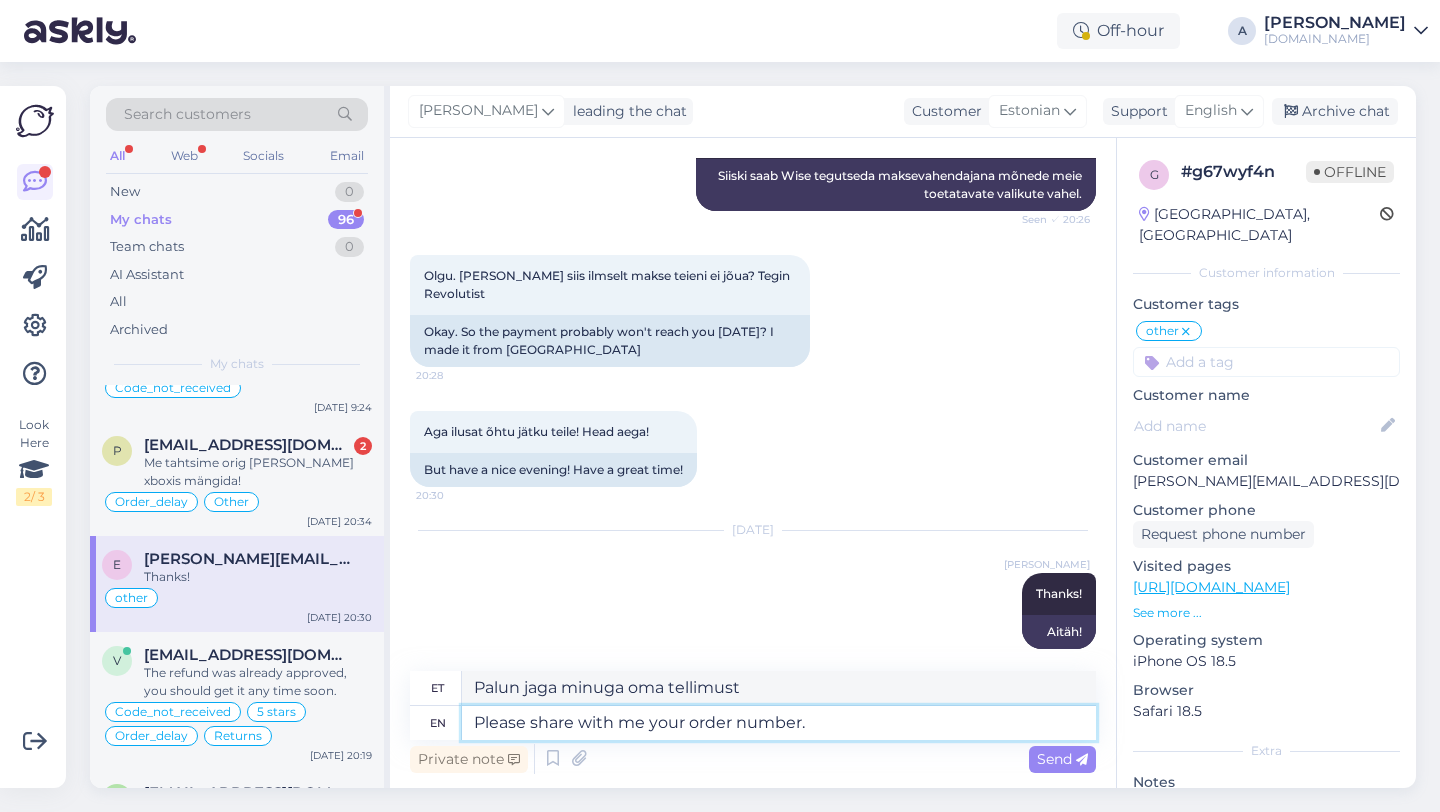 type on "Please share with me your order number." 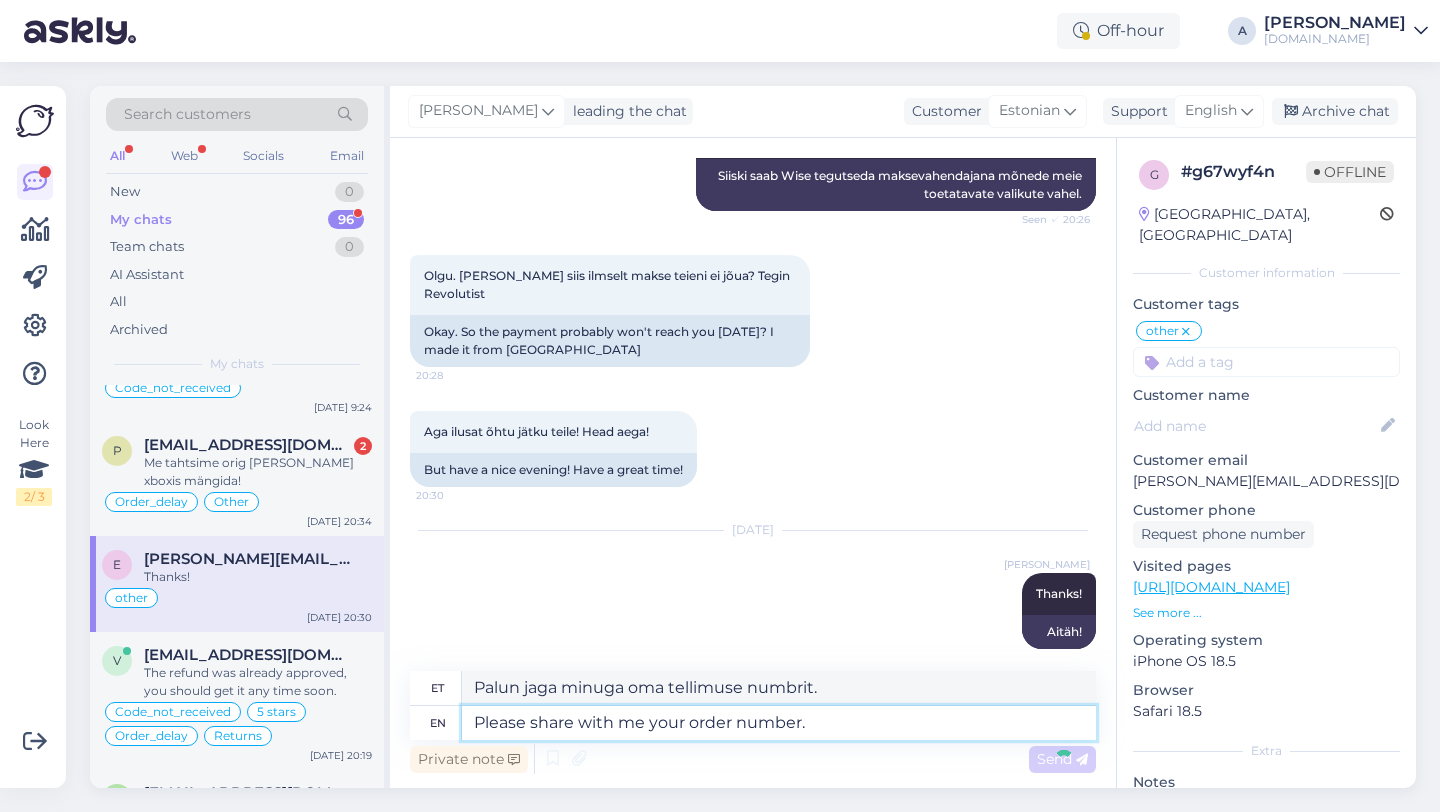 type 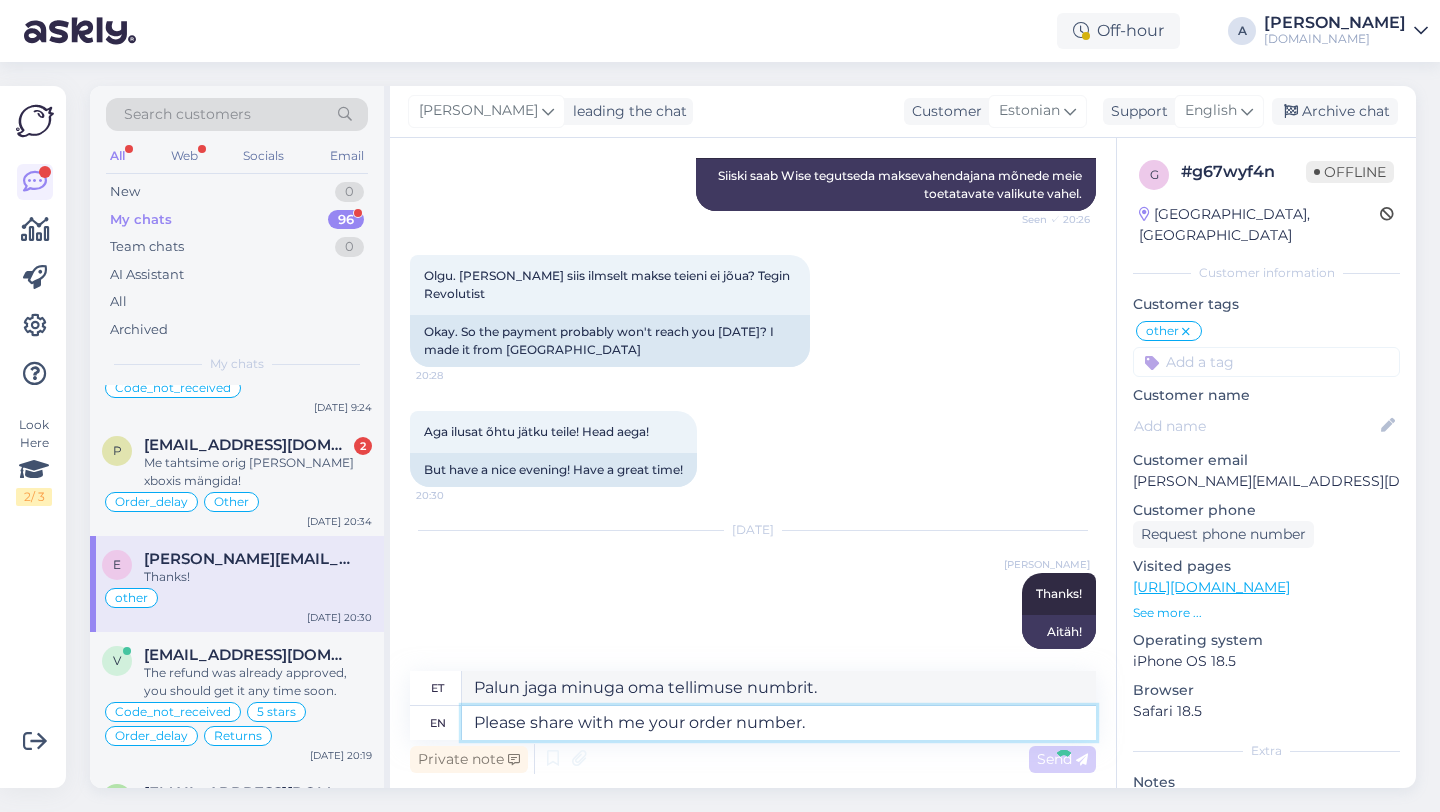 type 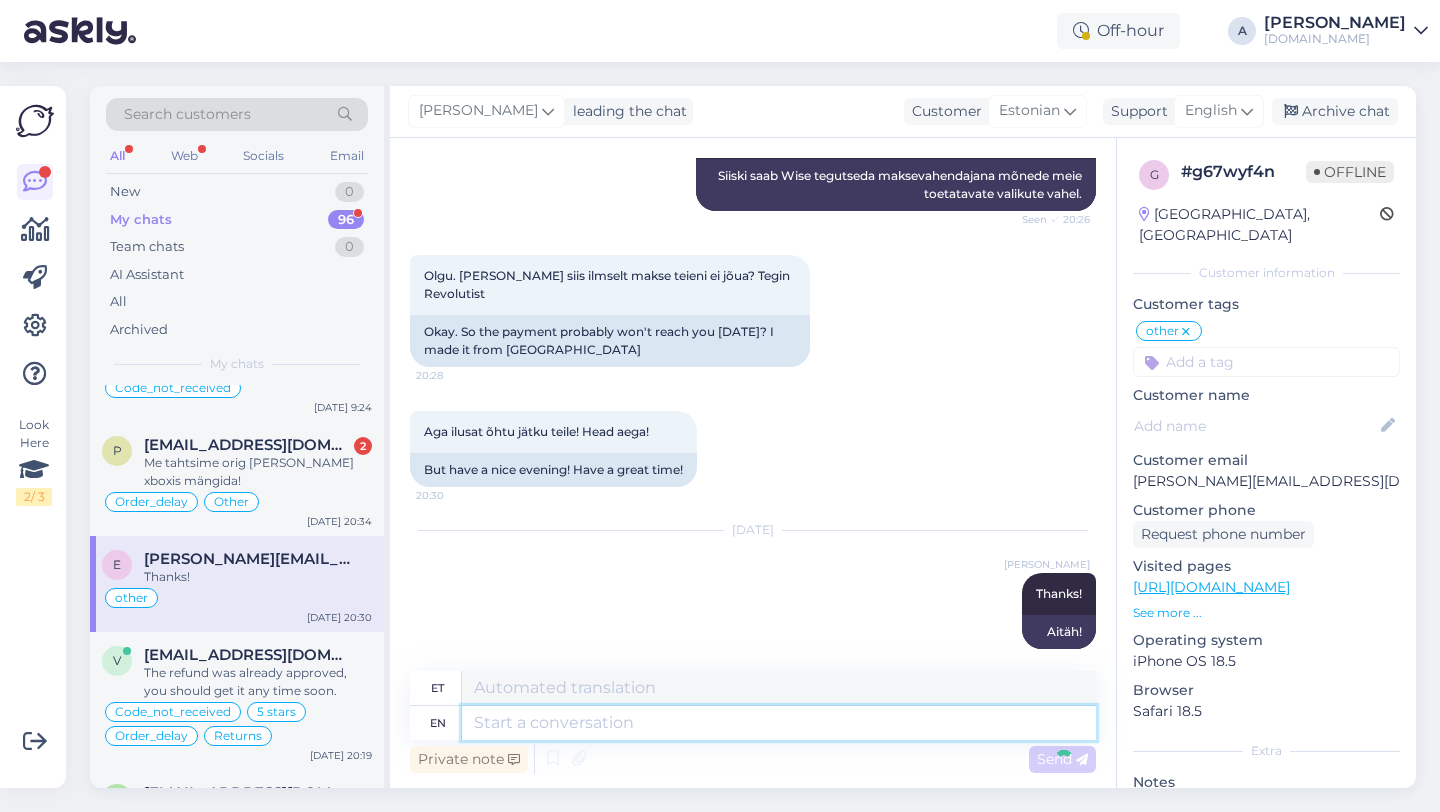 scroll, scrollTop: 1065, scrollLeft: 0, axis: vertical 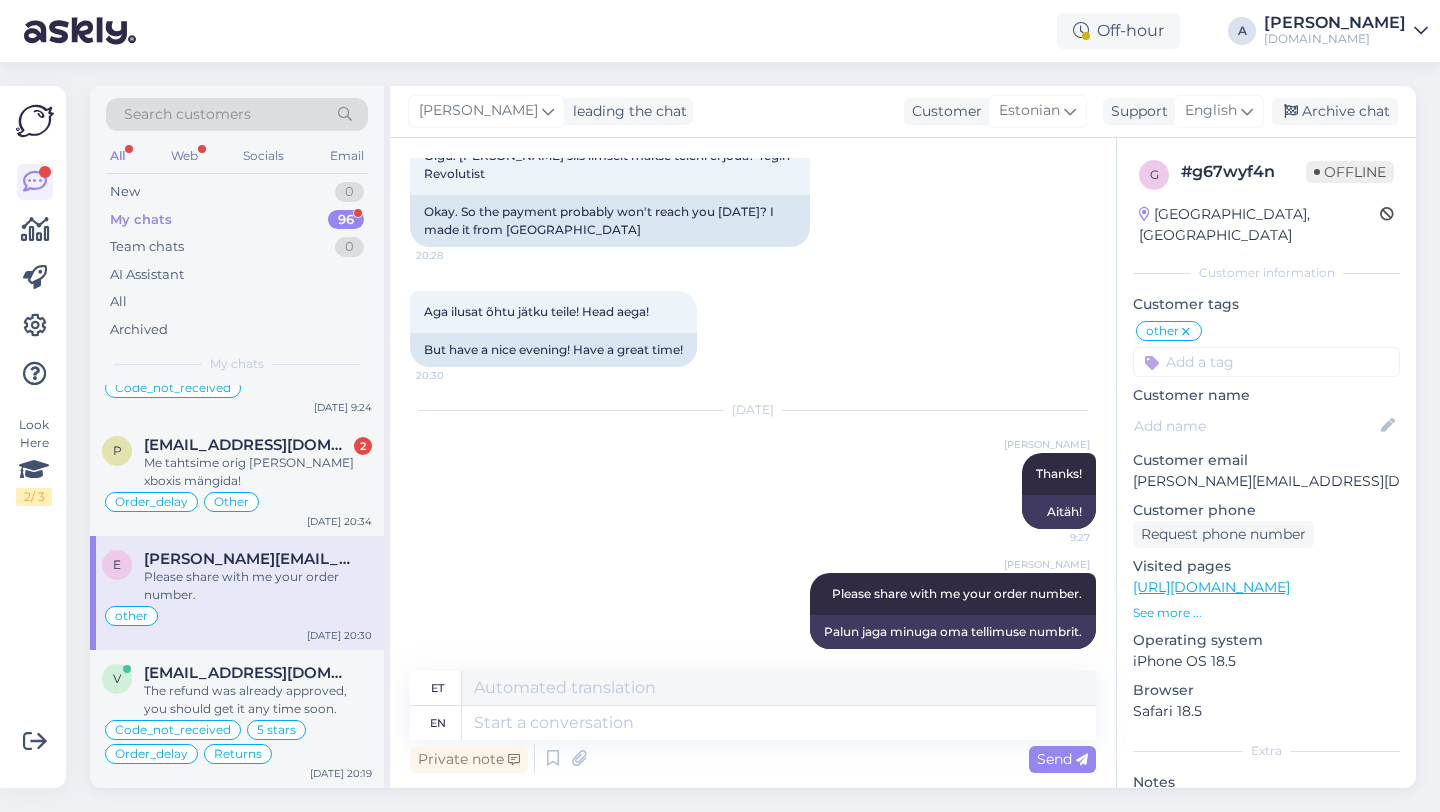 click at bounding box center (1266, 362) 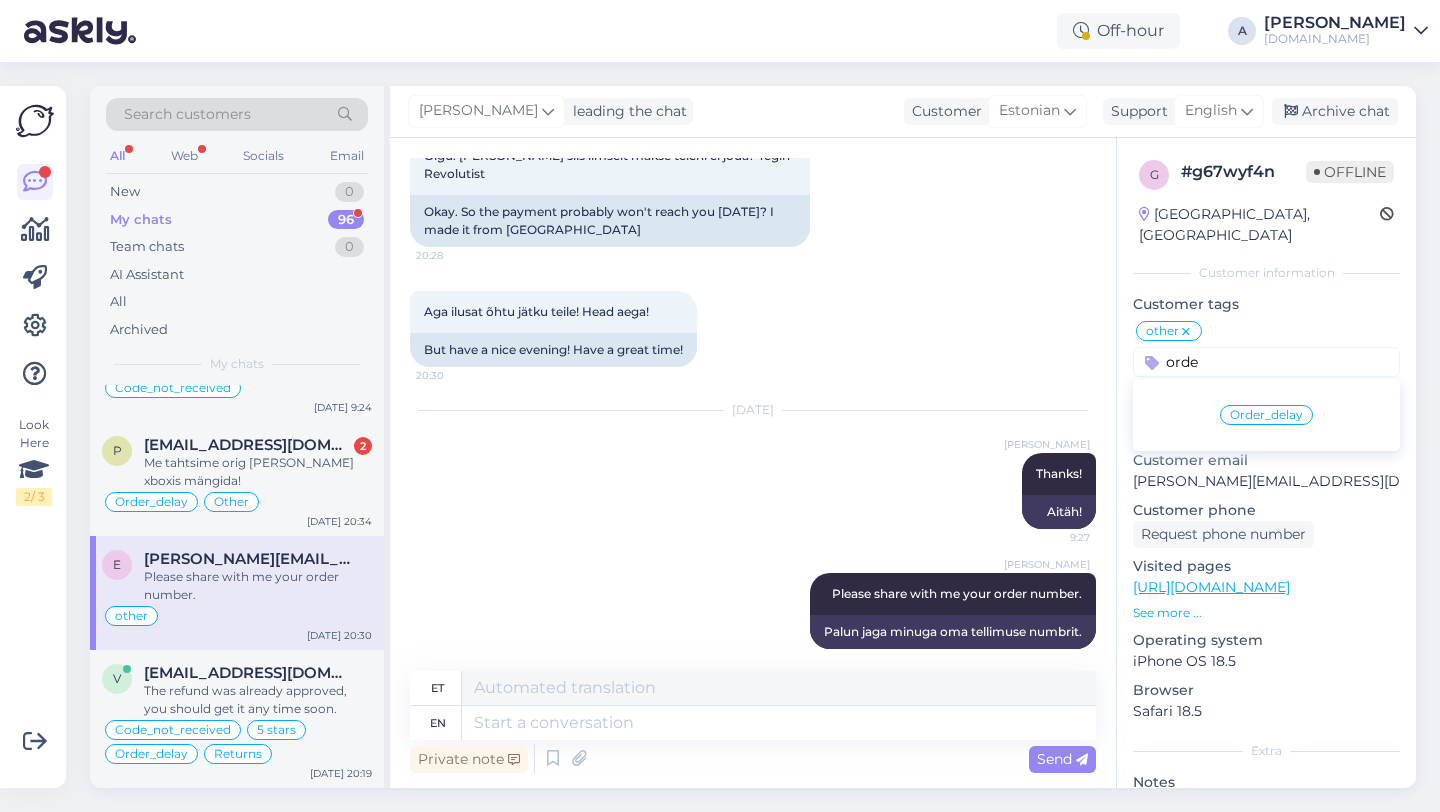 type on "orde" 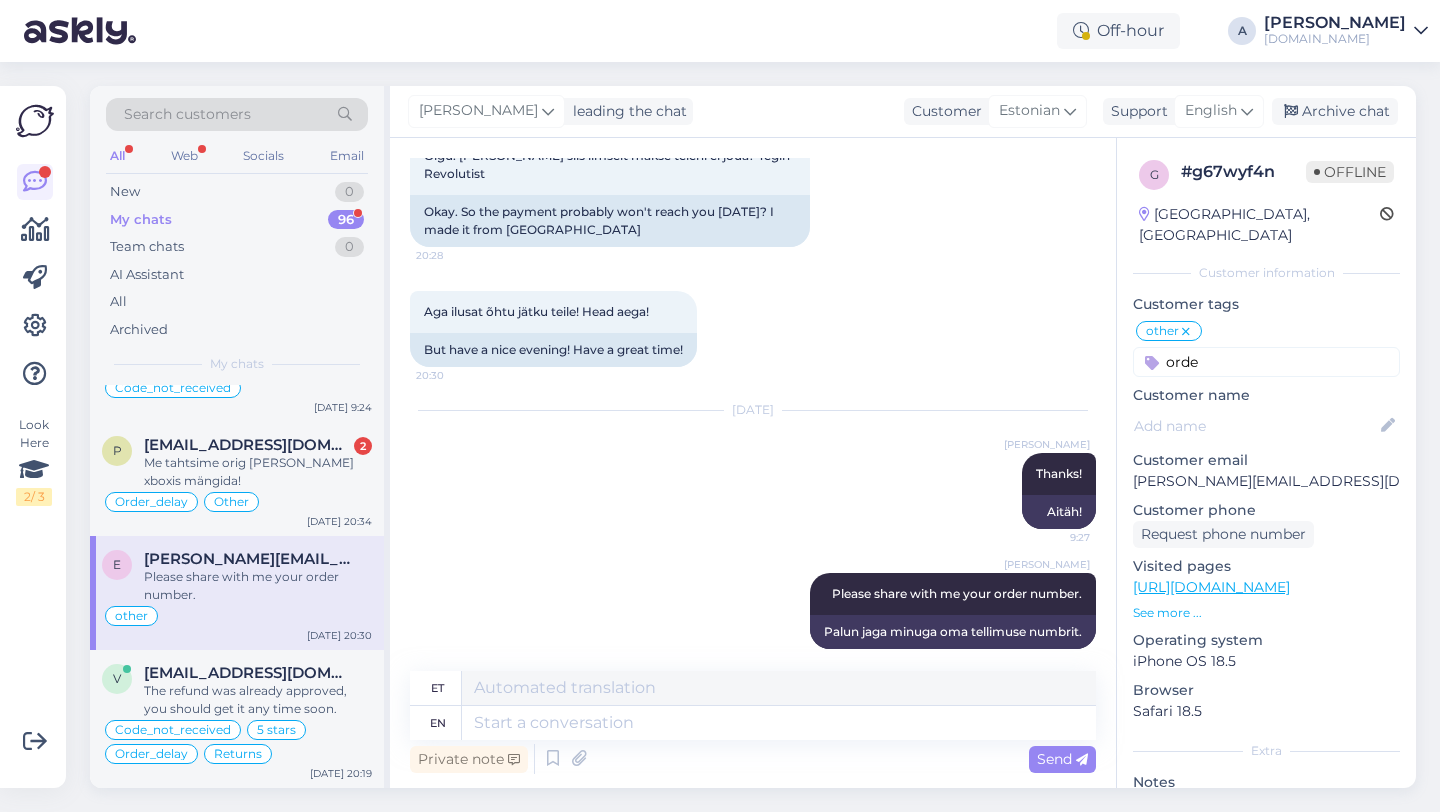 type 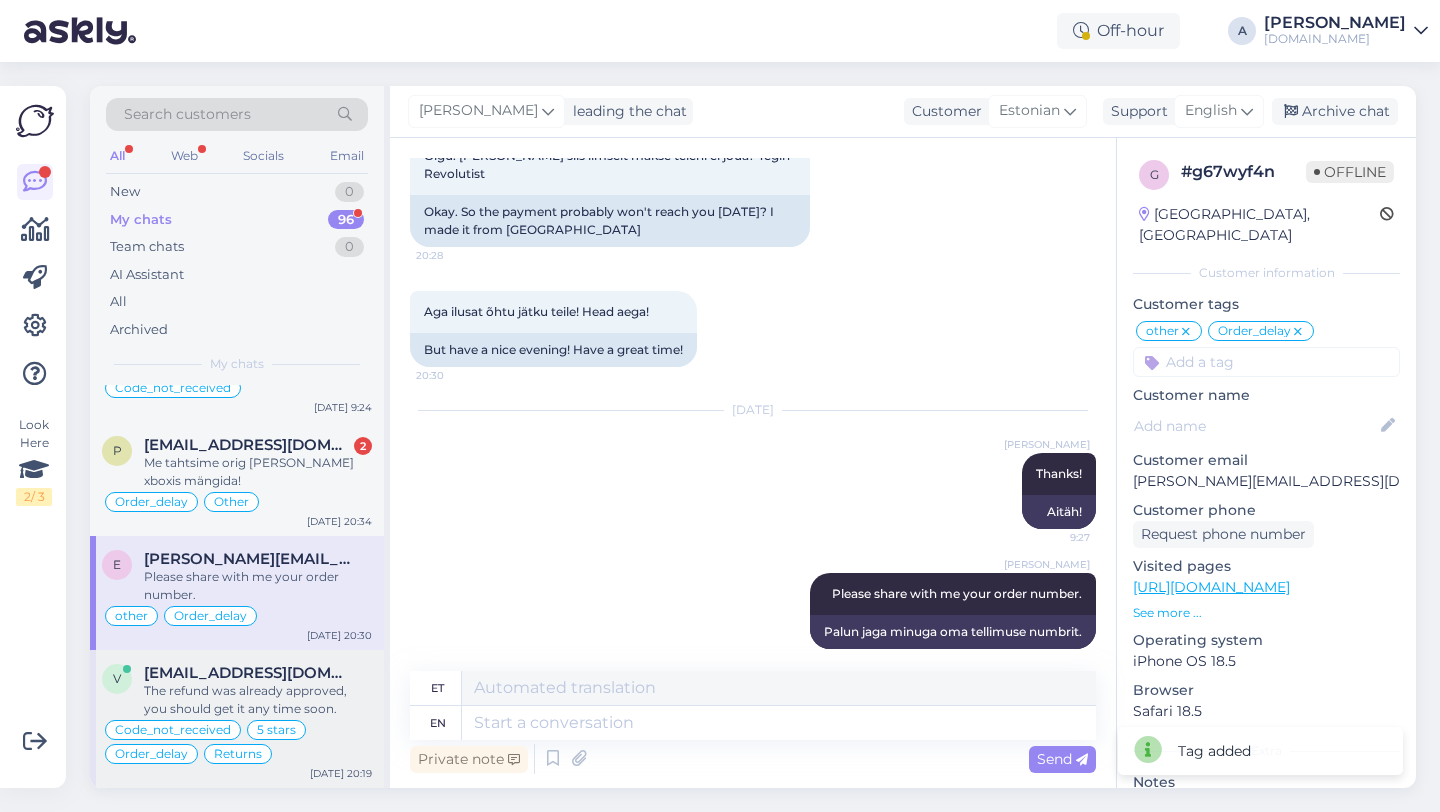 scroll, scrollTop: 74, scrollLeft: 0, axis: vertical 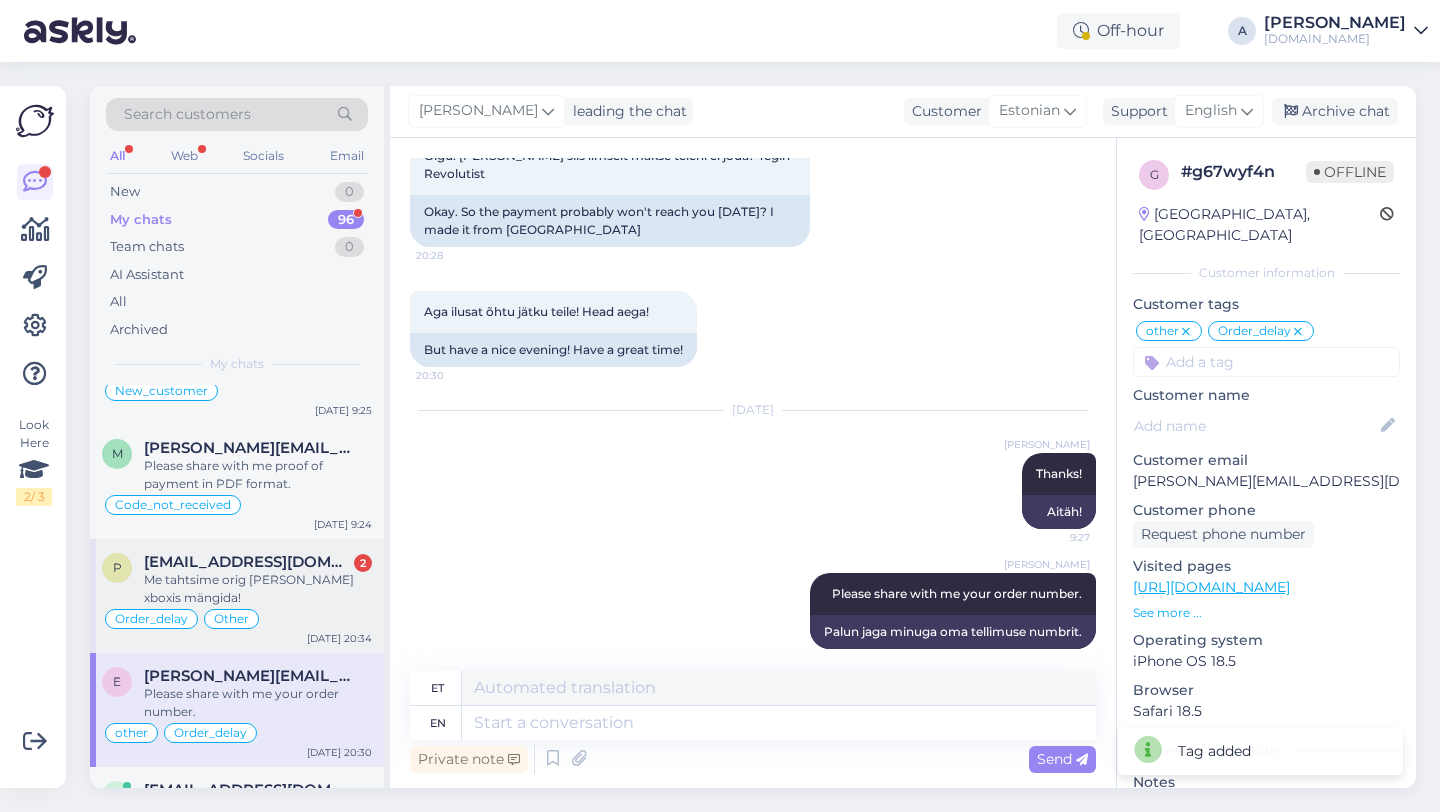 click on "Me tahtsime orig [PERSON_NAME] xboxis mängida!" at bounding box center (258, 589) 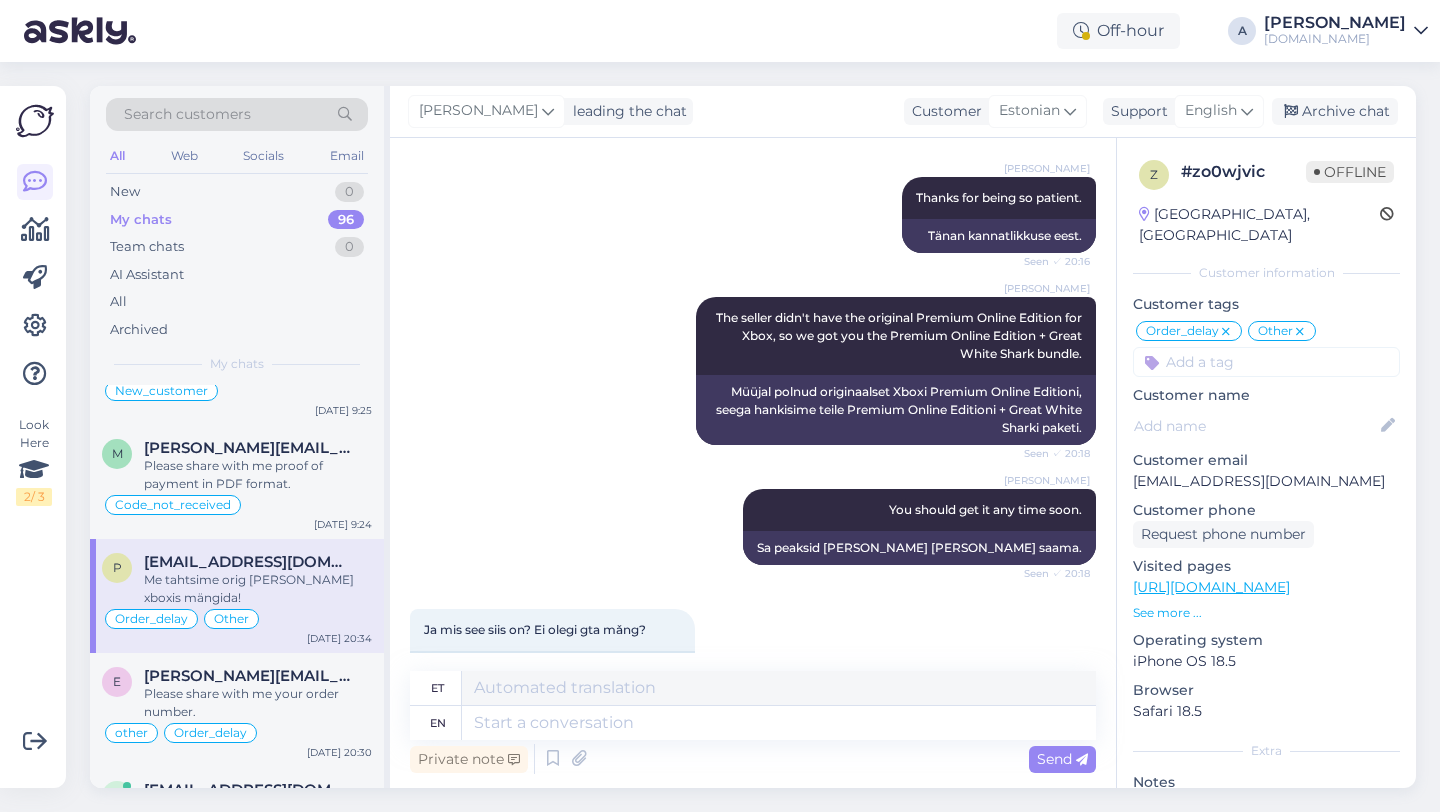 scroll, scrollTop: 4623, scrollLeft: 0, axis: vertical 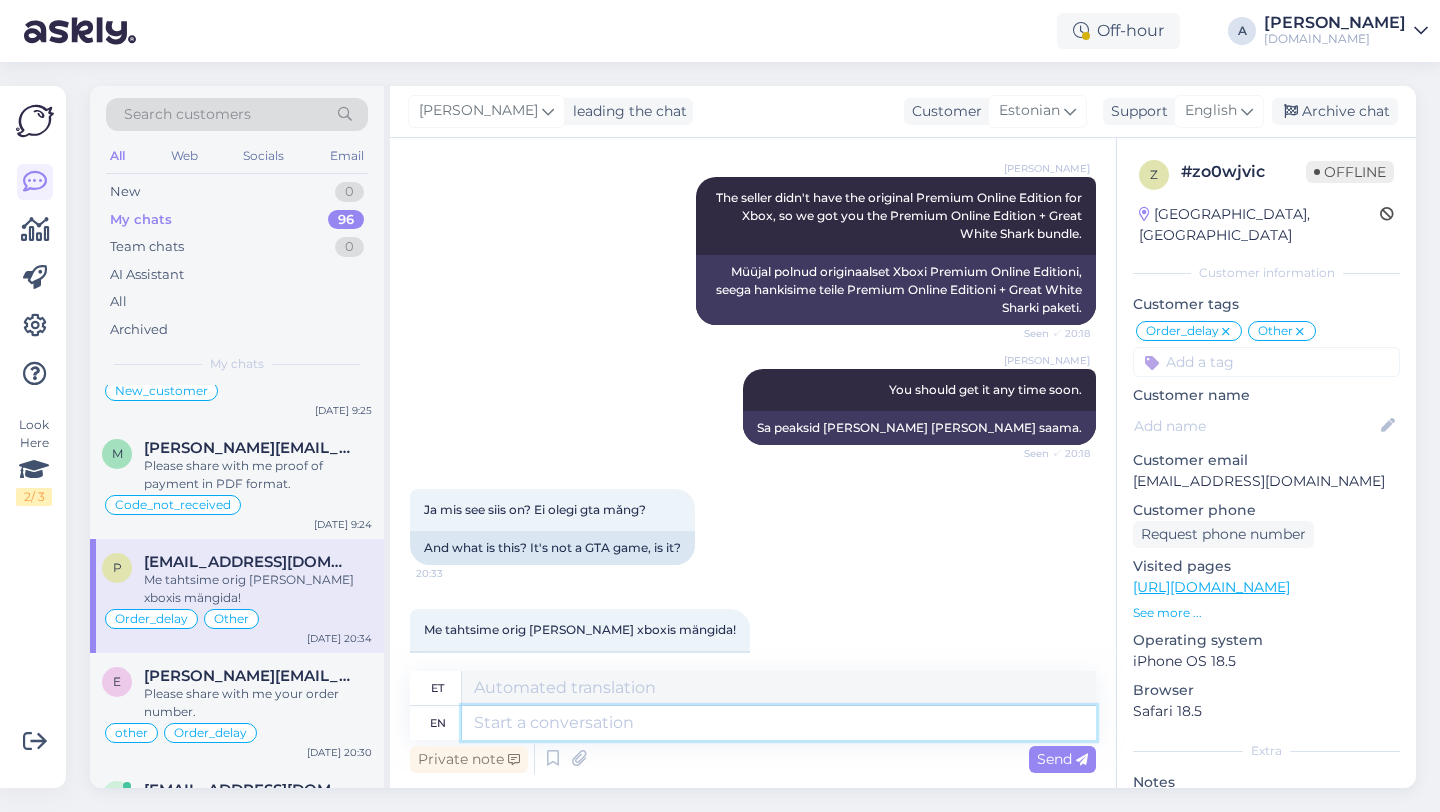 click at bounding box center (779, 723) 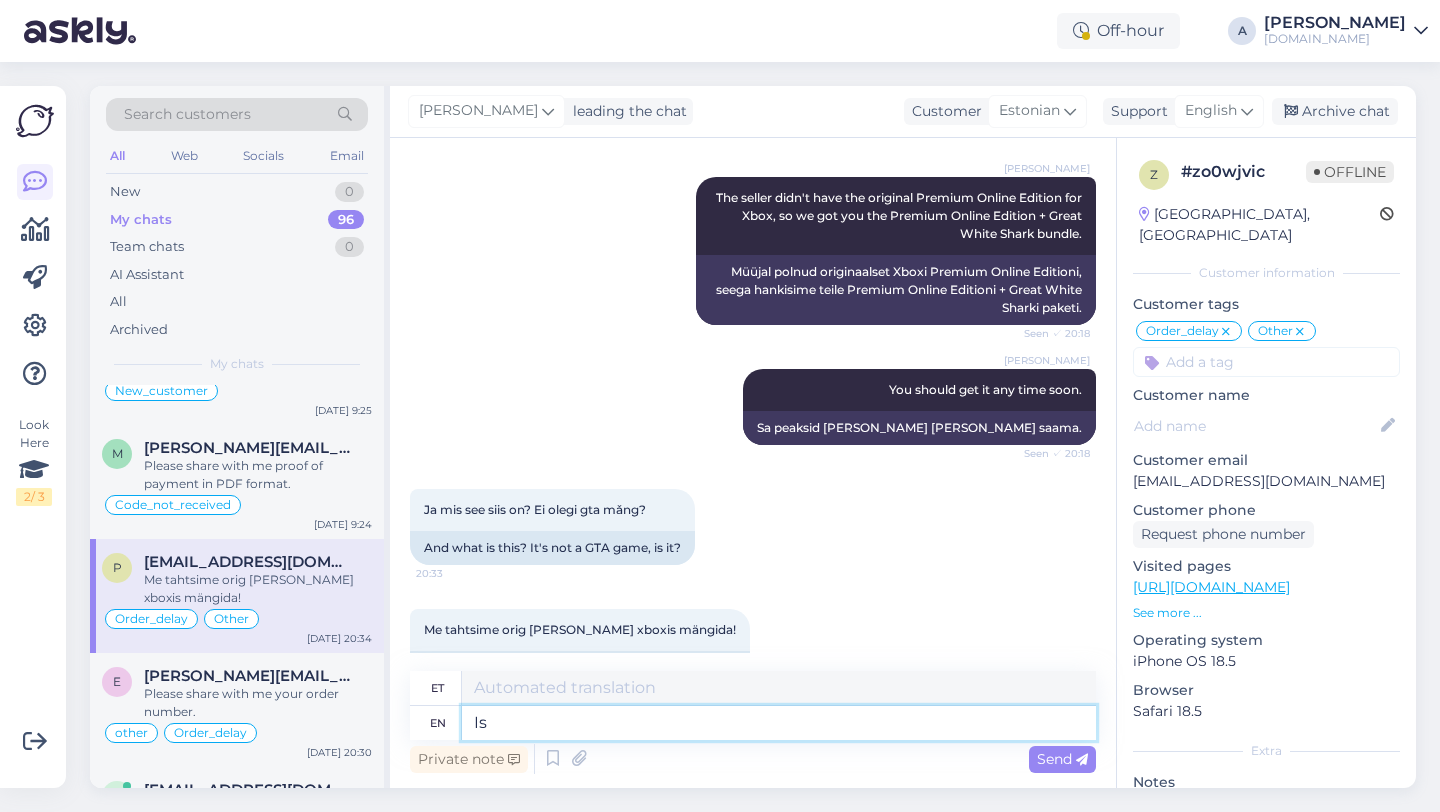 type on "Is" 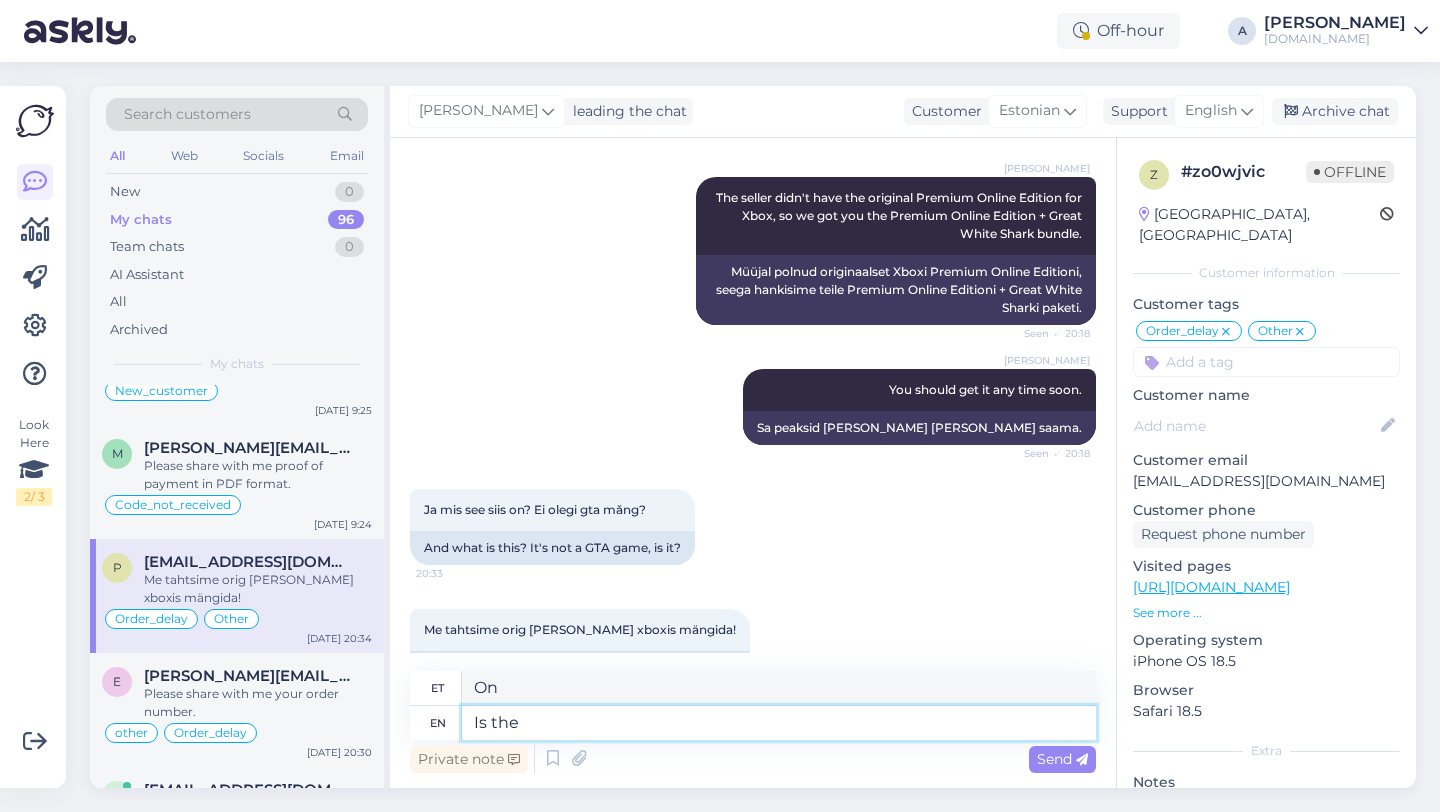 type on "Is the s" 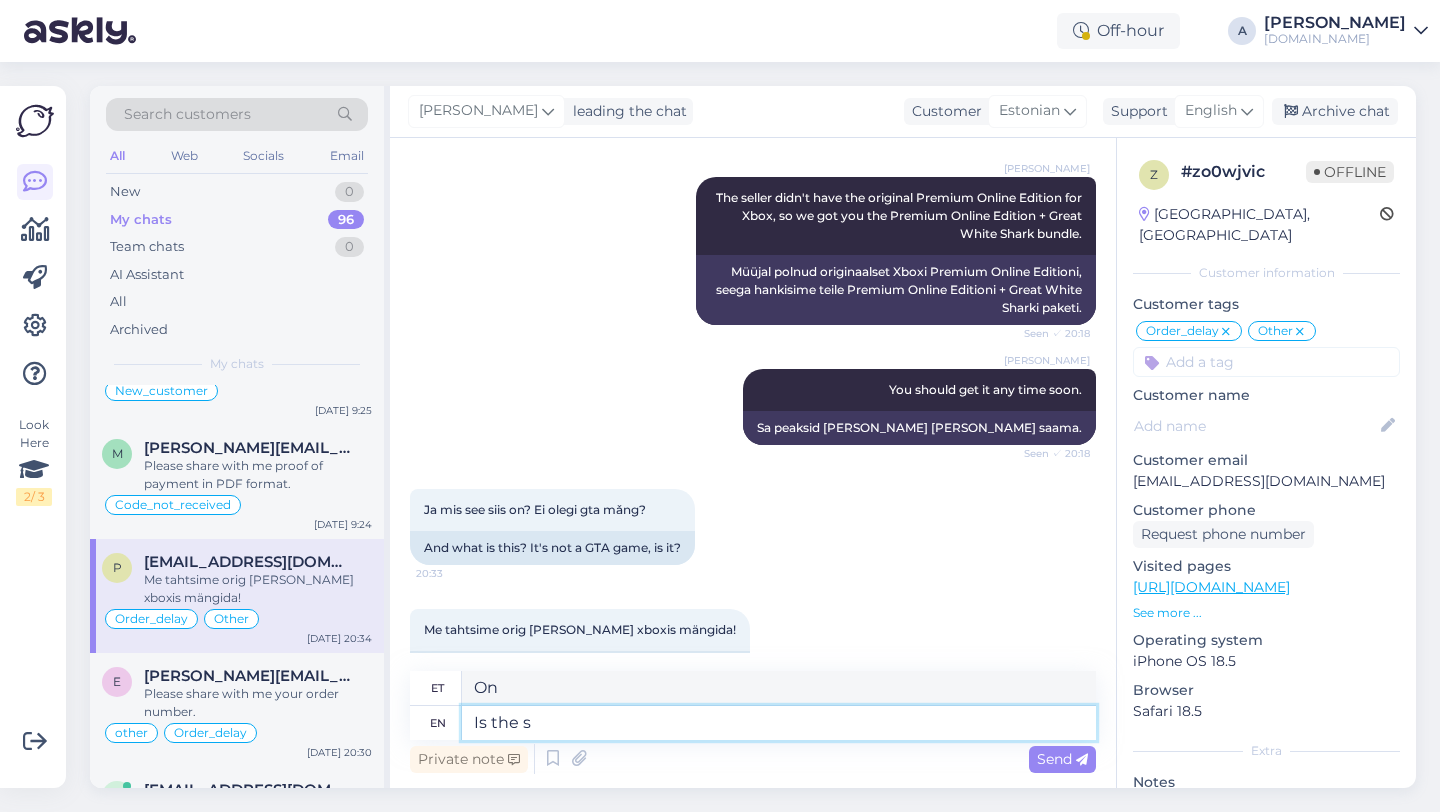type on "Kas" 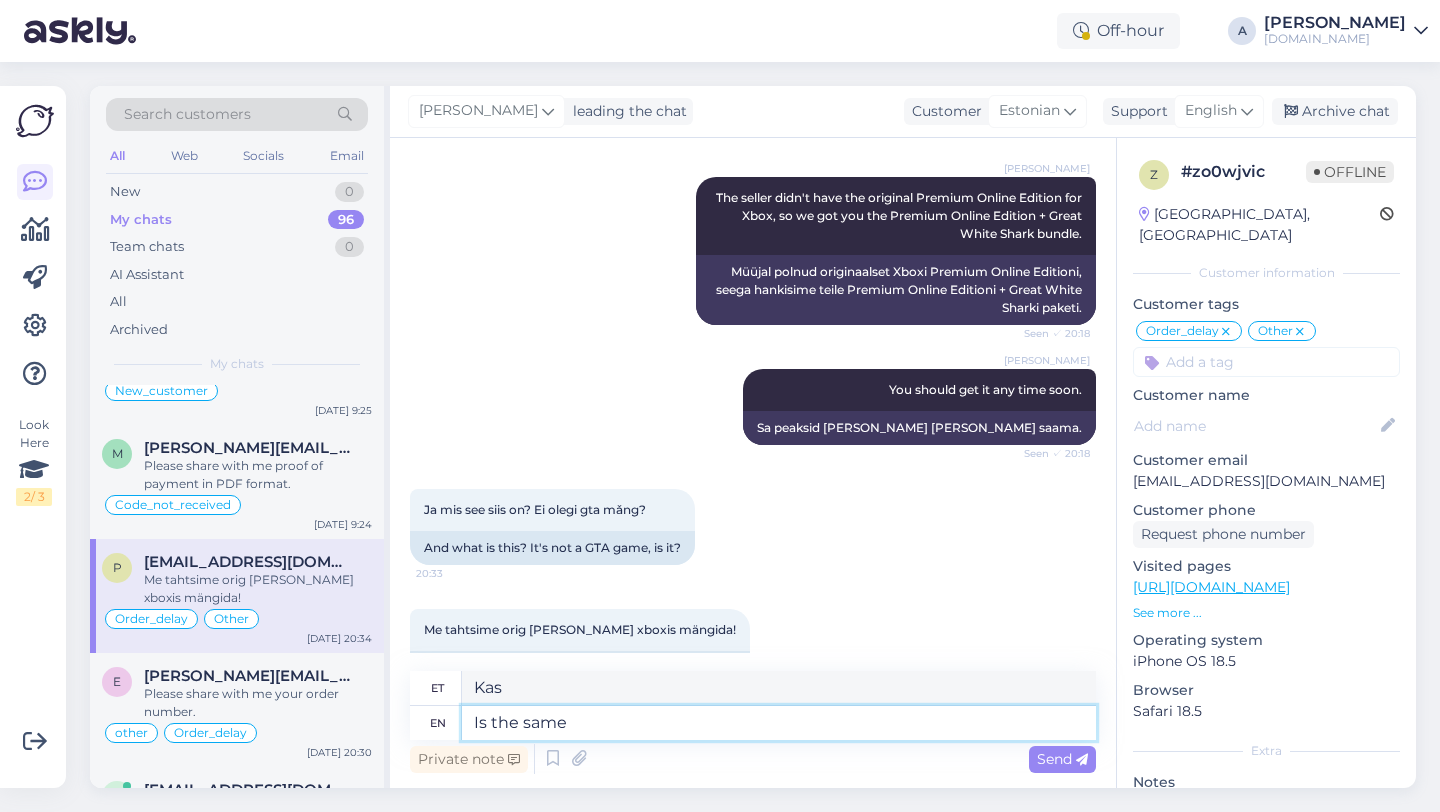 type on "Is the same t" 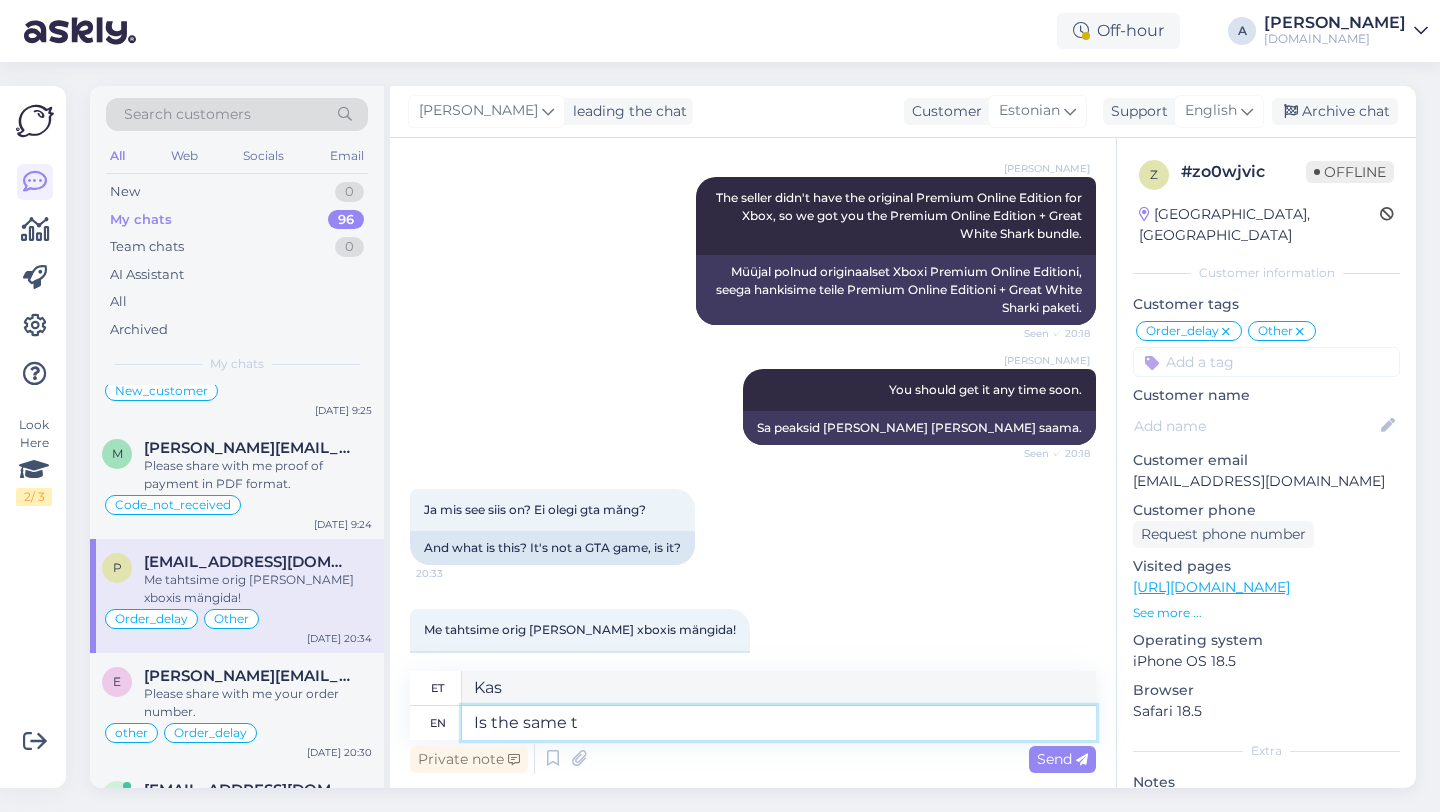 type on "Kas sama" 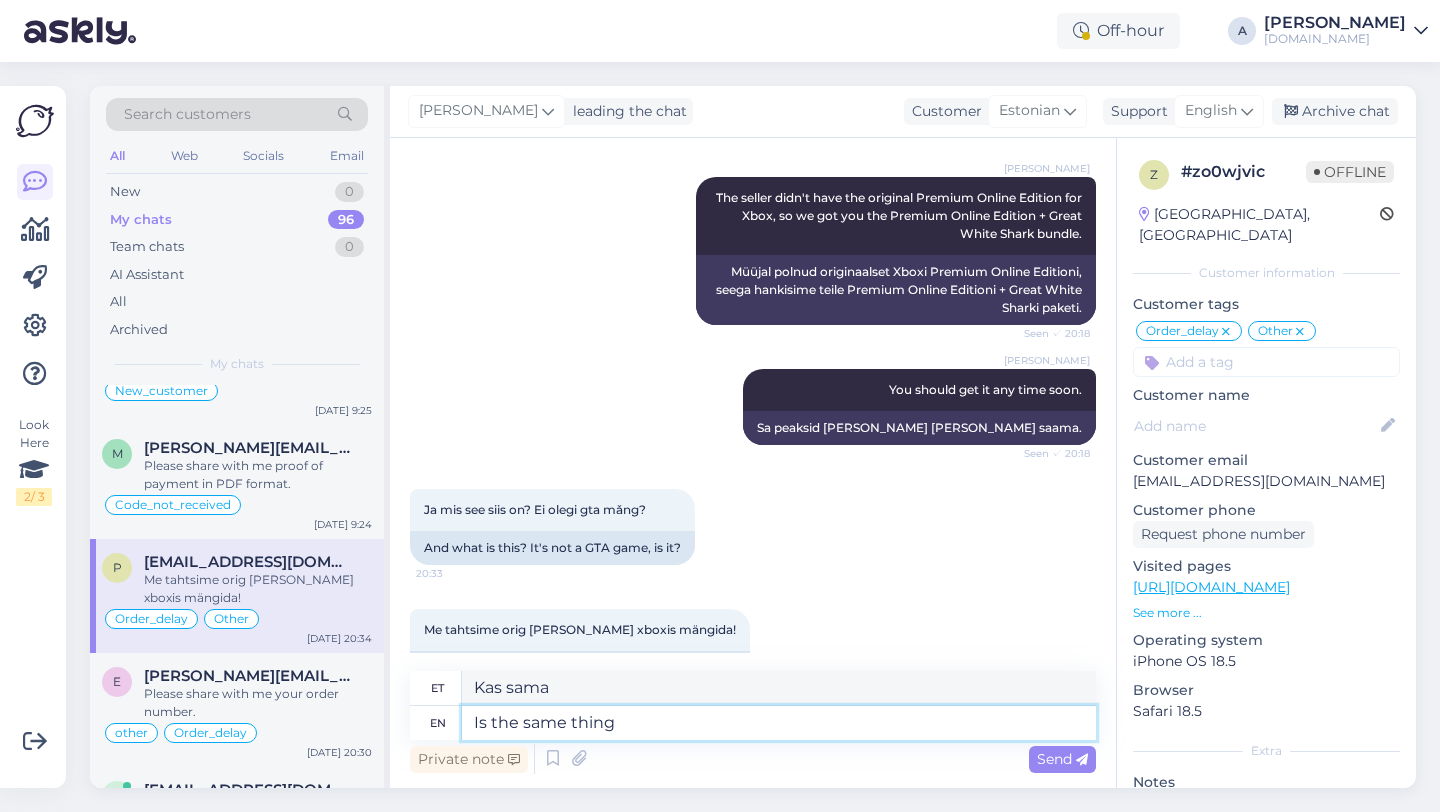 type on "Is the same thing t" 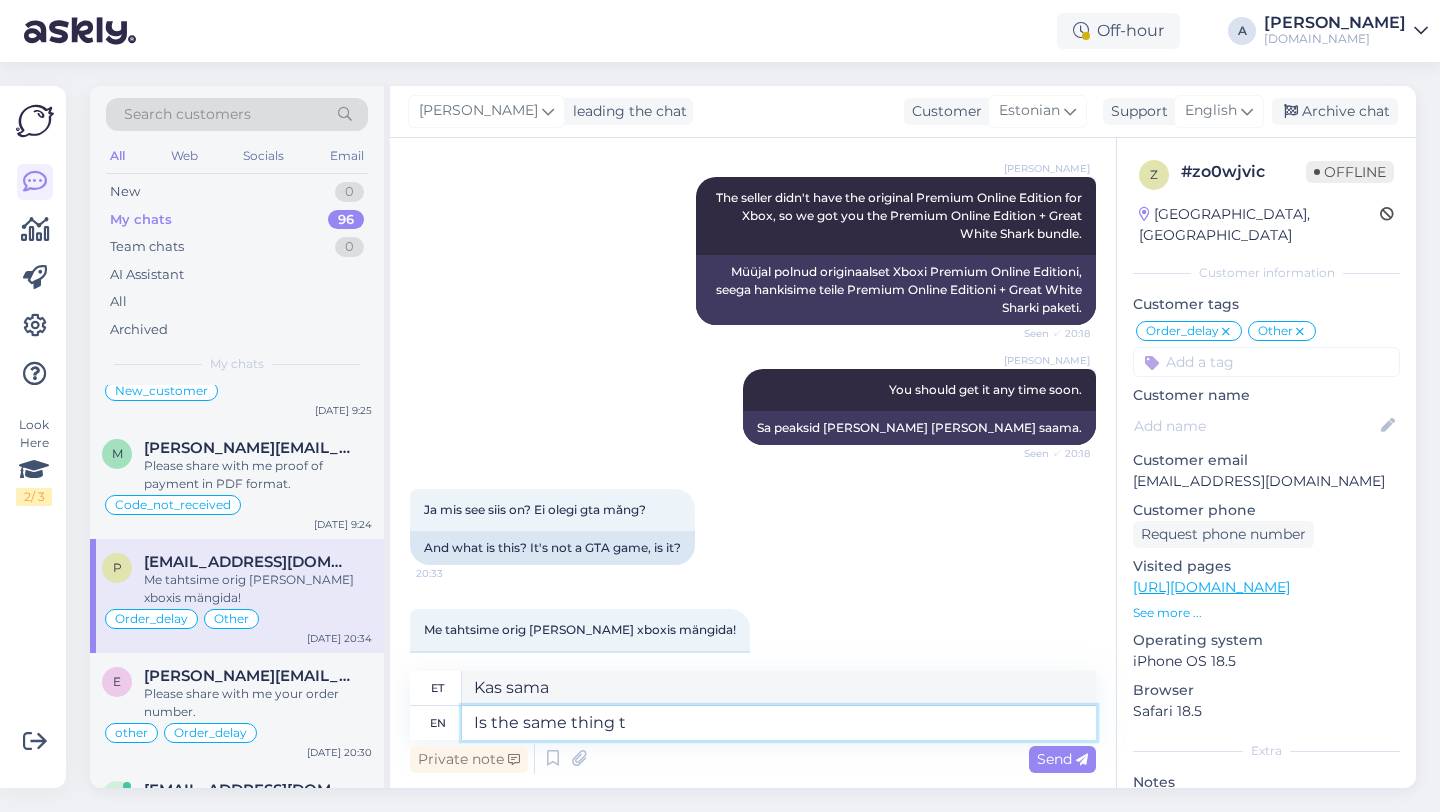 type on "Kas sama asi" 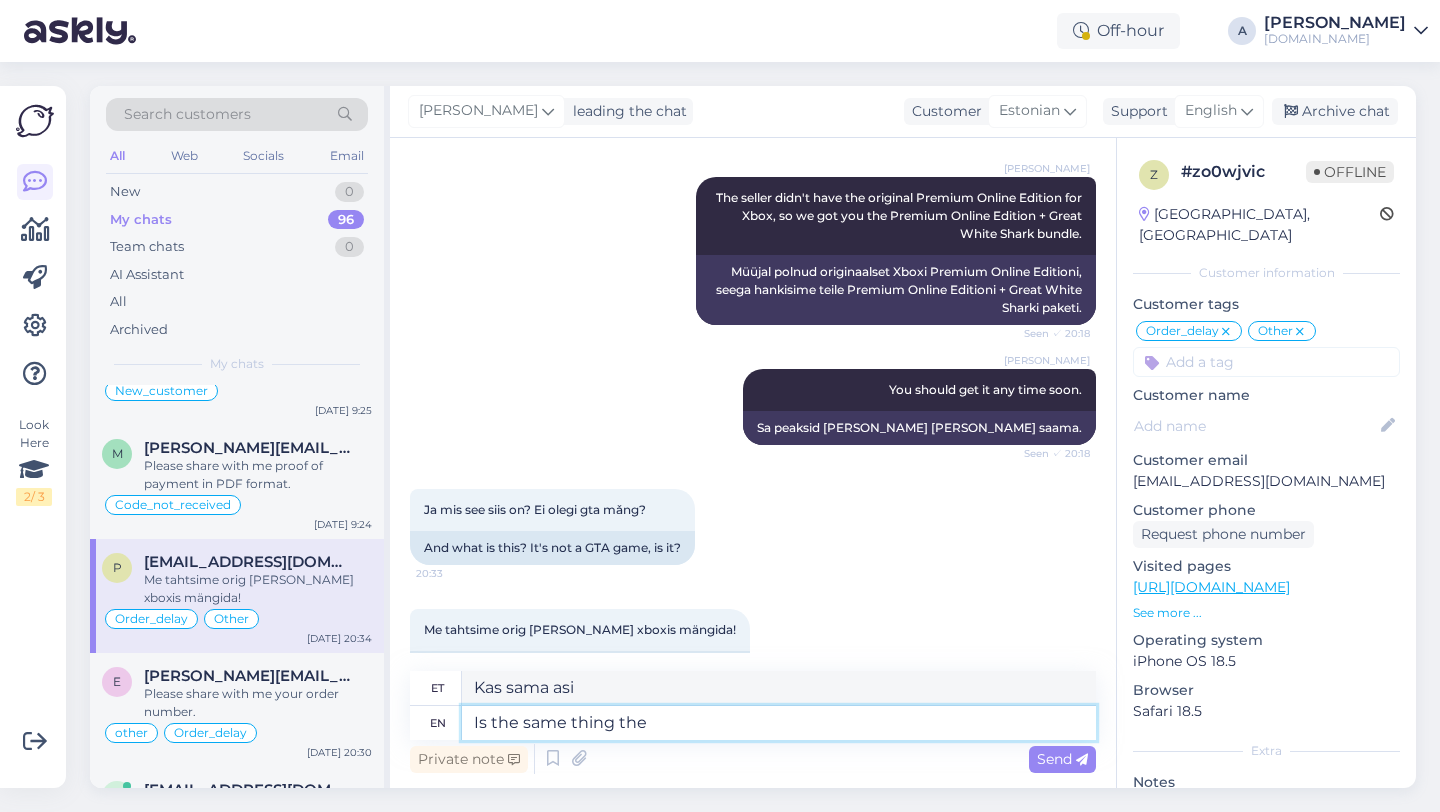 type on "Is the same thing the" 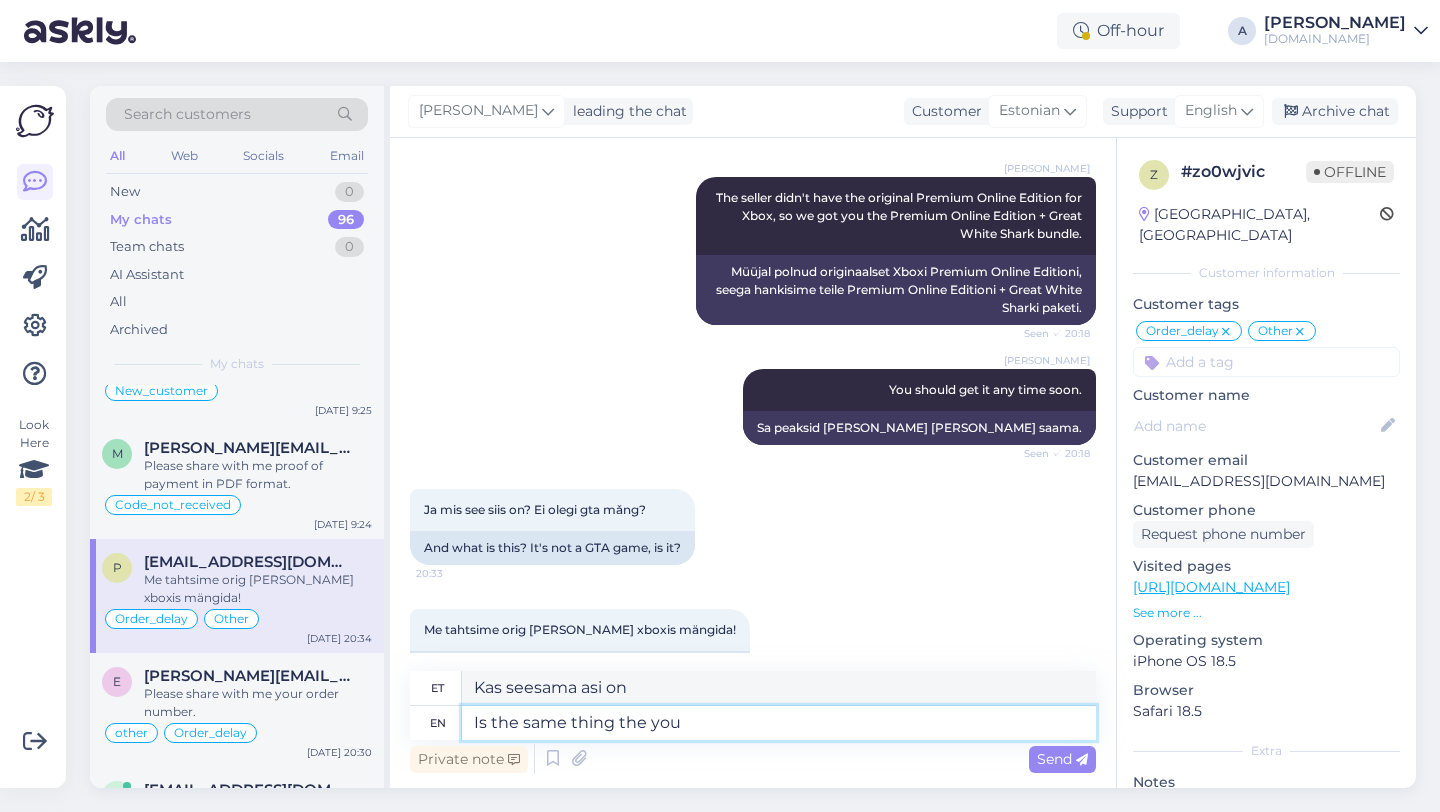 type on "Is the same thing the you" 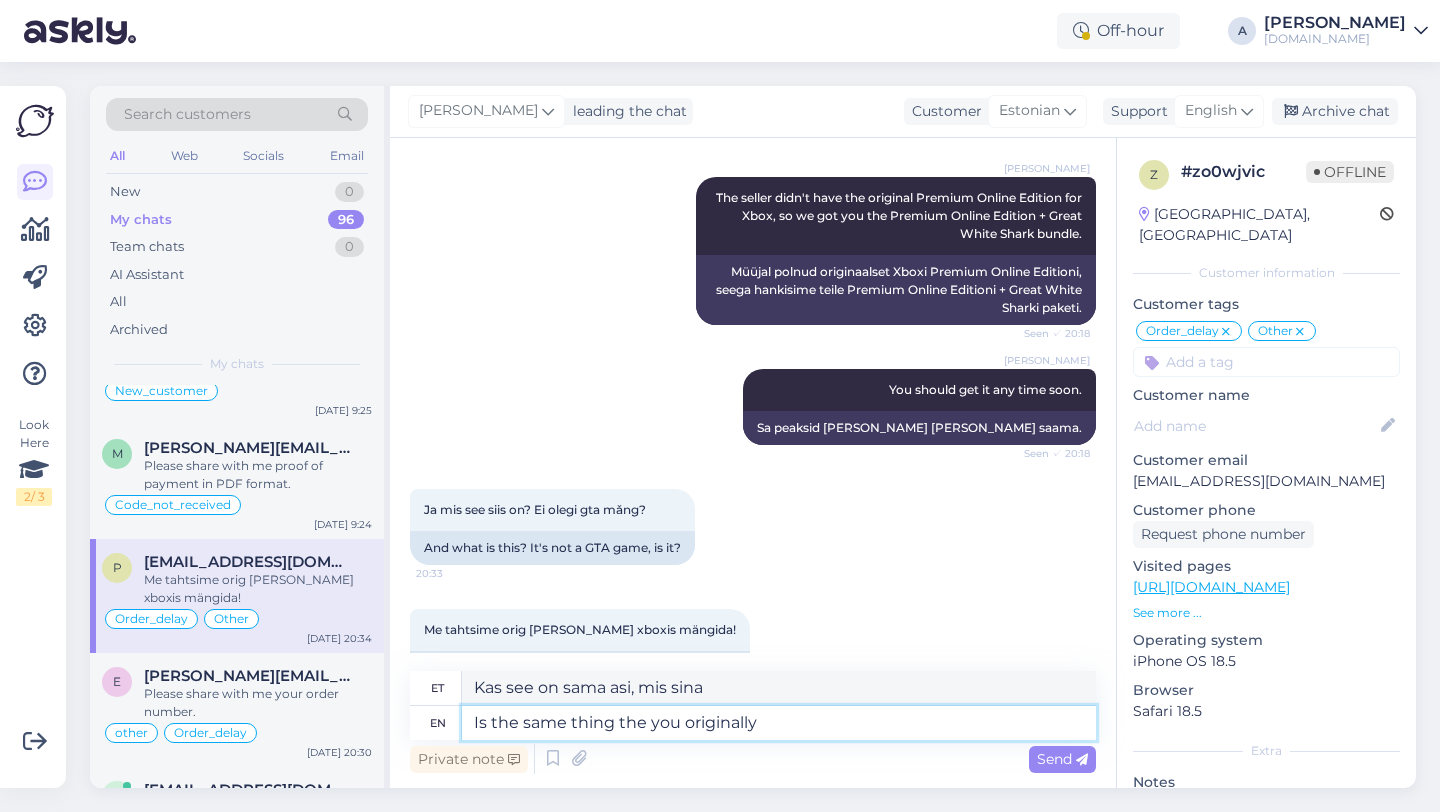 type on "Is the same thing the you originally" 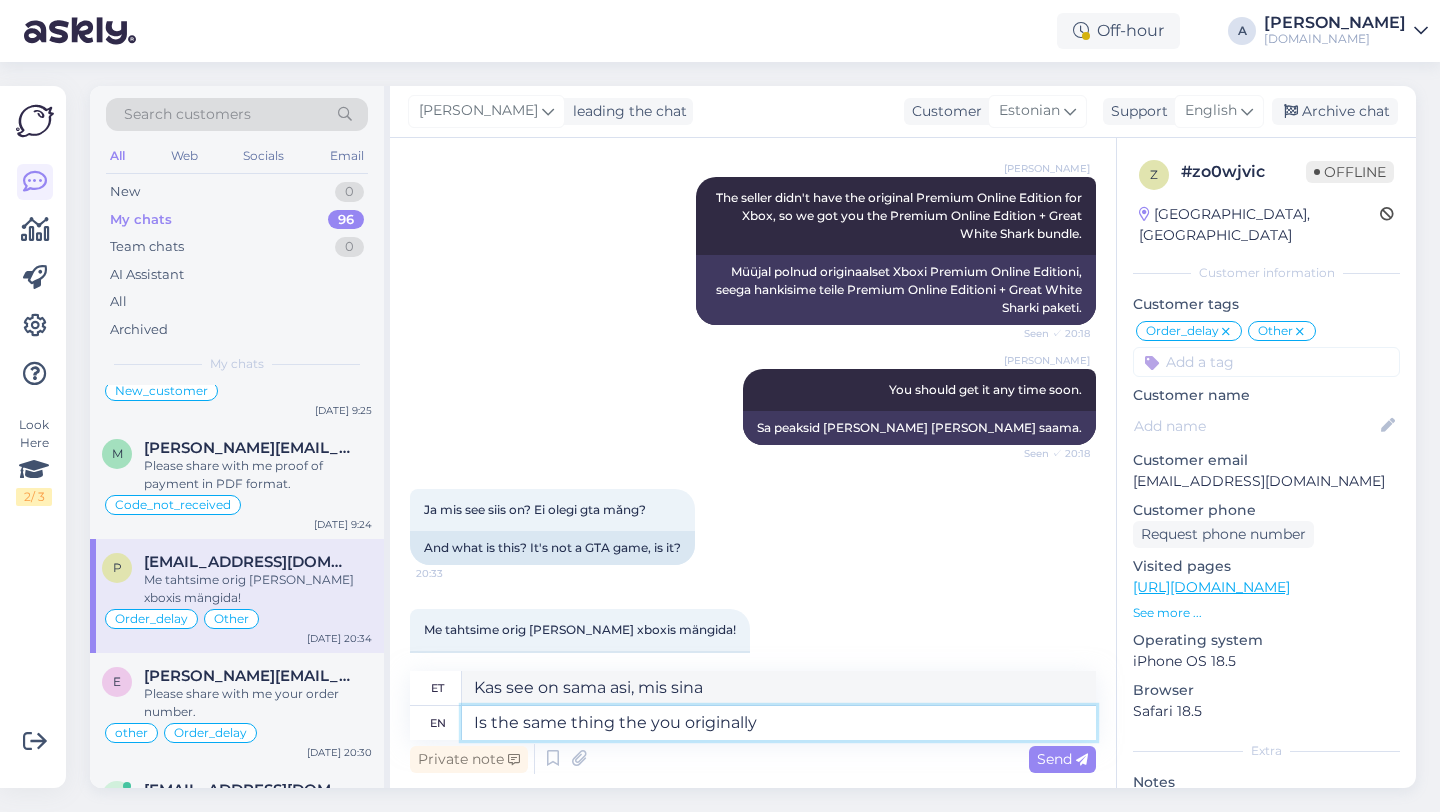 type on "Kas see on sama asi, mis sina algselt" 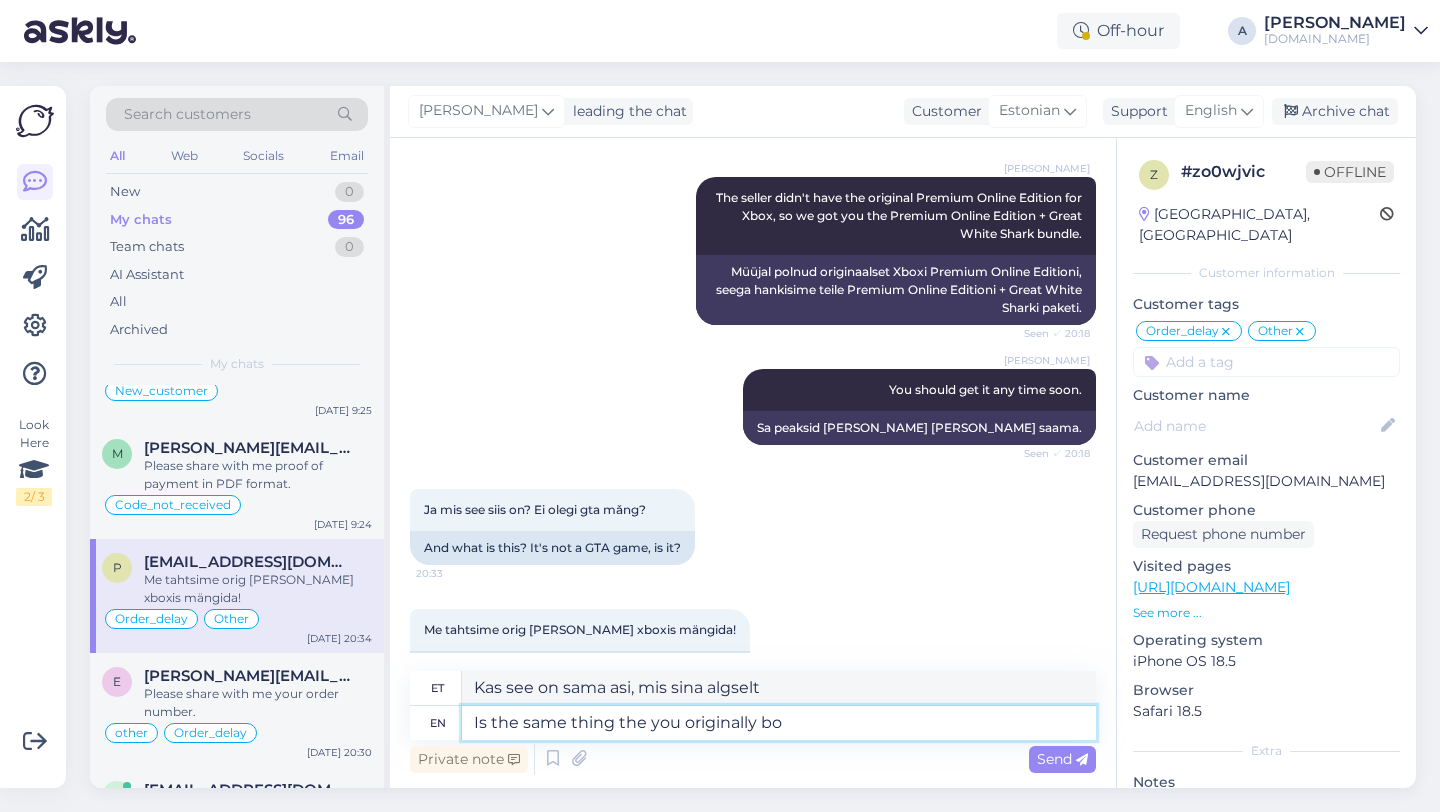type on "Is the same thing the you originally bou" 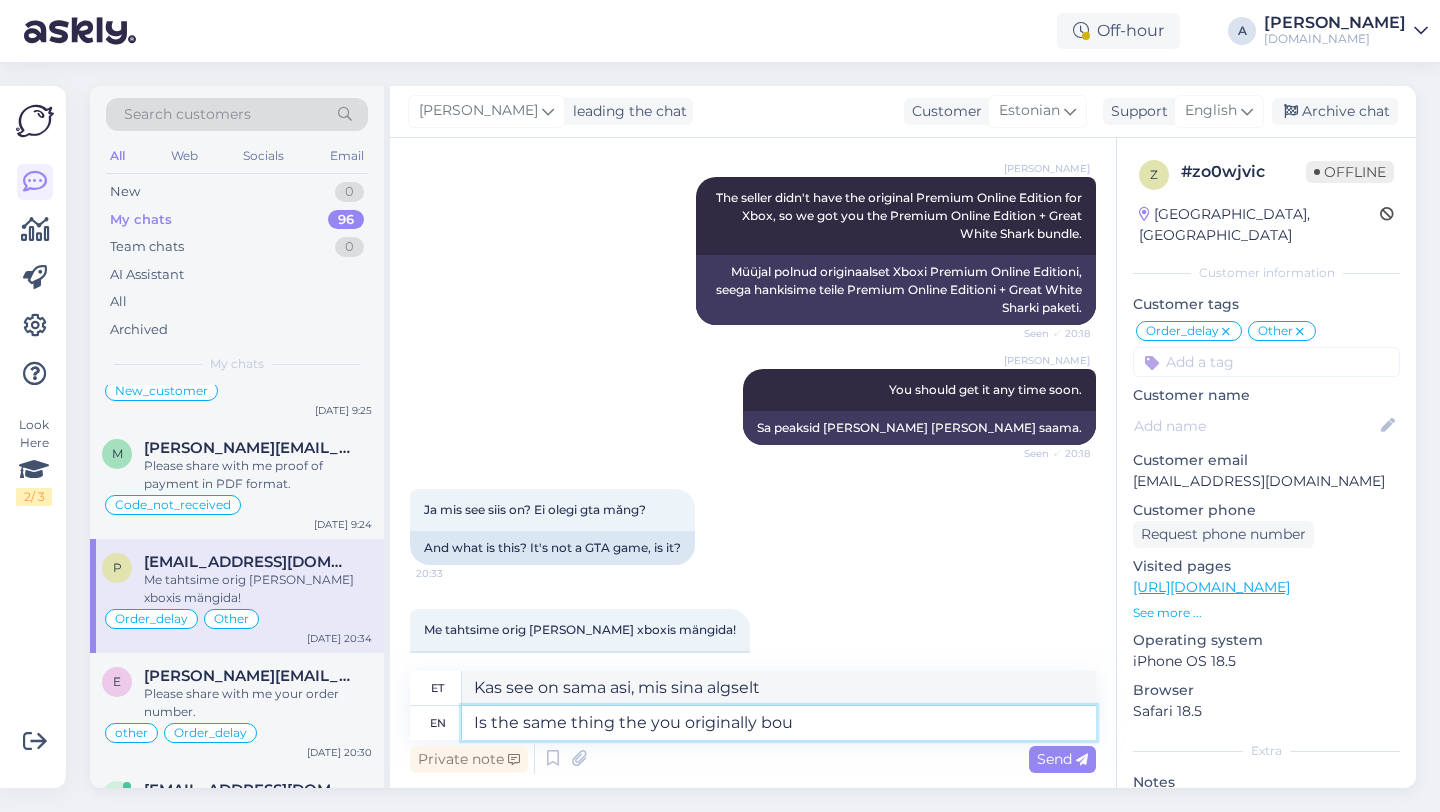 type on "Kas see on sama asi, mille sa algselt ostsid?" 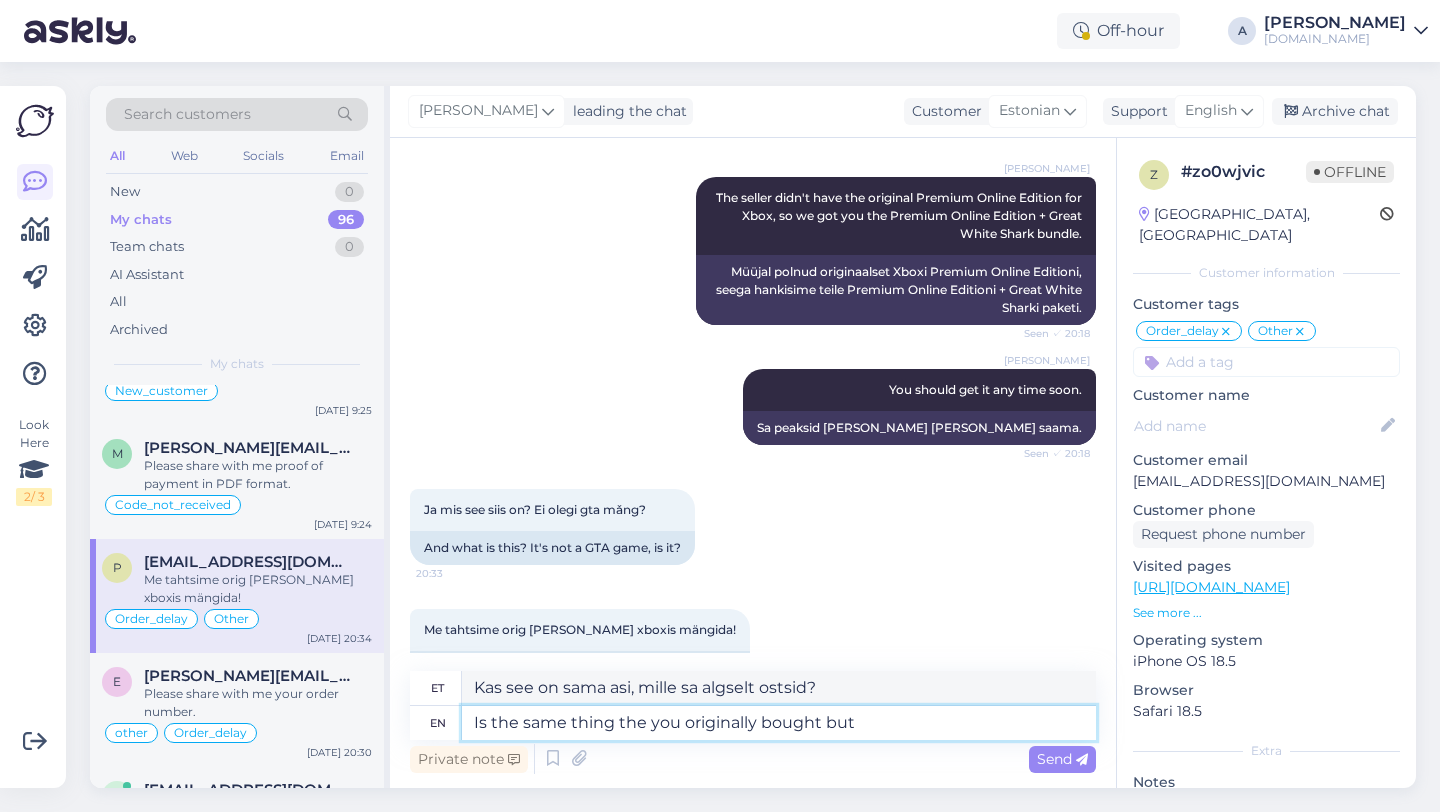 type on "Is the same thing the you originally bought but" 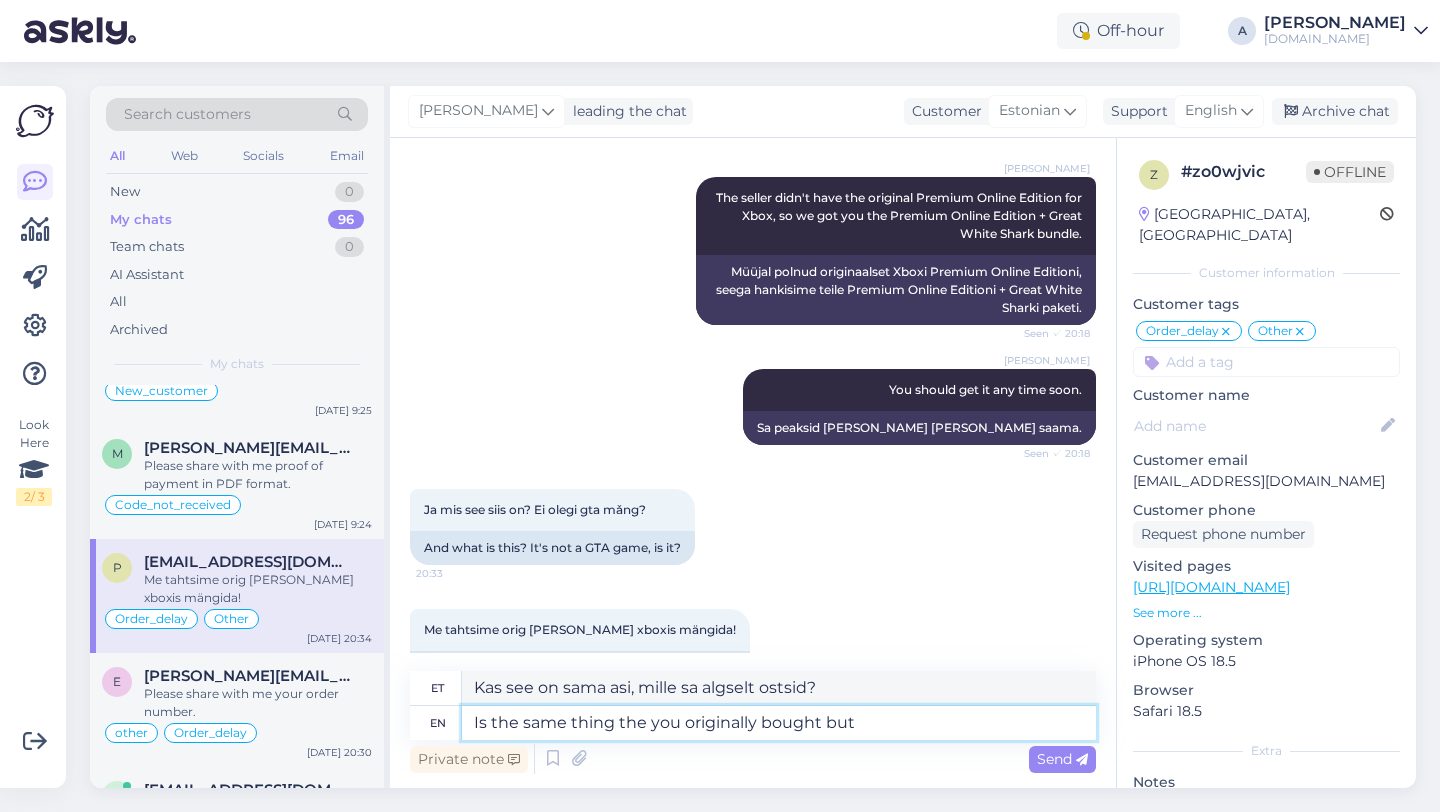type on "Kas see on sama asi, mille sa algselt ostsid, aga" 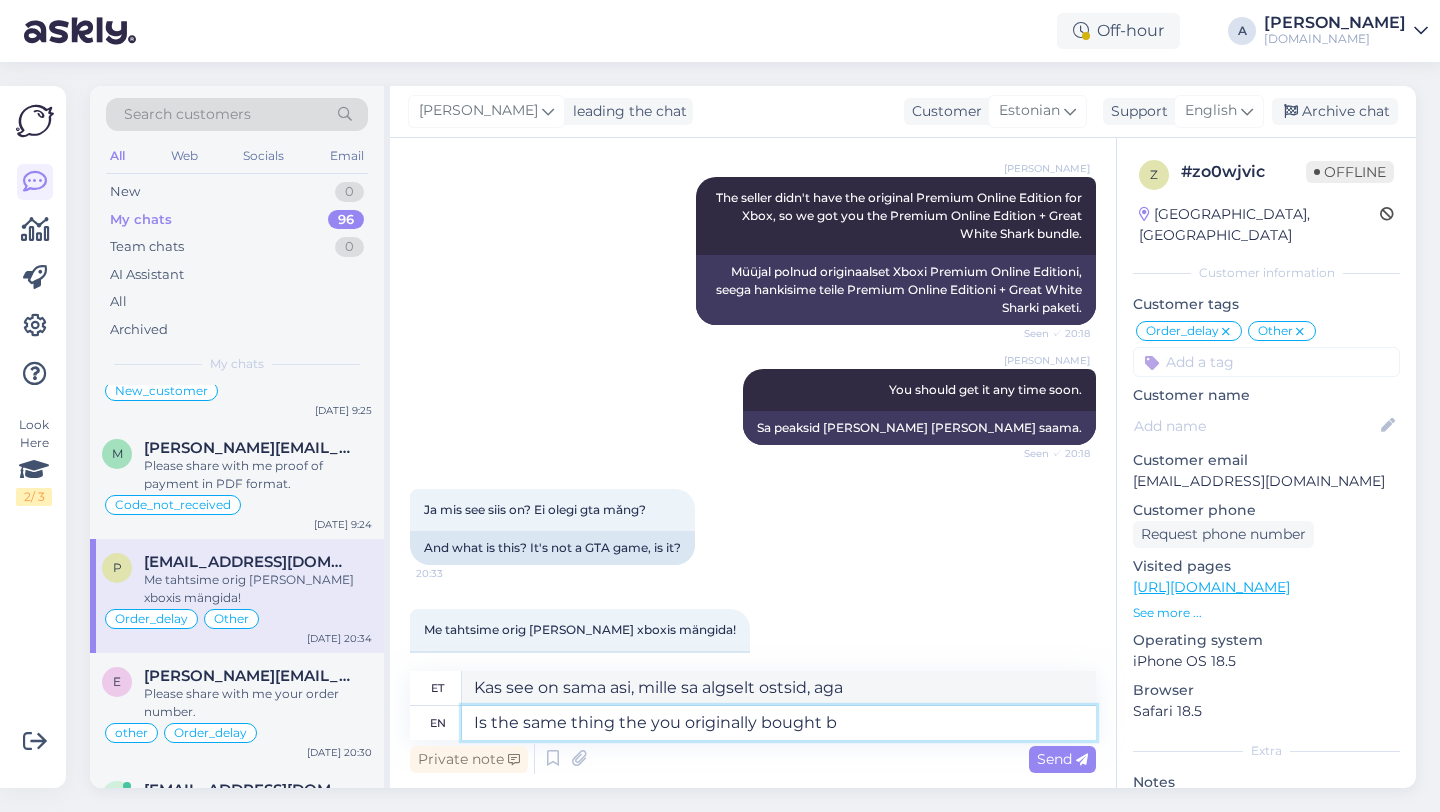 type on "Is the same thing the you originally bought" 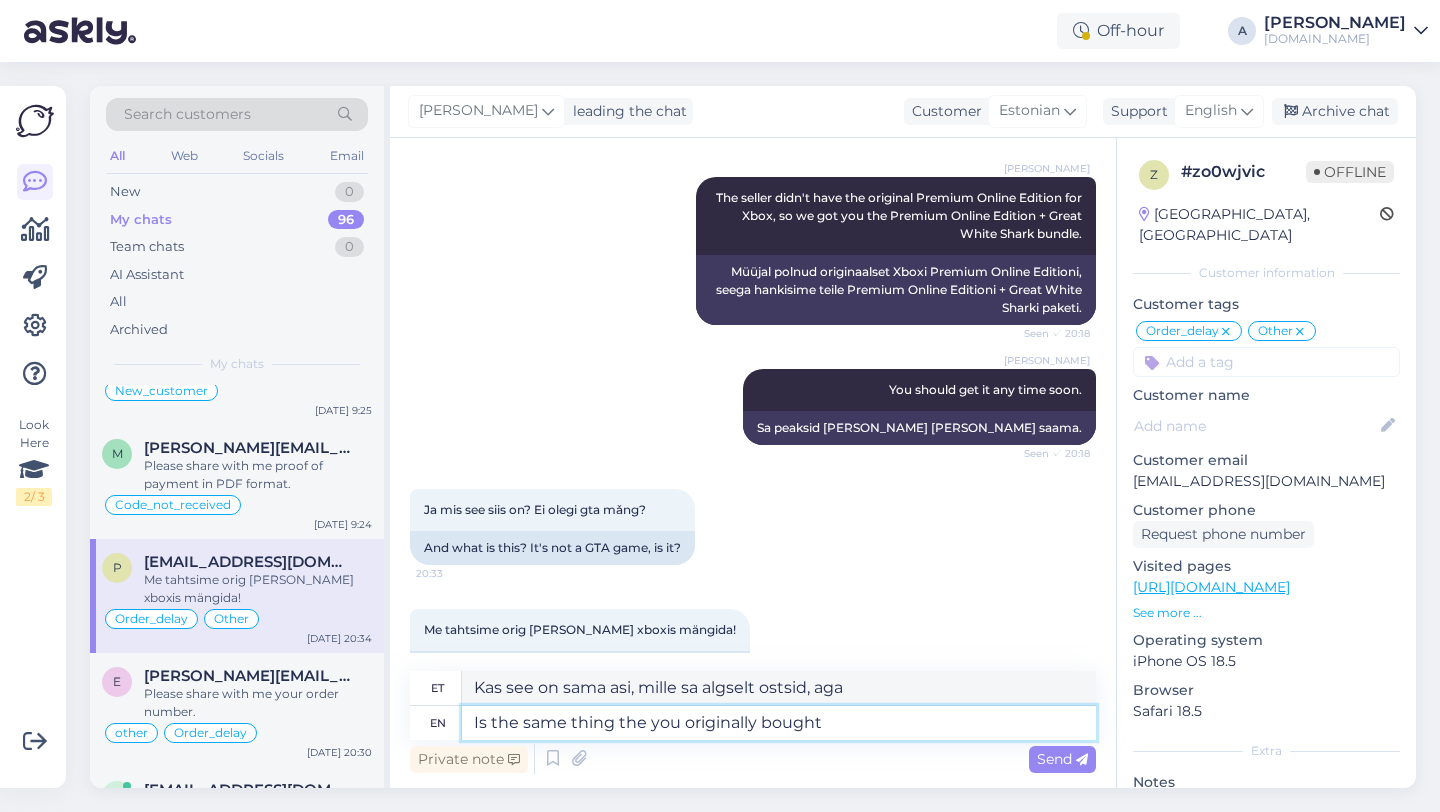 type on "Kas see on sama asi, mille sa algselt ostsid?" 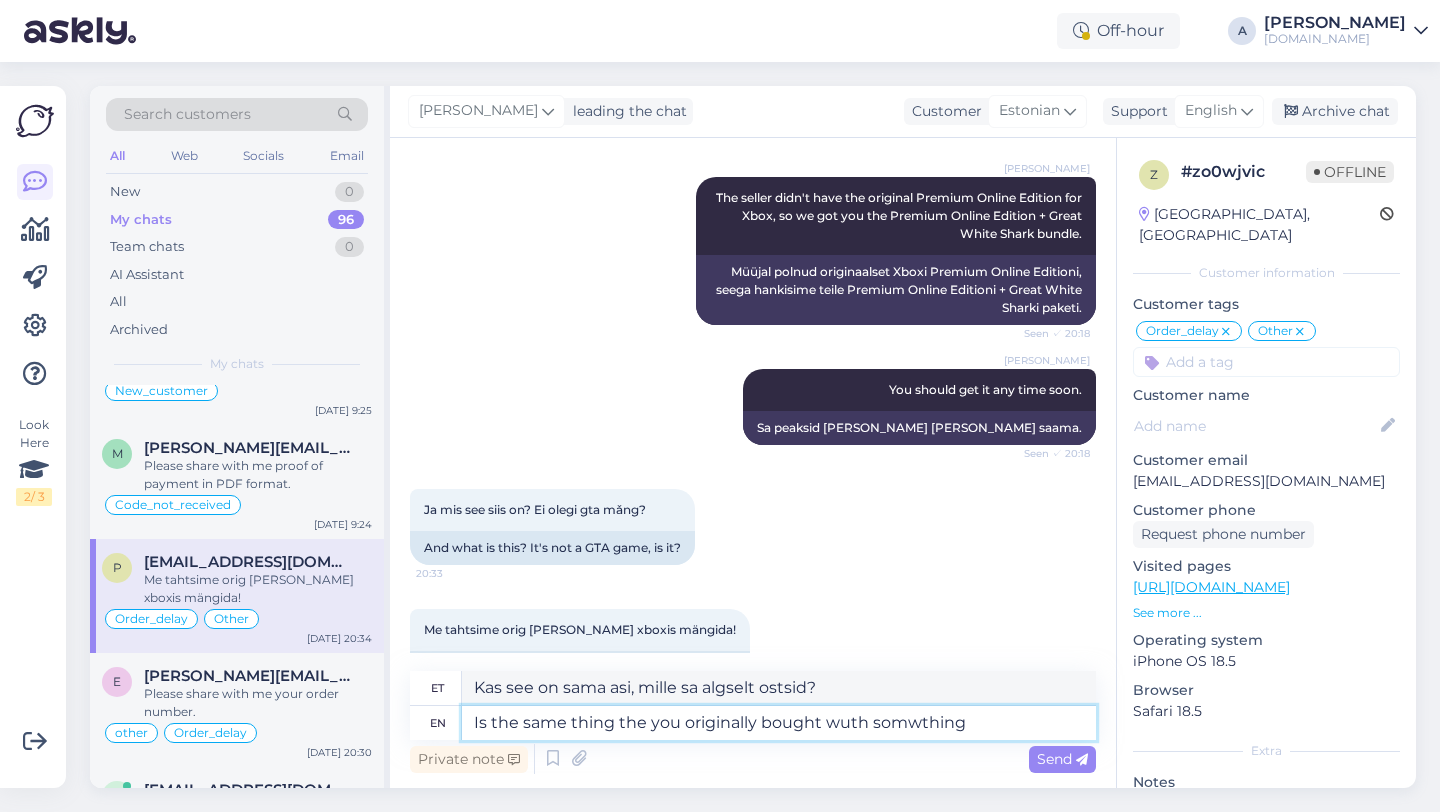 type on "Is the same thing the you originally bought wuth somwthing" 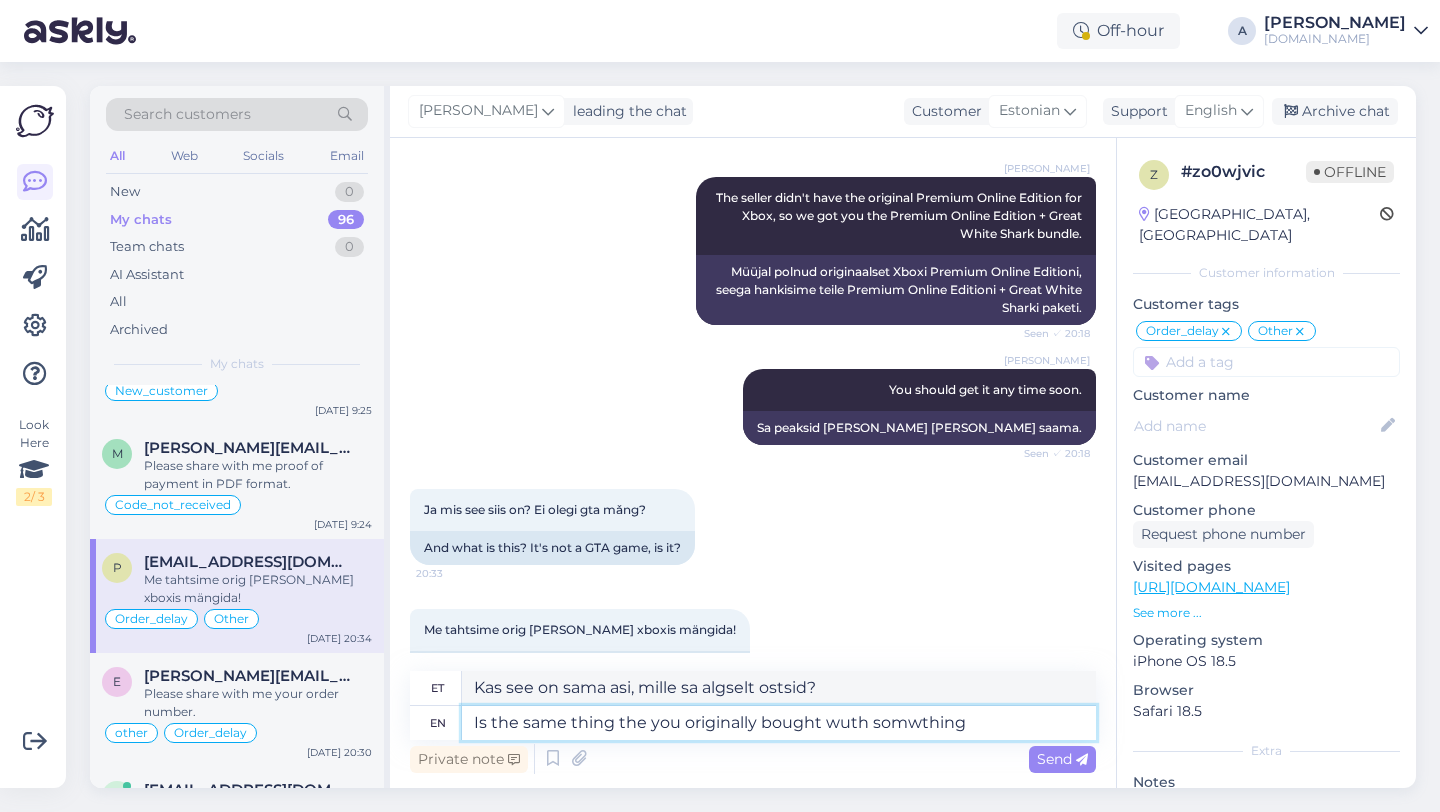 type on "Kas see on sama asi, mille sa algselt ostsid, koos millegi muuga?" 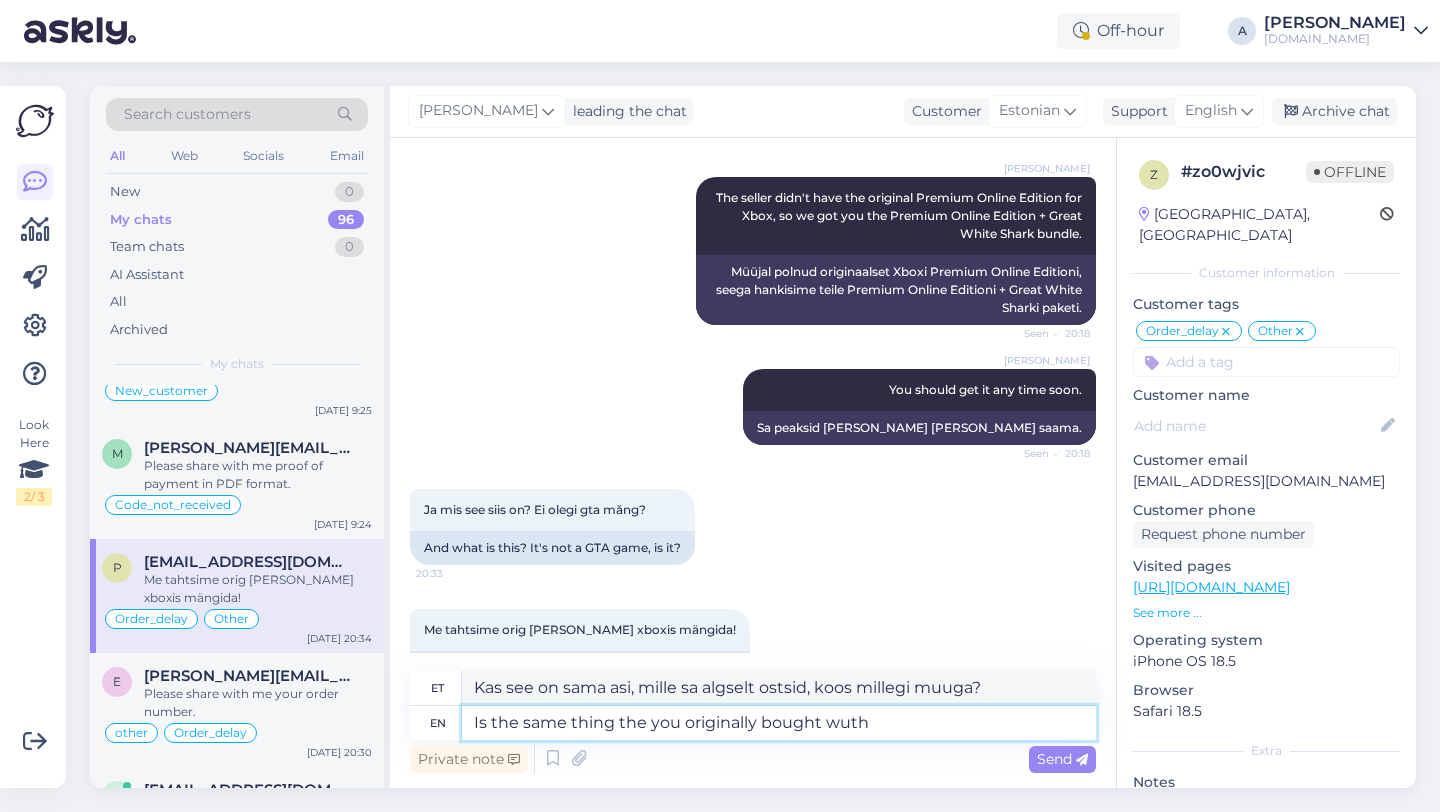 type on "Is the same thing the you originally bought wuth" 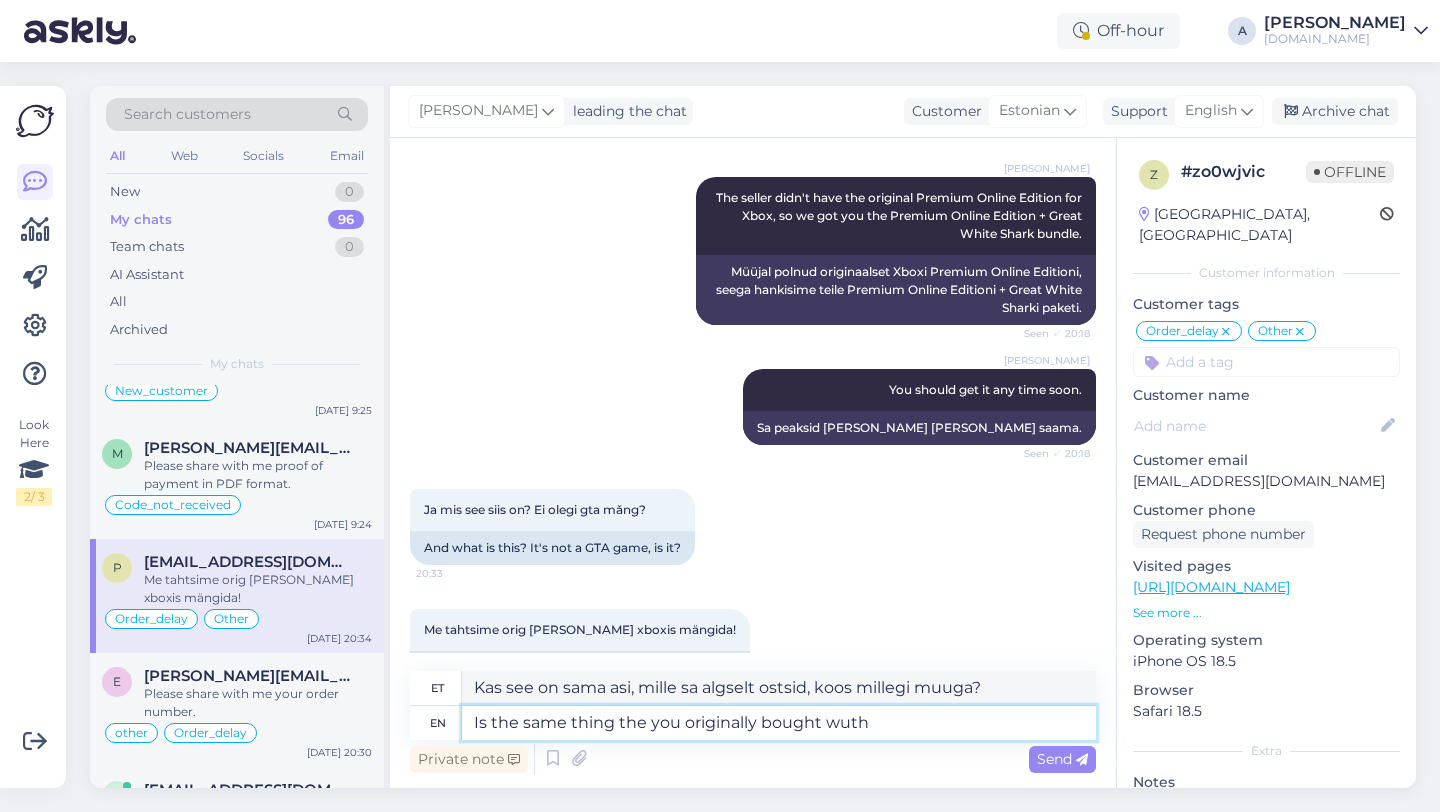 type on "Kas see on sama asi, mille sa algselt ostsid?" 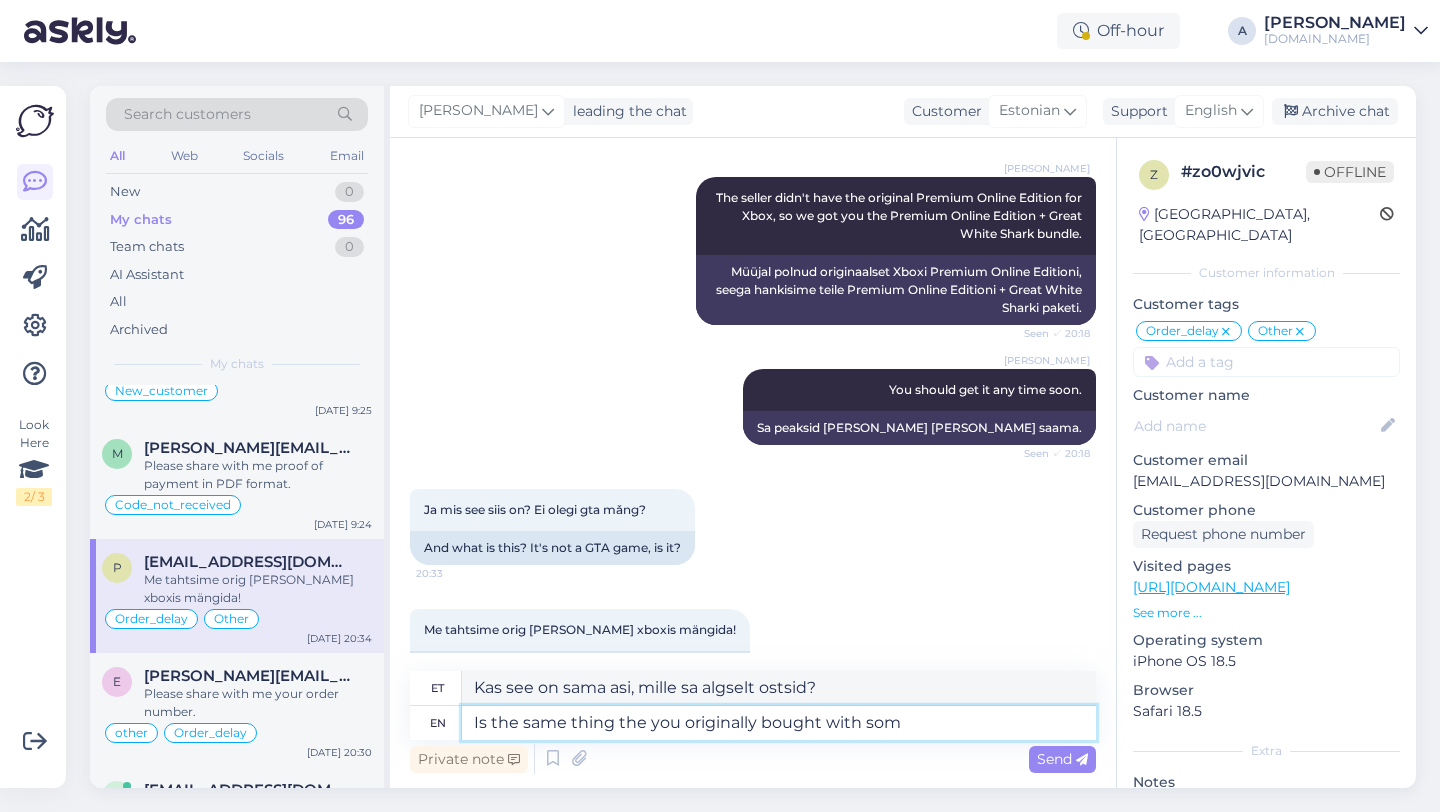 type on "Is the same thing the you originally bought with some" 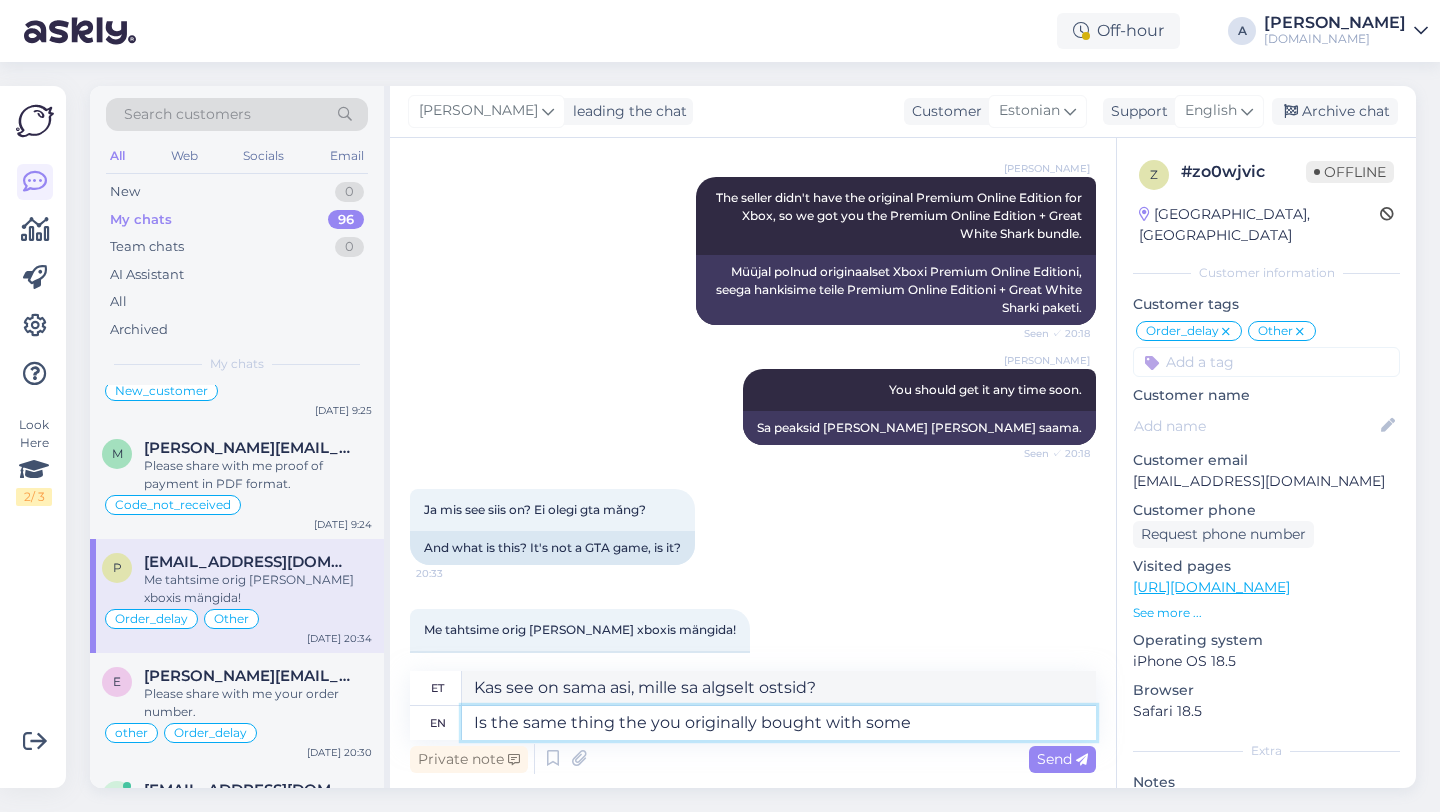 type on "Kas see on sama asi, millega sa algselt ostsid" 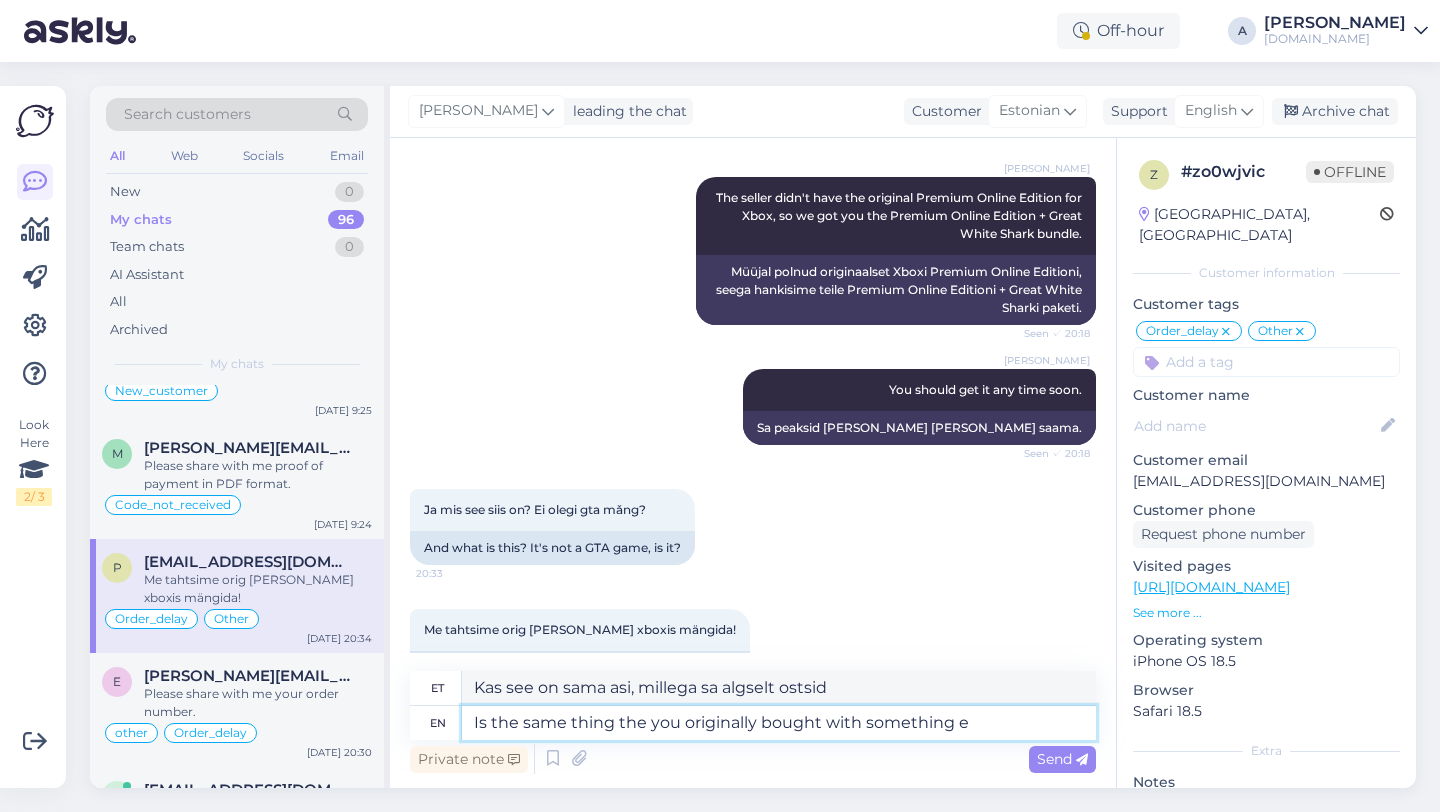 type on "Is the same thing the you originally bought with something ec" 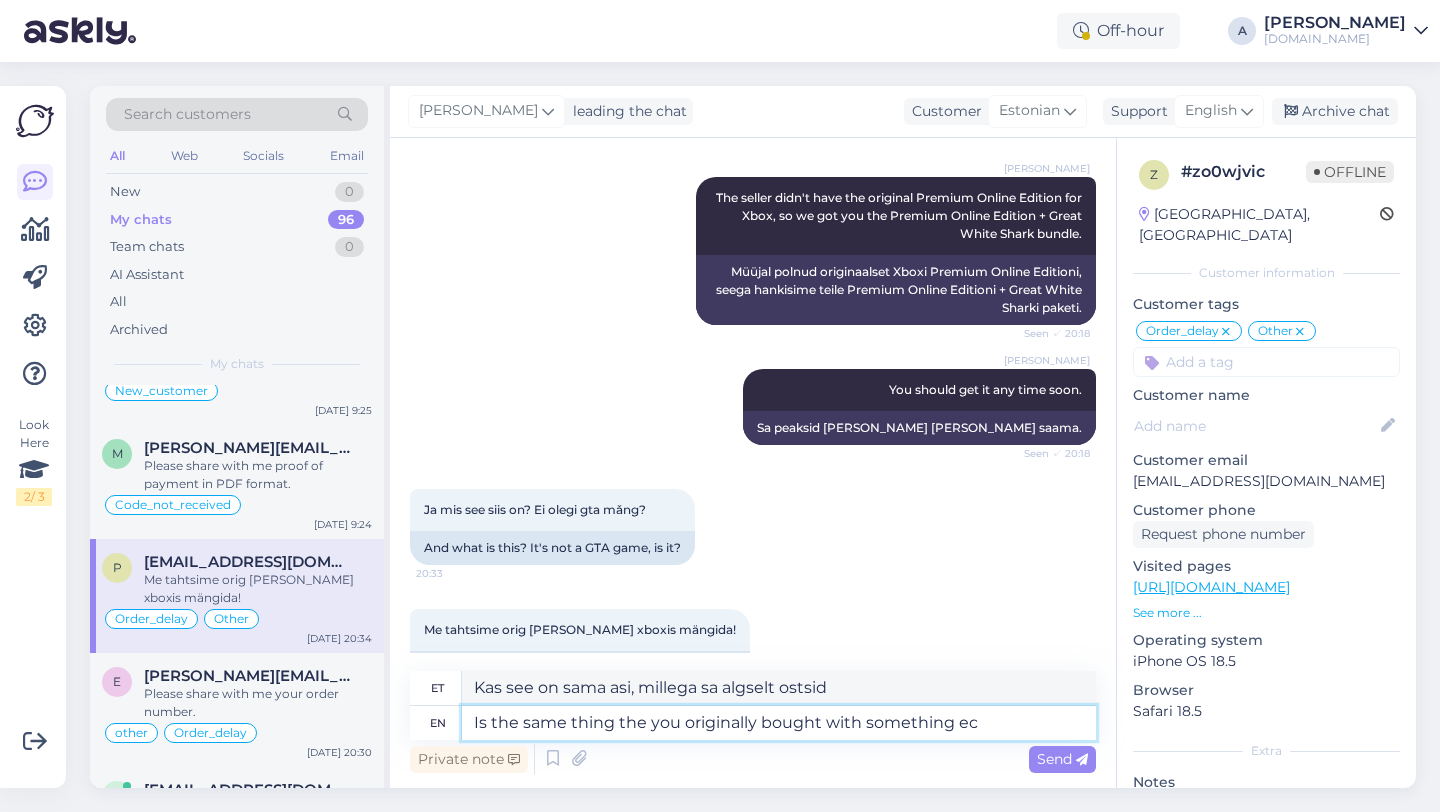 type on "Kas see on sama asi, mille sa algselt millegi muuga ostsid?" 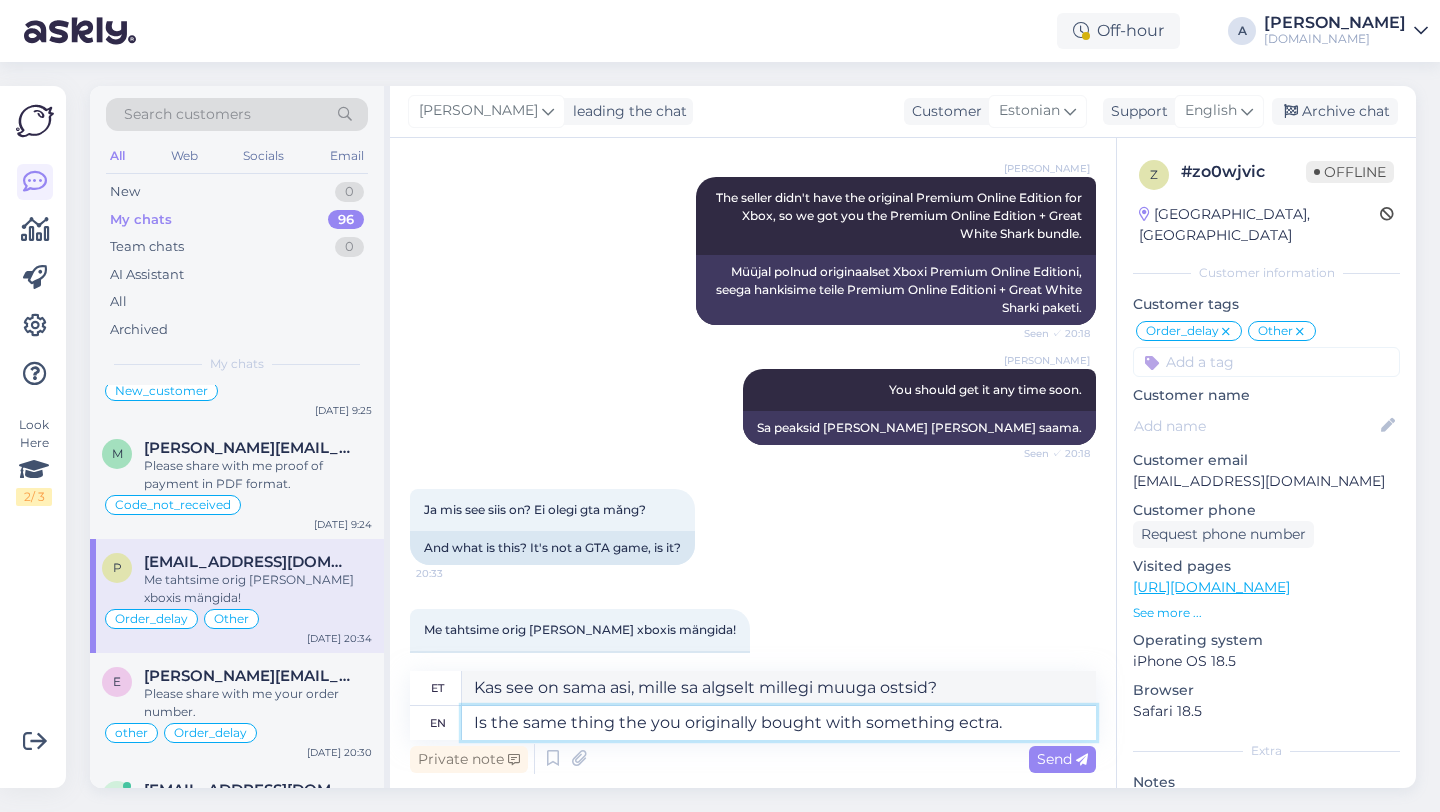 type on "Is the same thing the you originally bought with something ectra." 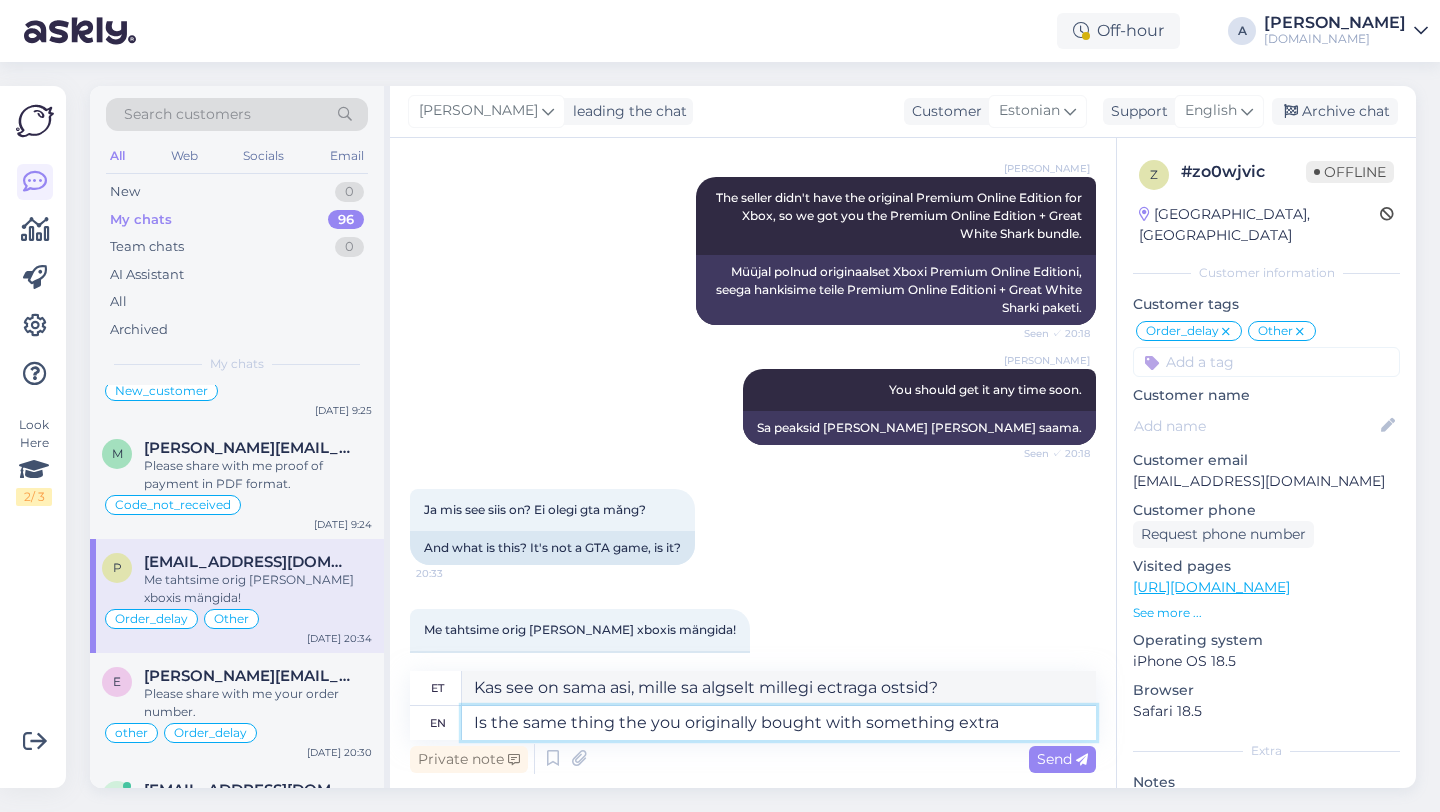 type on "Is the same thing the you originally bought with something extra." 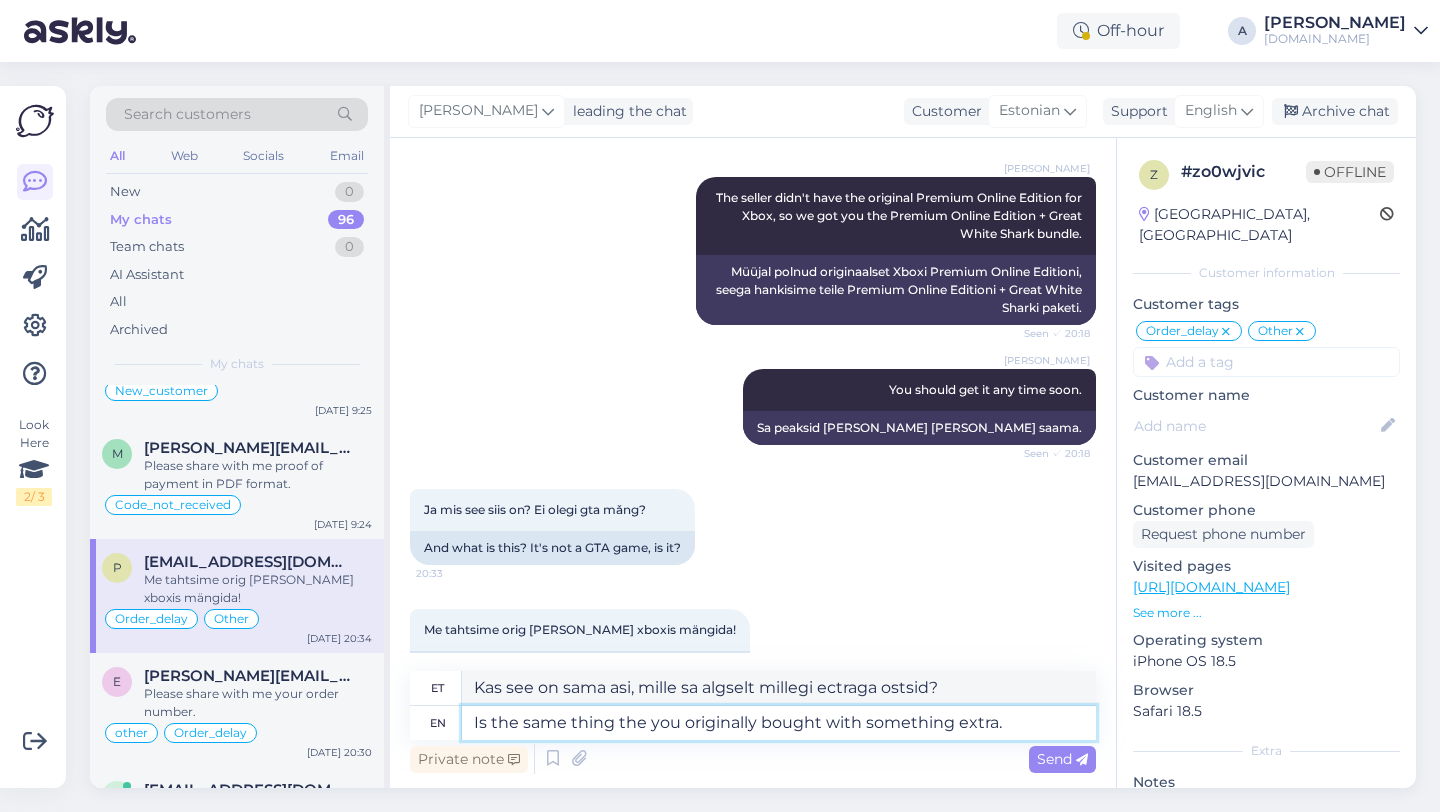type on "Kas see on sama asi, mille sa algselt ostsid, aga lisaks veel midagi?" 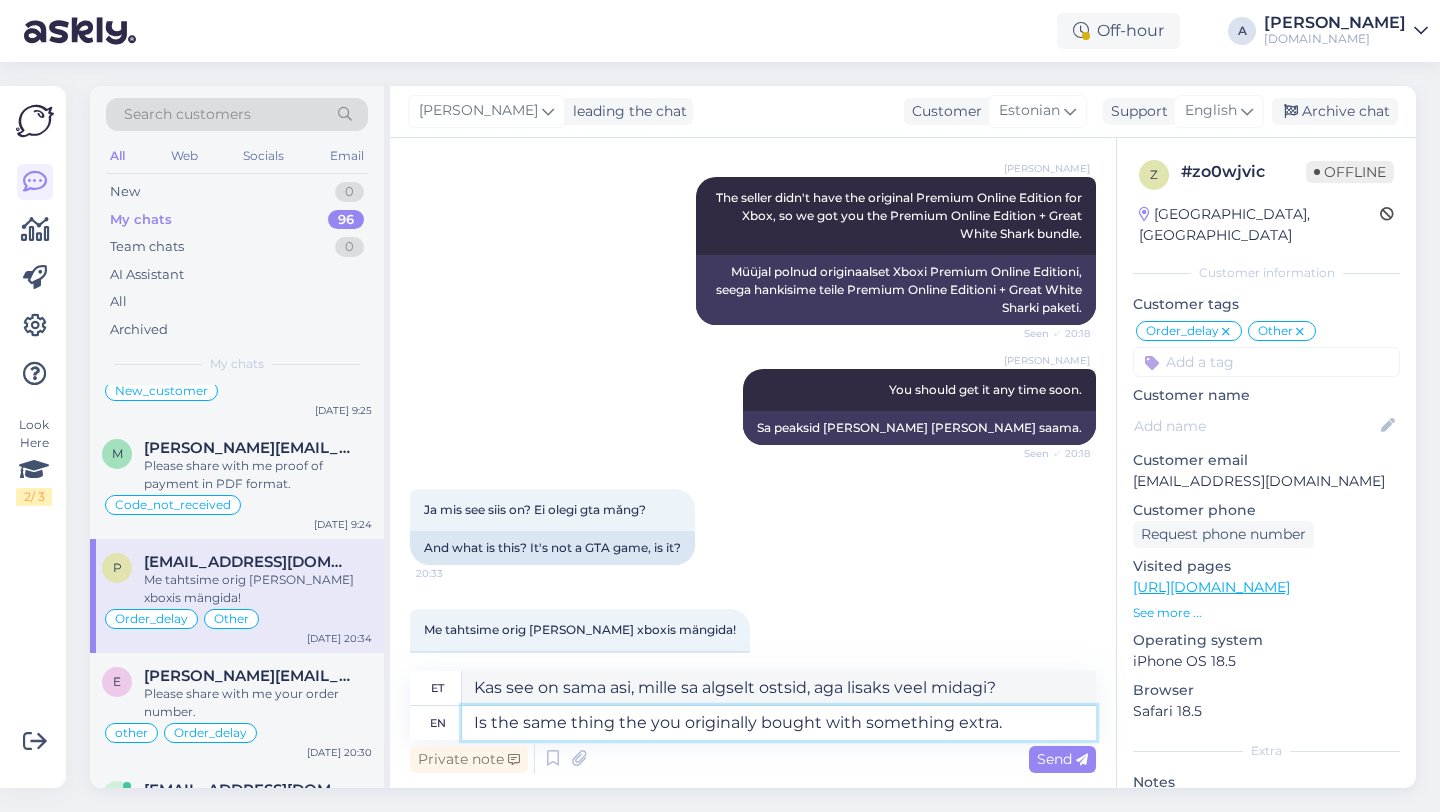 type on "Is the same thing the you originally bought with something extra." 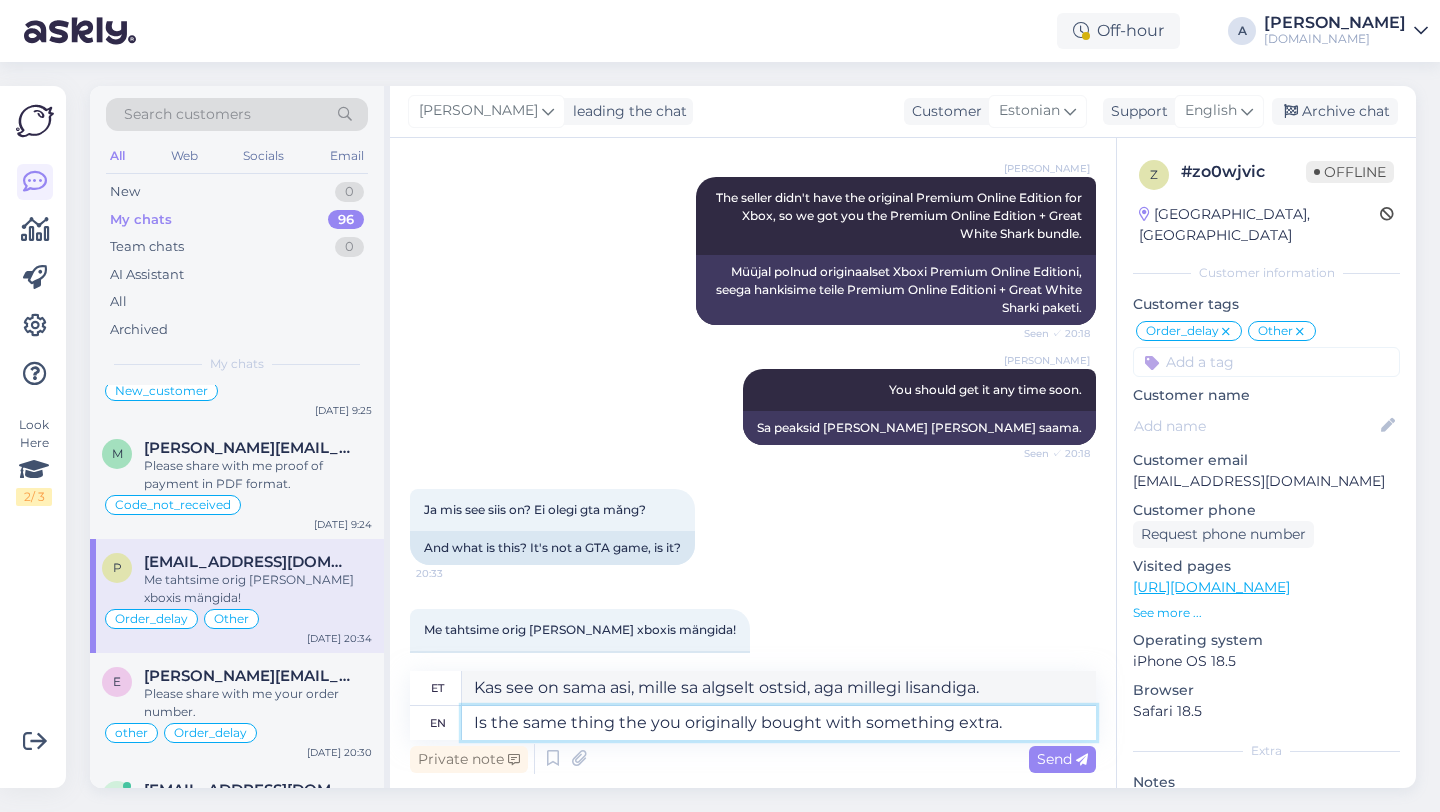 click on "Is the same thing the you originally bought with something extra." at bounding box center [779, 723] 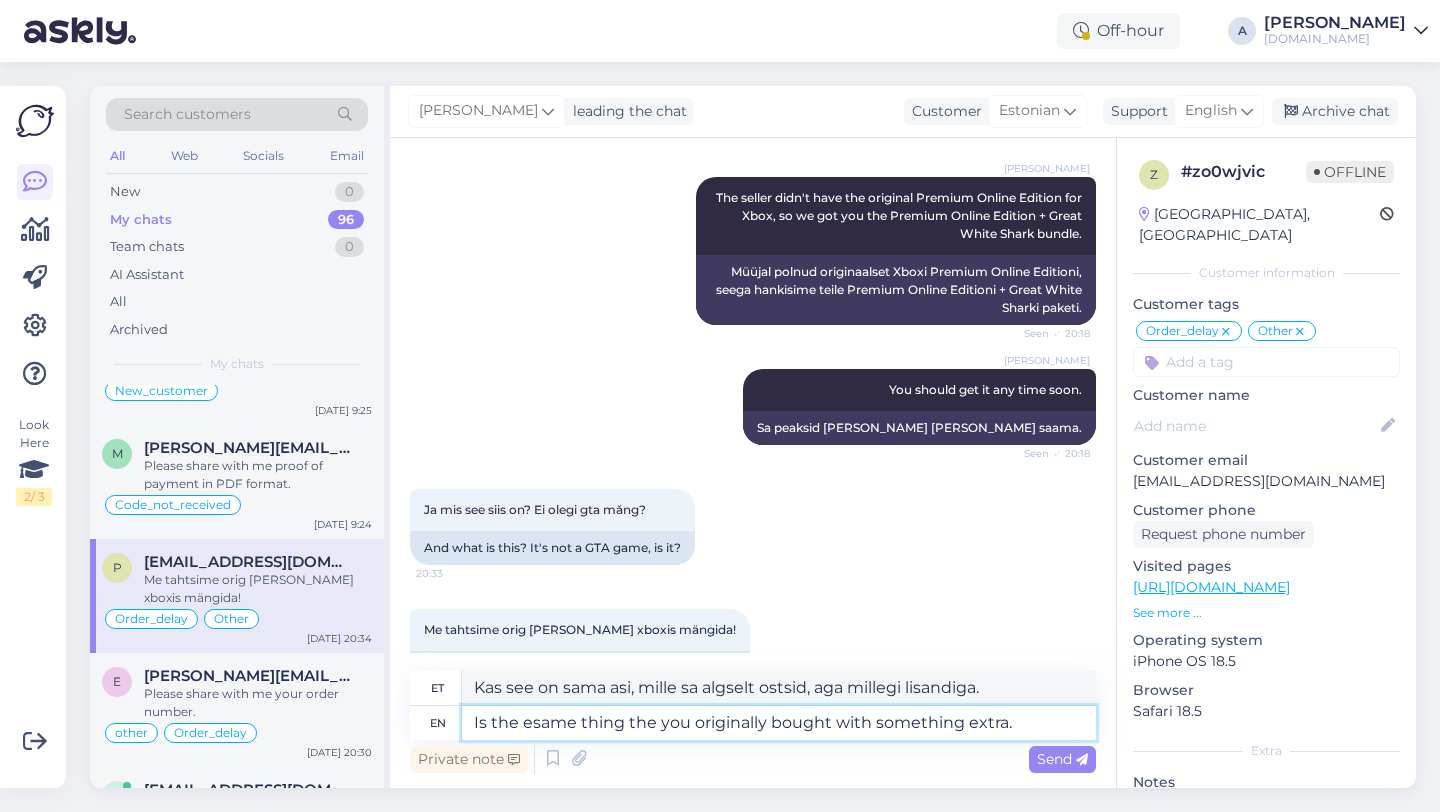 type on "Is the exsame thing the you originally bought with something extra." 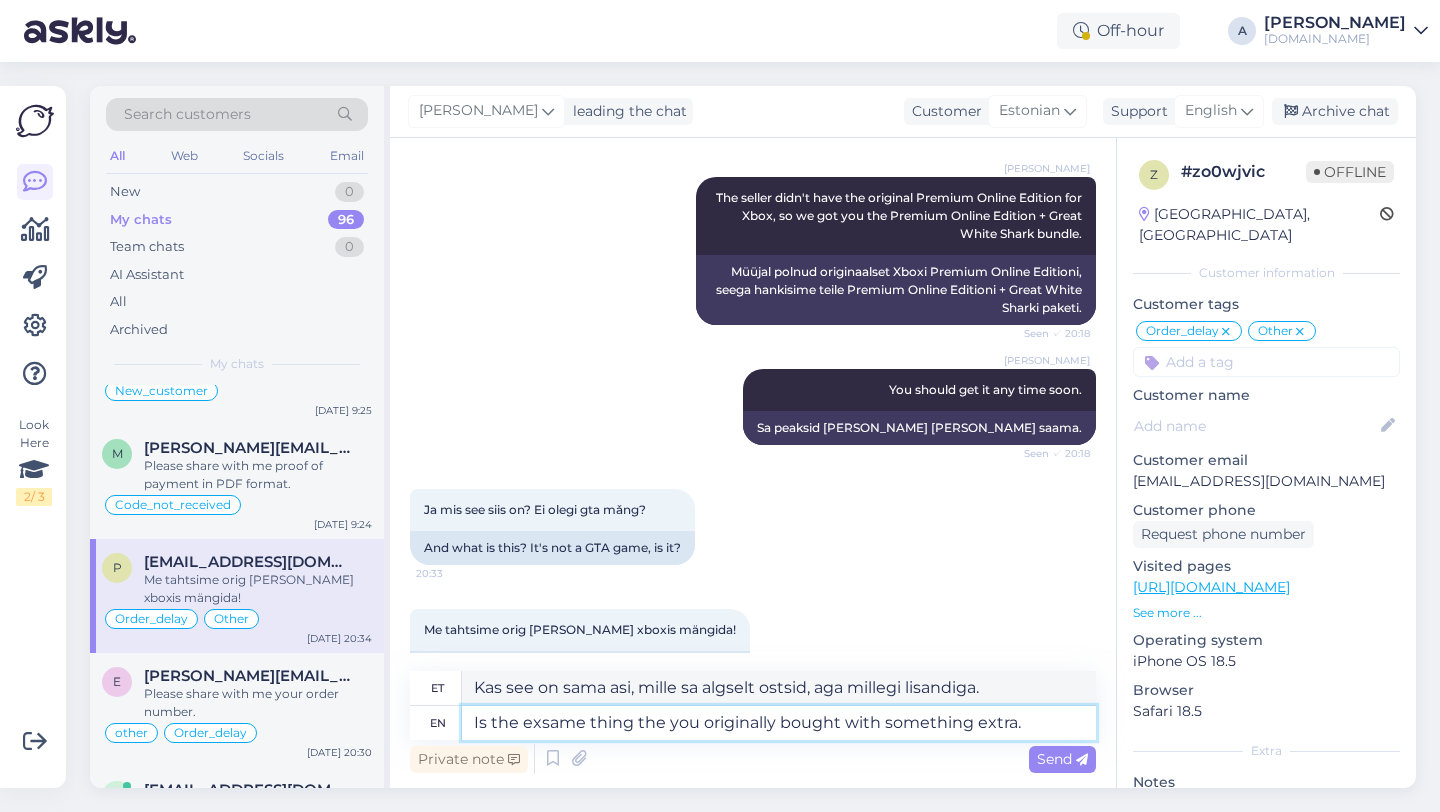 type on "Kas see on sama asi, mille sa algselt ostsid, ja on sellega midagi lisaks?" 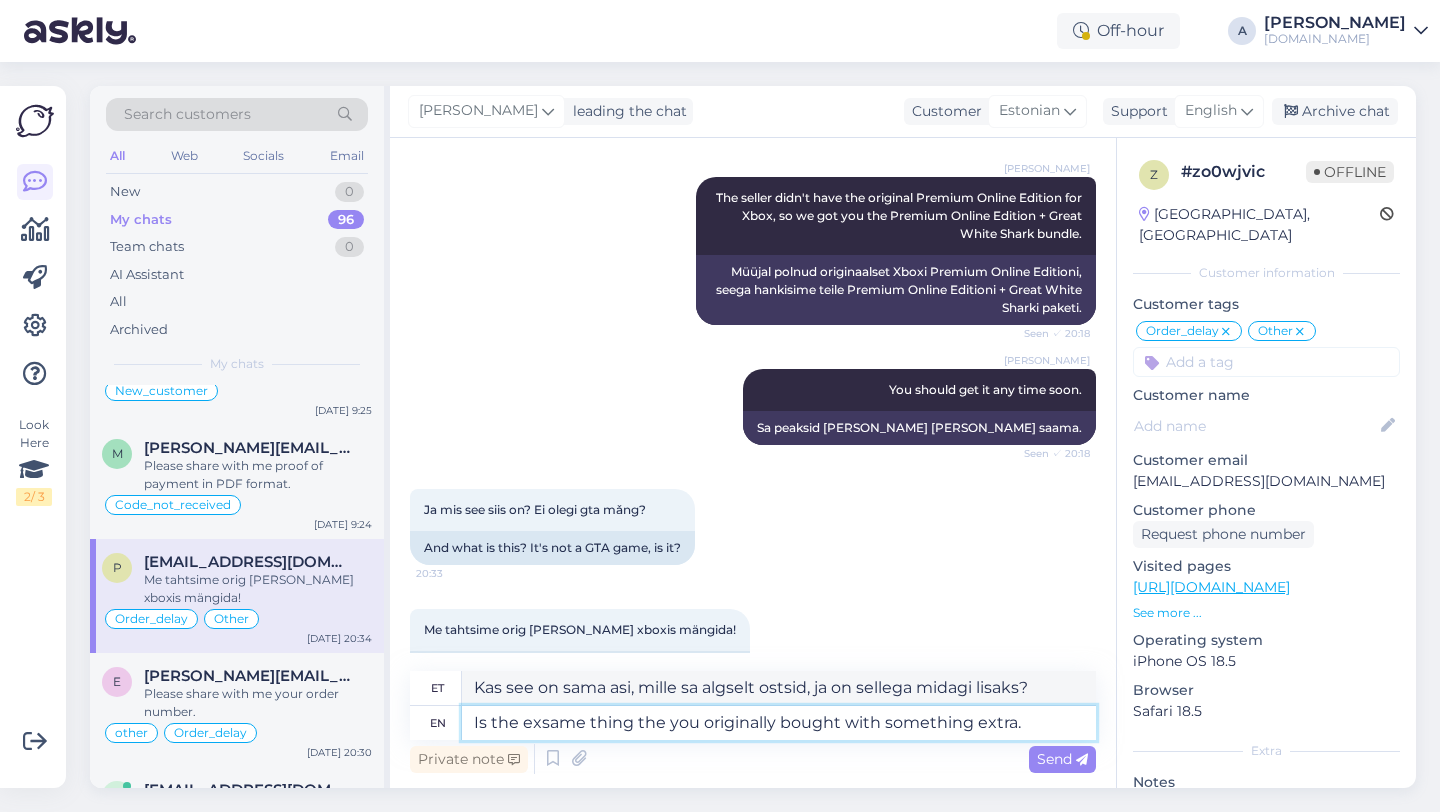 type on "Is the extsame thing the you originally bought with something extra." 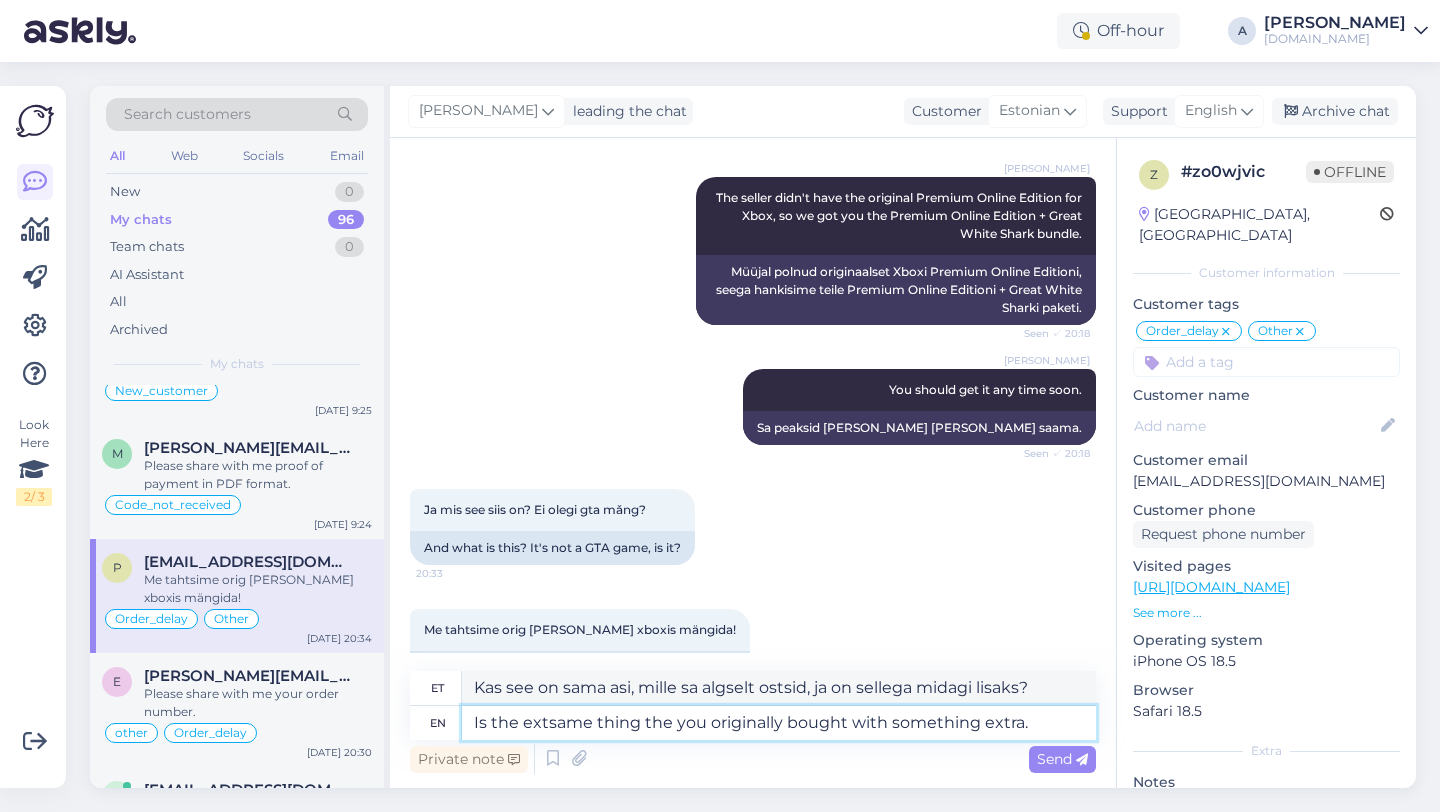 type on "Kas see on sama asi, mille sa algselt ostsid, ja millelegi lisaks?" 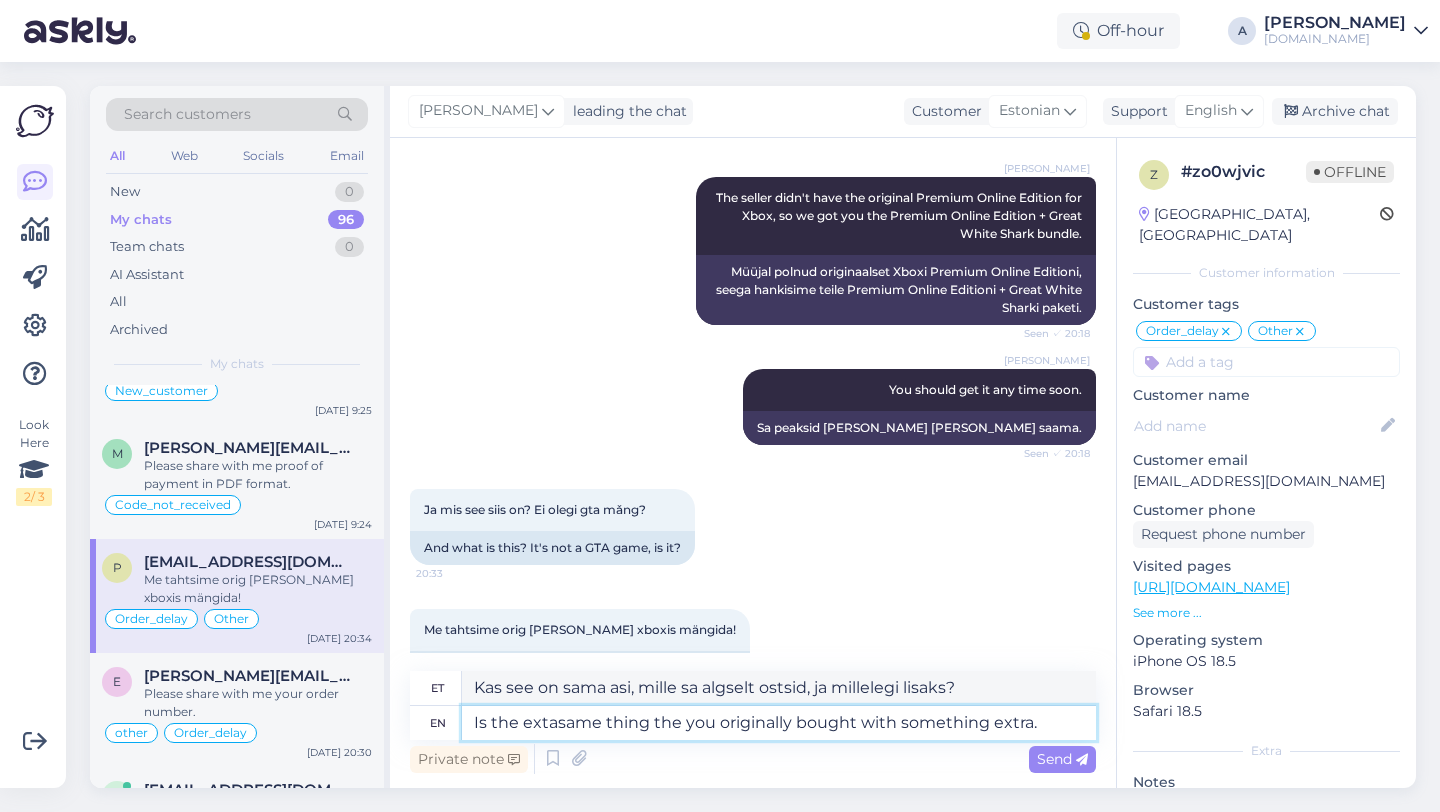 type on "Is the extacsame thing the you originally bought with something extra." 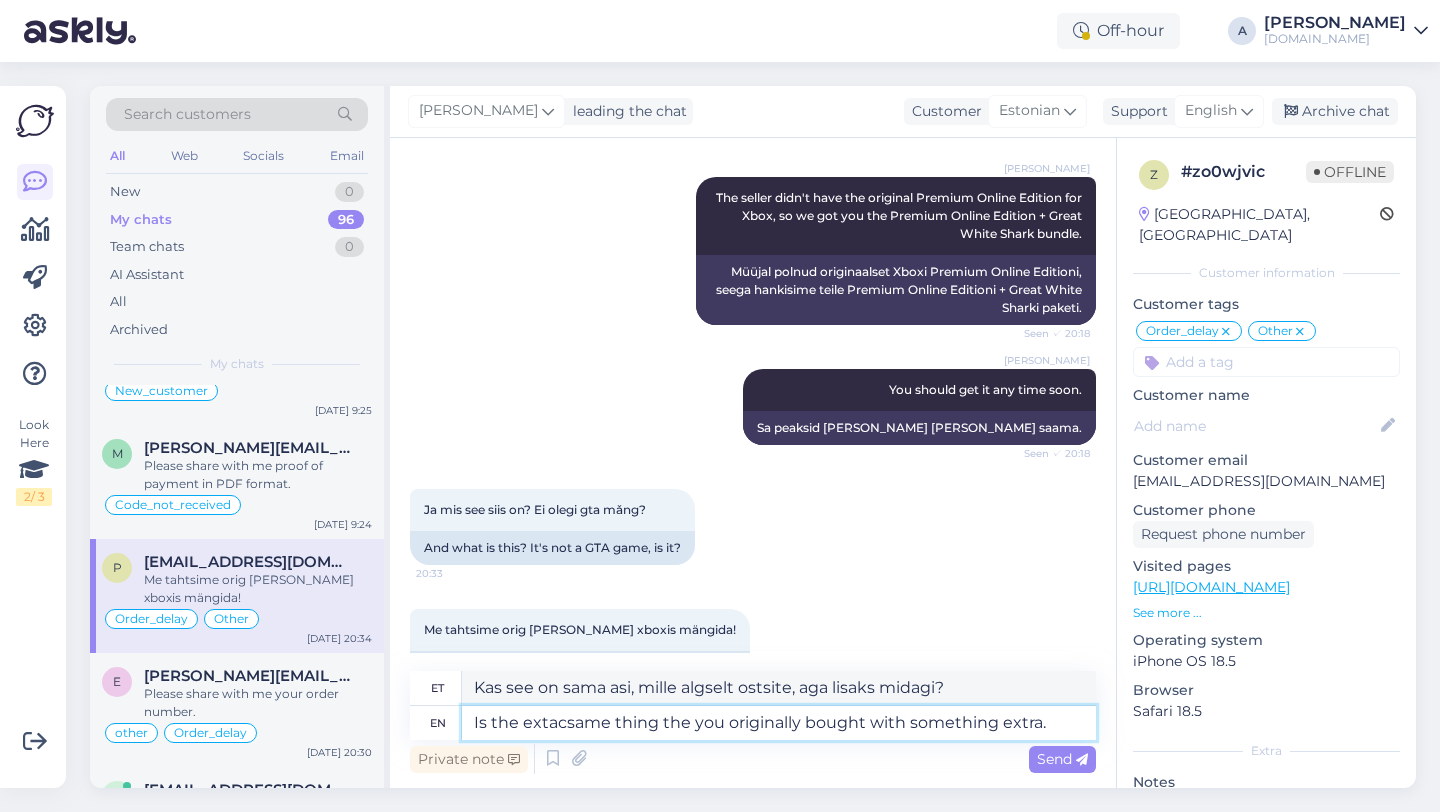 type on "Kas see on sama asi, mille sa algselt ostsid, ja lisaks on midagi muud?" 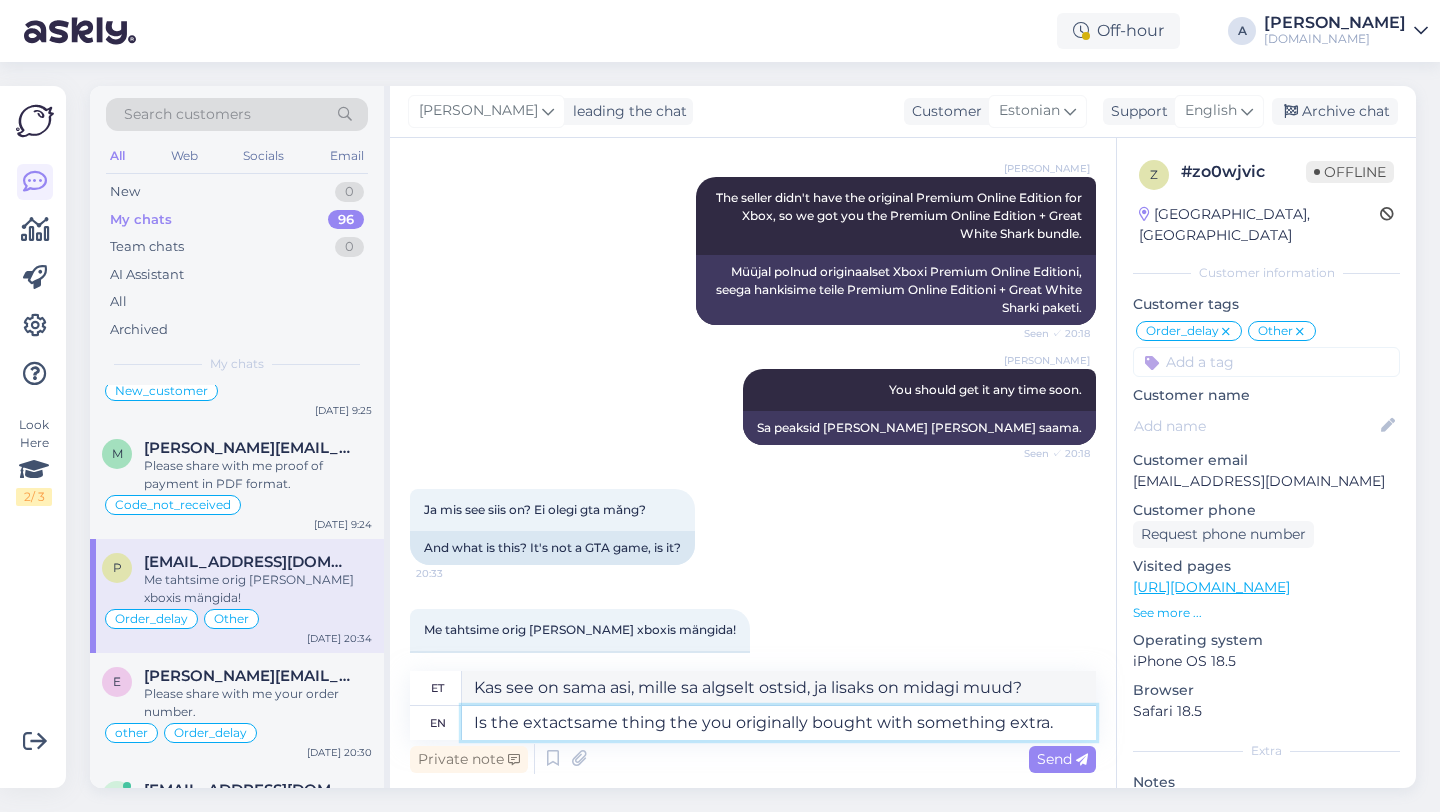 type on "Kas see on täpselt sama asi, mille sa algselt ostsid, aga ainult midagi lisaks?" 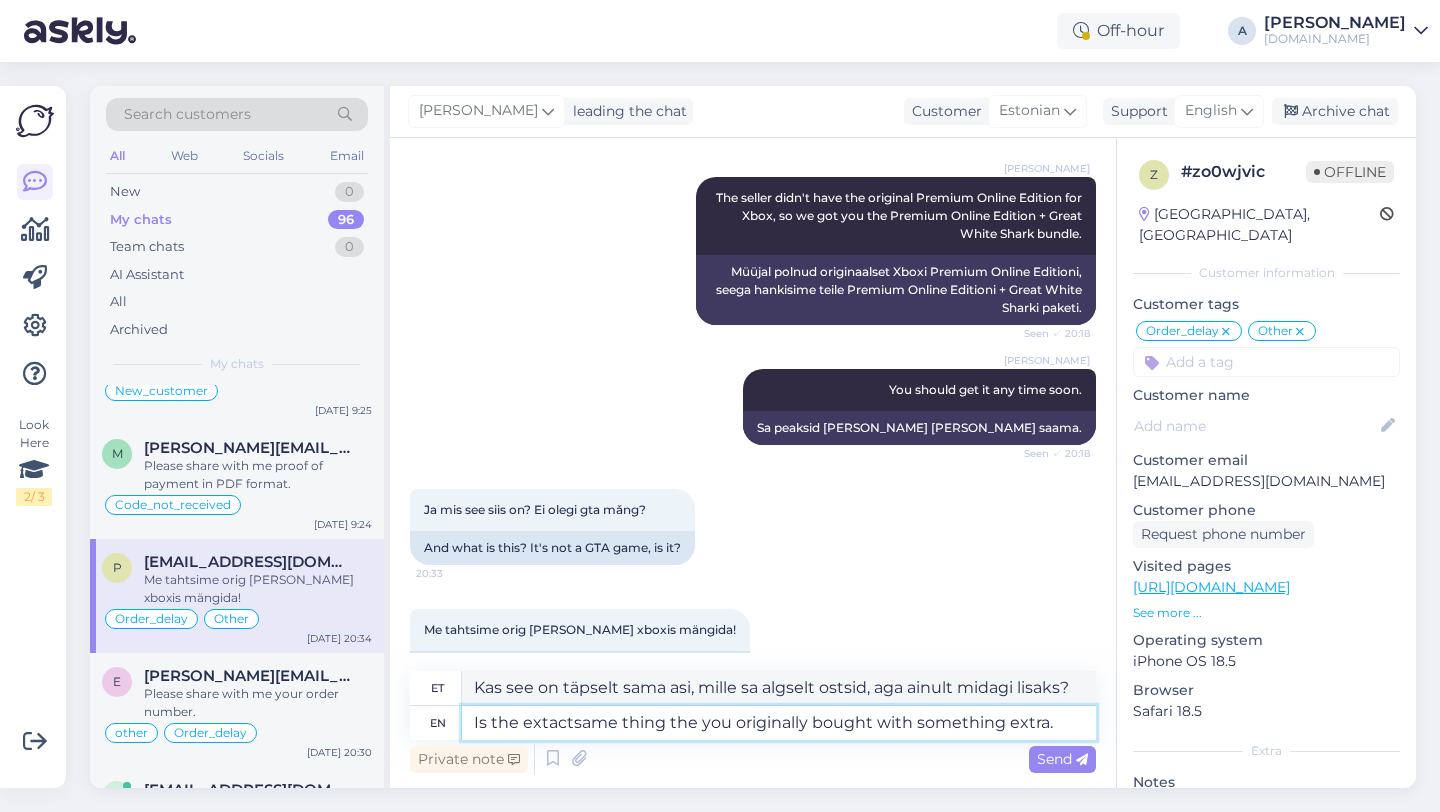 type on "Is the extact same thing the you originally bought with something extra." 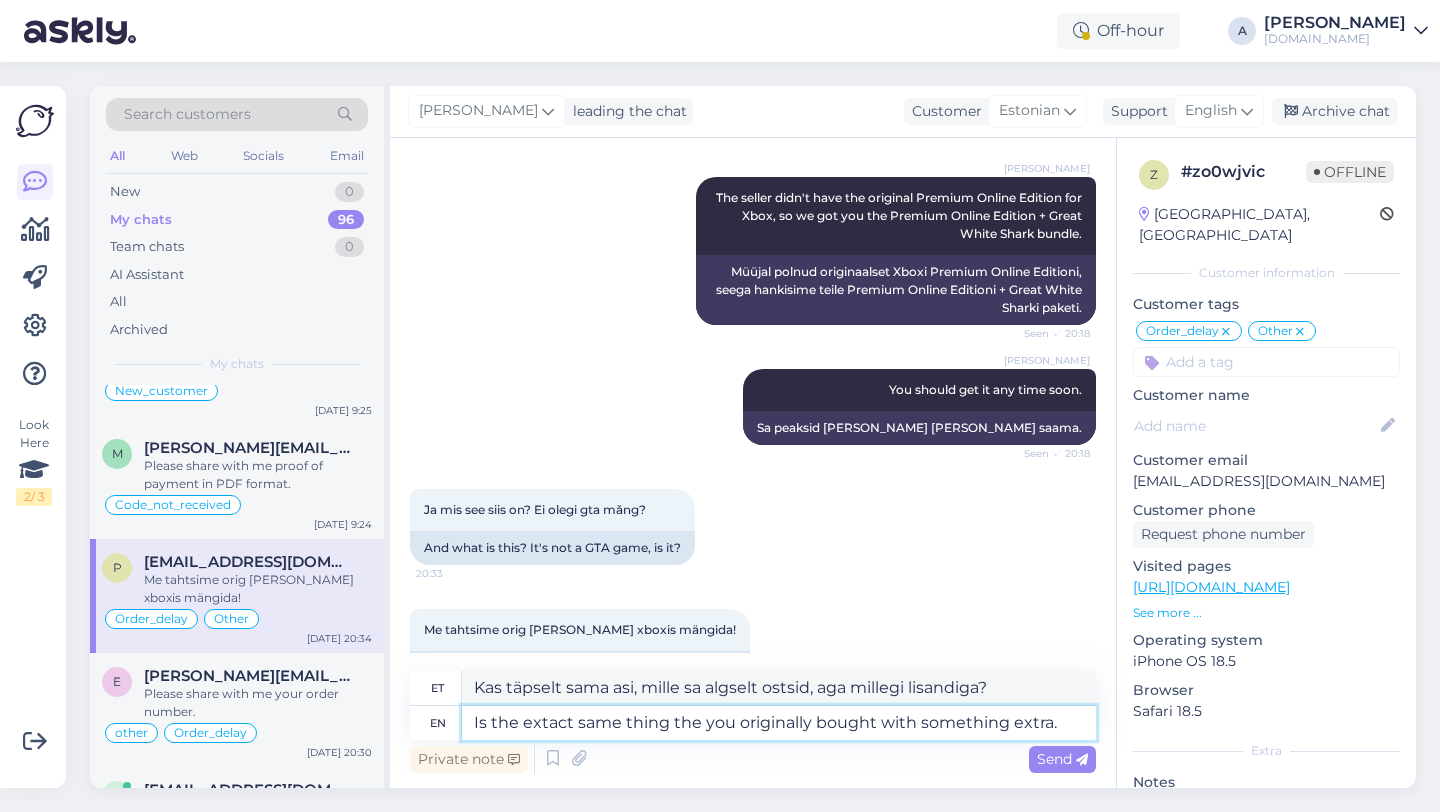 type on "Kas see on täpselt sama asi, mille sa algselt ostsid, aga millegi lisandiga?" 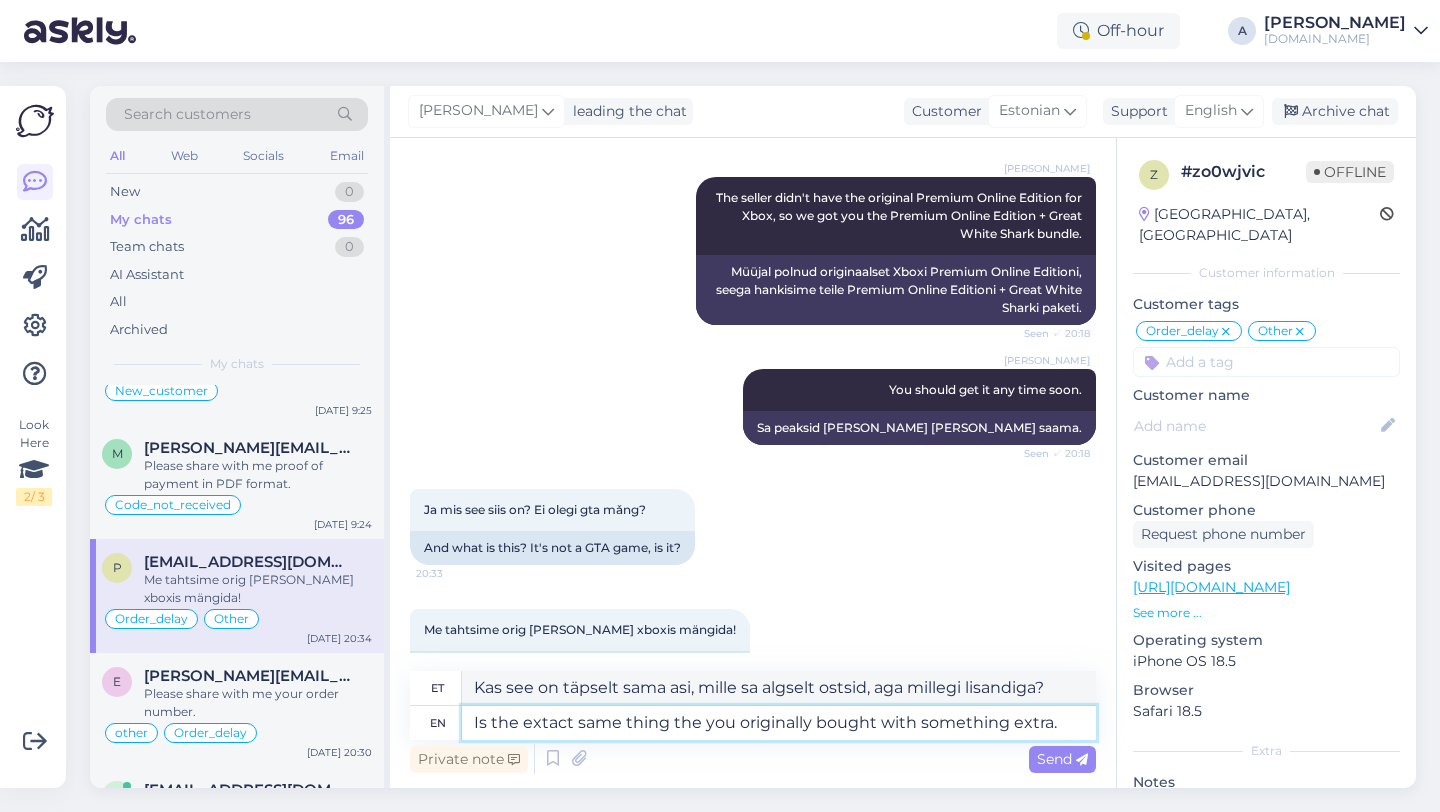 type on "Is the exact same thing the you originally bought with something extra." 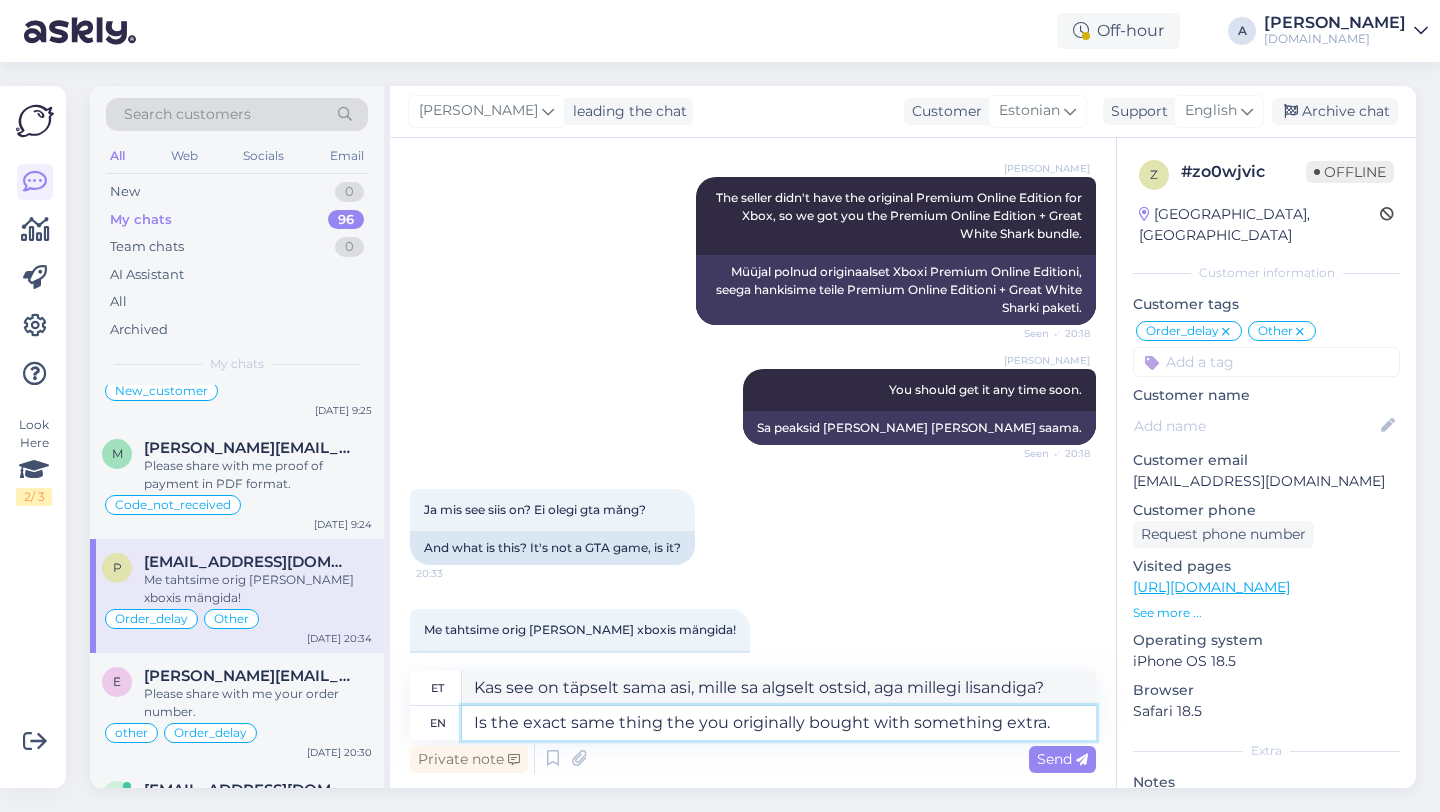 type on "Täpselt sama asi, mille sa algselt ostsid, aga millegi lisandiga." 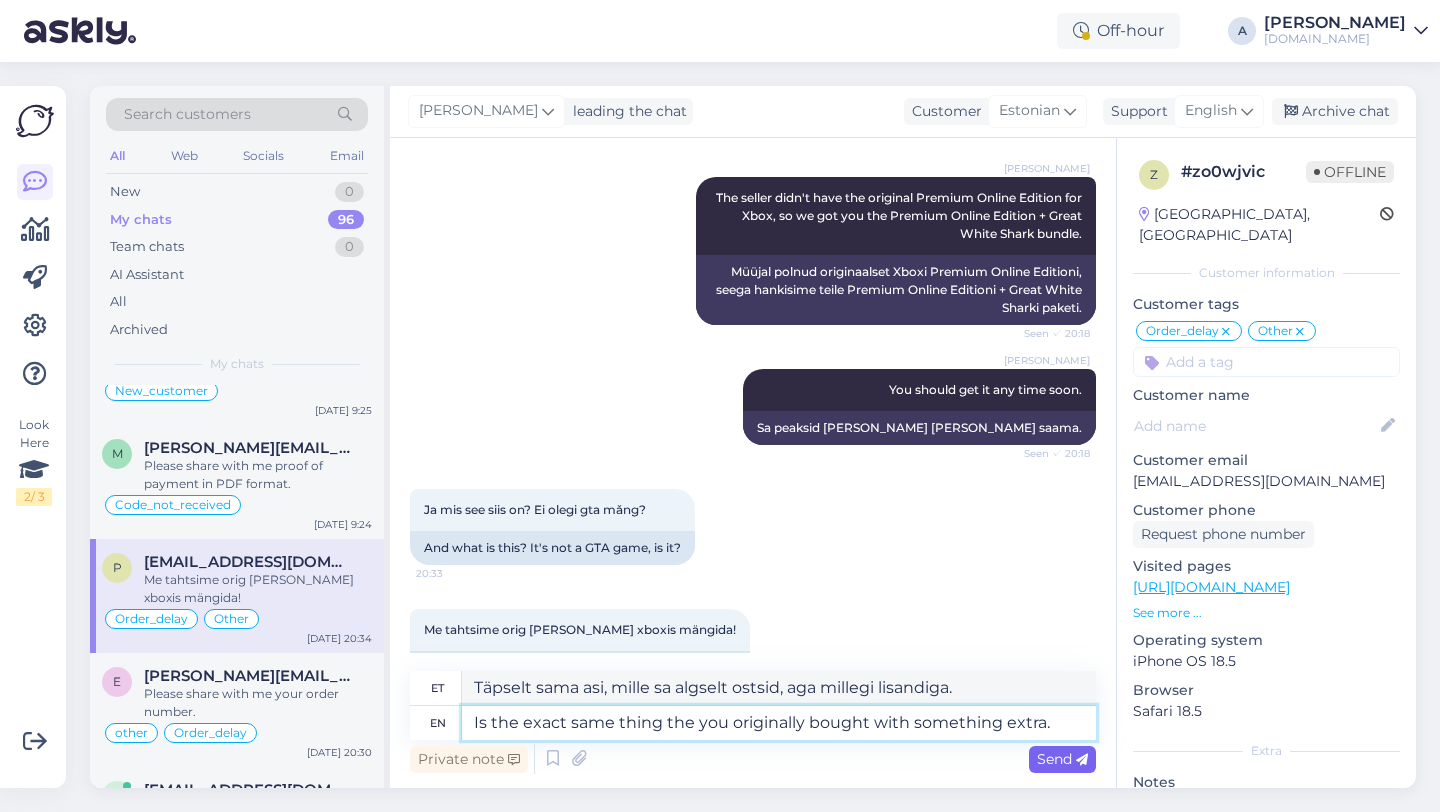 type on "Is the exact same thing the you originally bought with something extra." 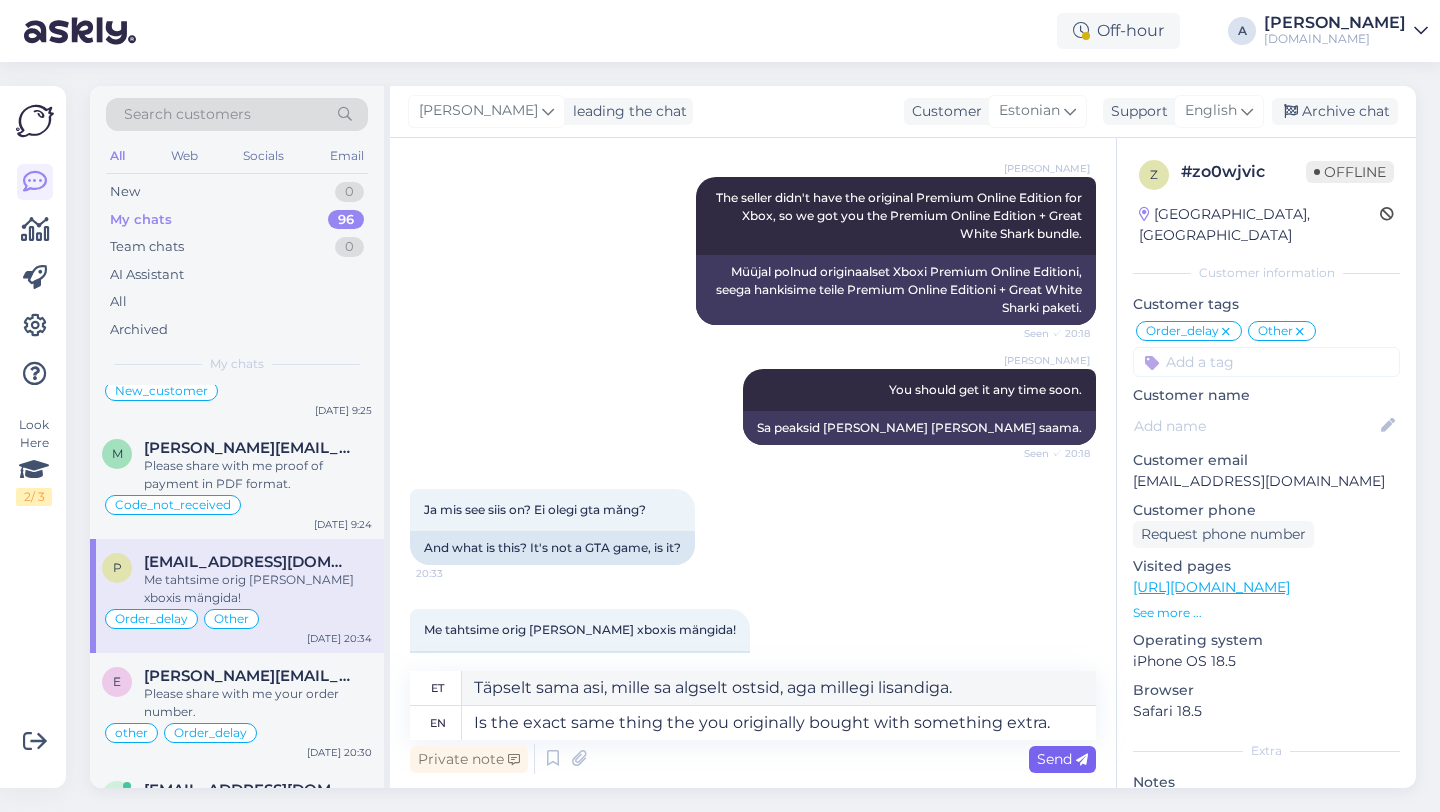 click on "Send" at bounding box center [1062, 759] 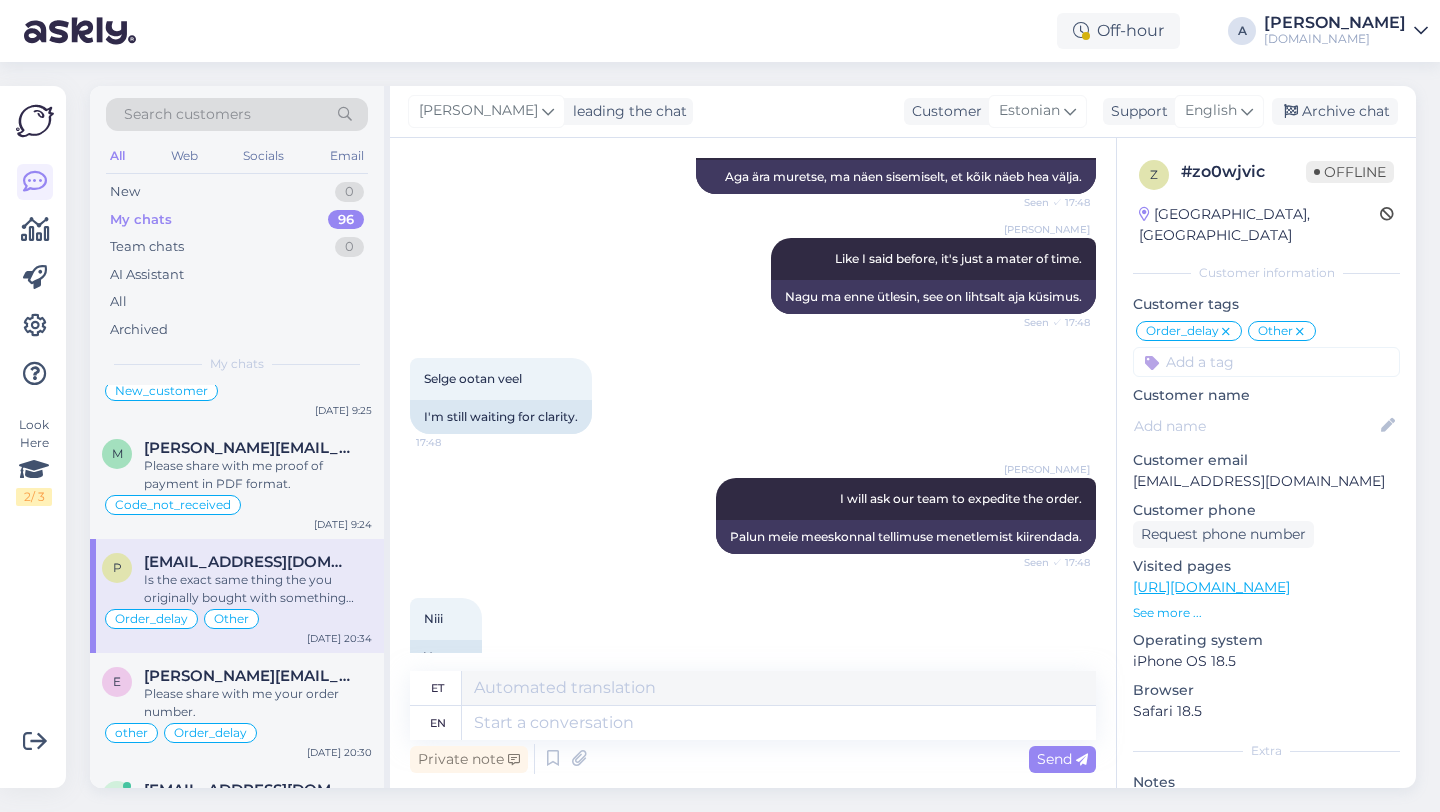 scroll, scrollTop: 4803, scrollLeft: 0, axis: vertical 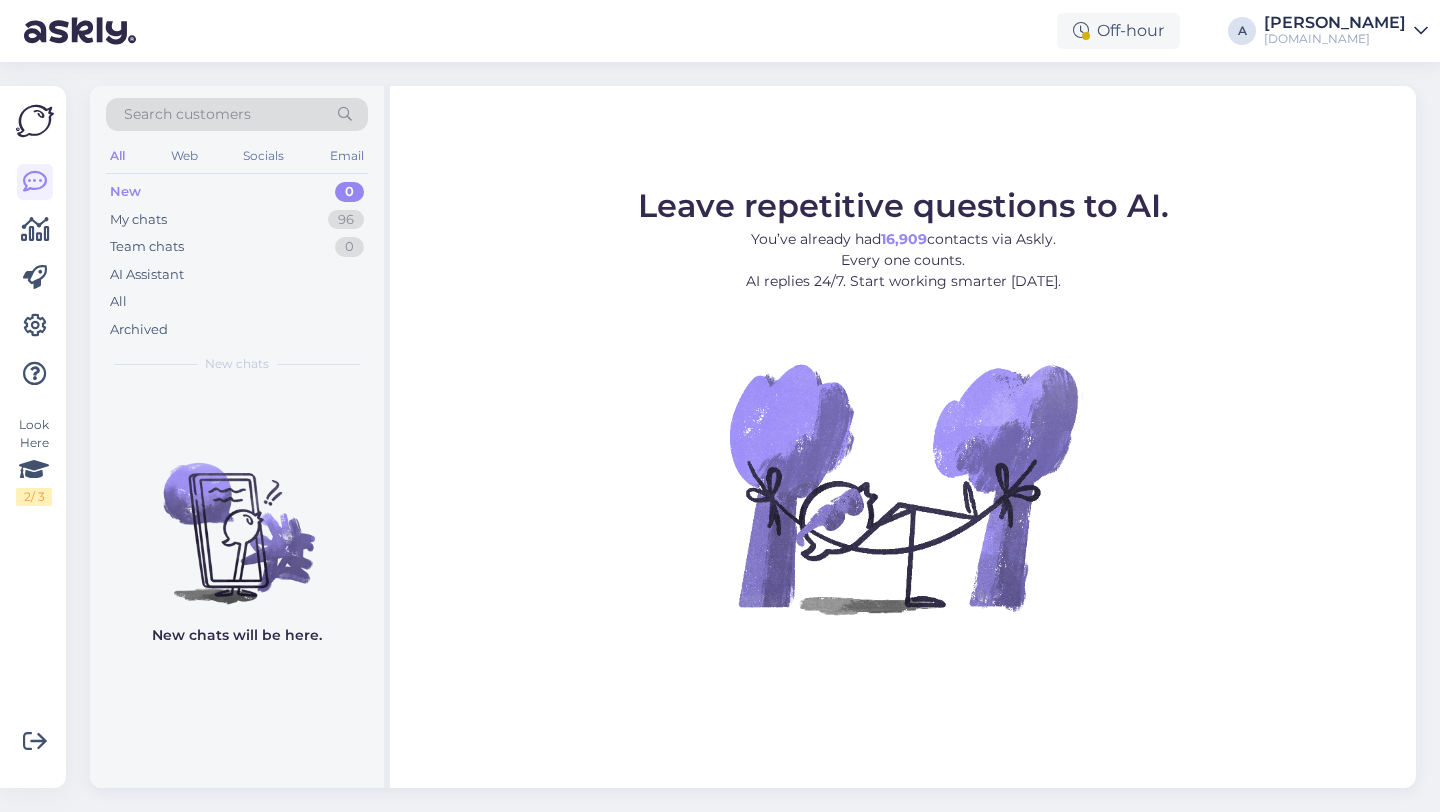 click on "Leave repetitive questions to AI. You’ve already had  16,909  contacts via Askly. Every one counts.  AI replies 24/7. Start working smarter today." at bounding box center (903, 429) 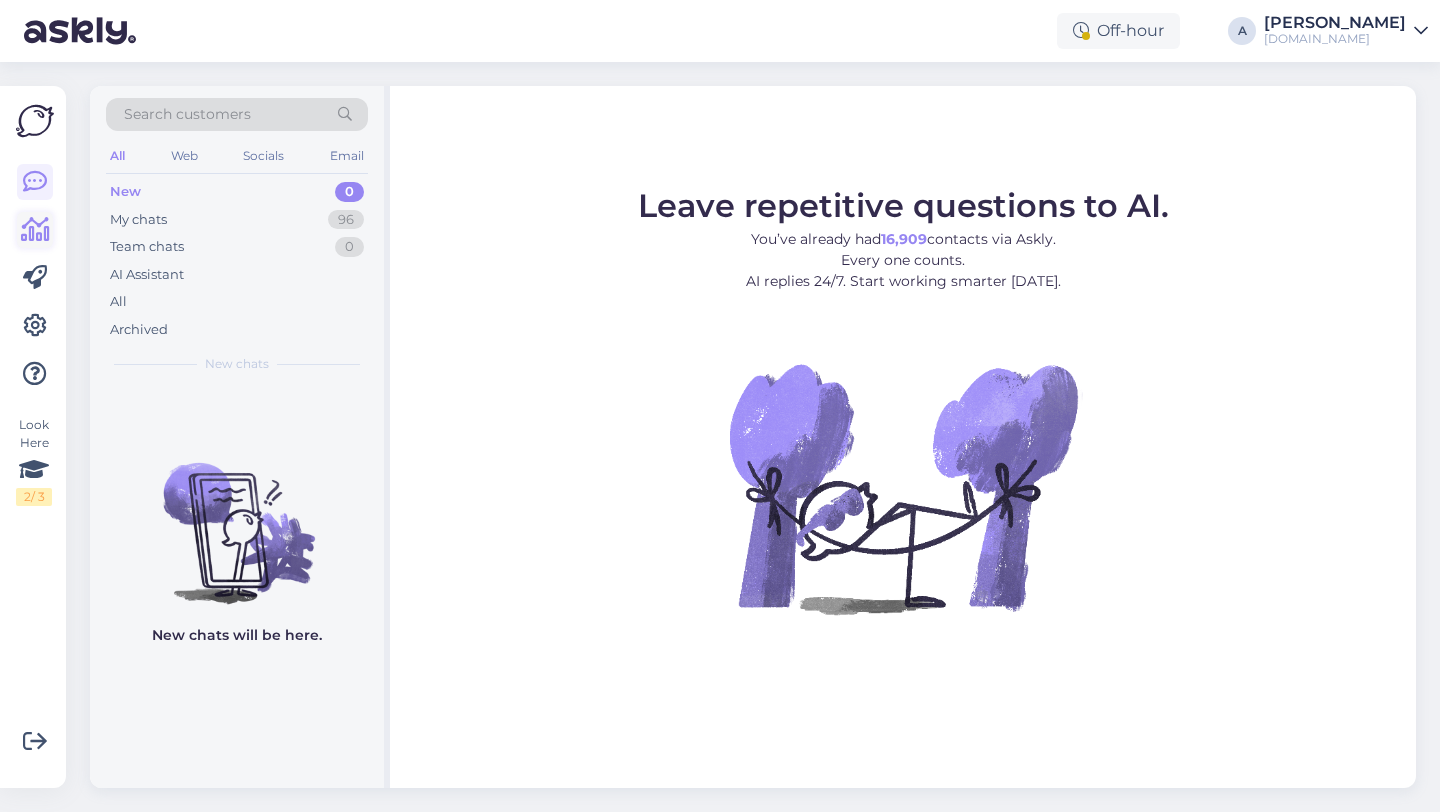 click at bounding box center (35, 230) 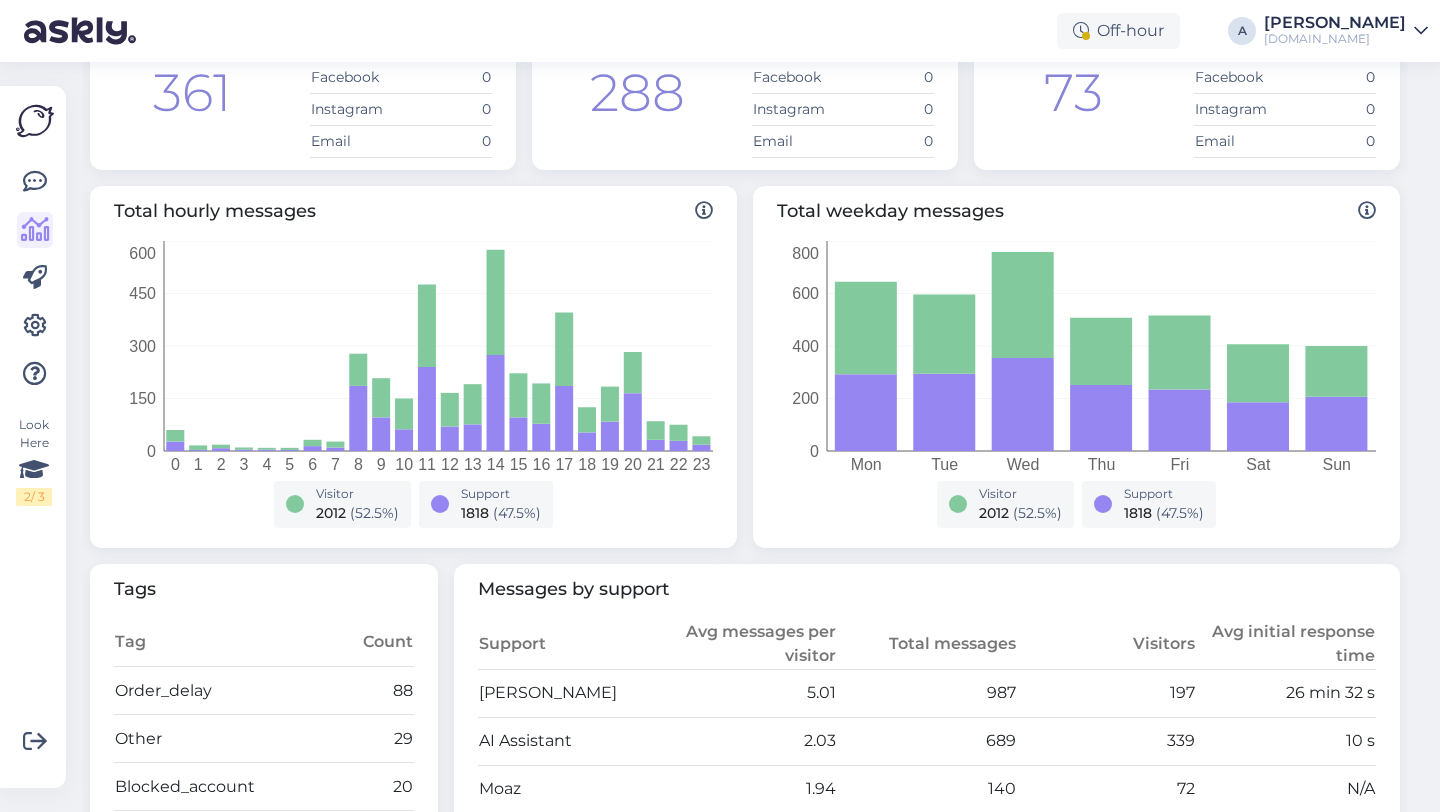 scroll, scrollTop: 189, scrollLeft: 0, axis: vertical 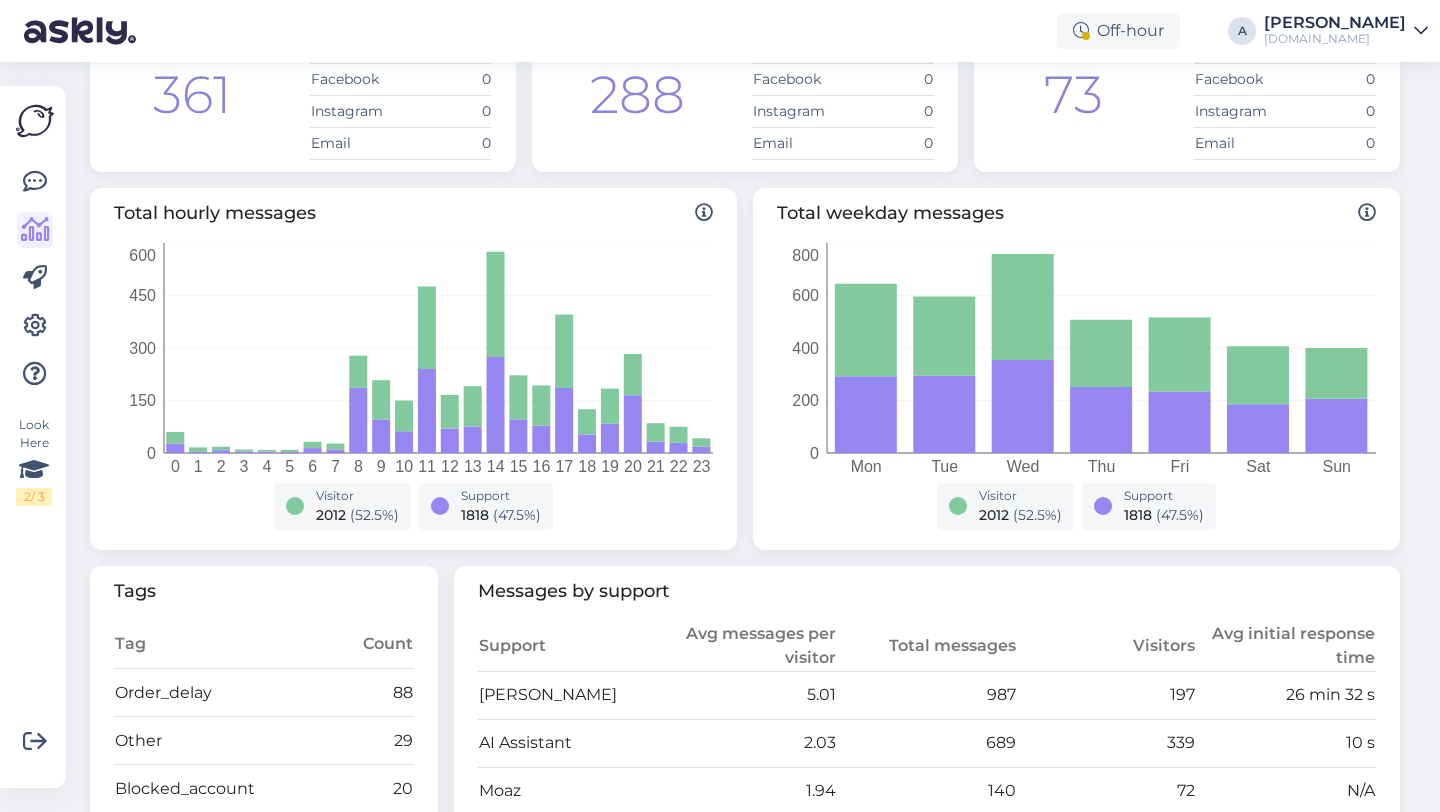 click on "Messages by support" at bounding box center [927, 591] 